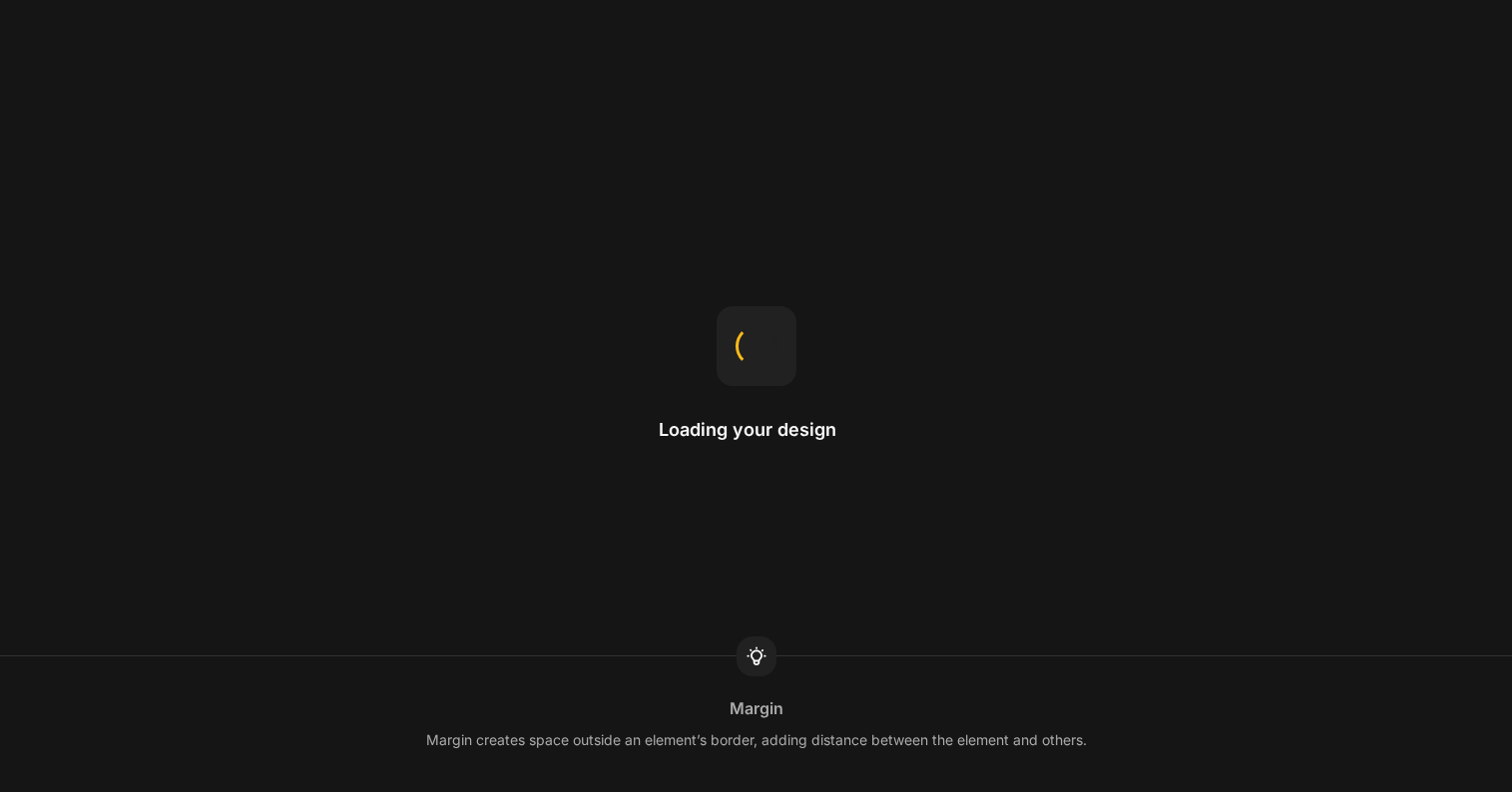 scroll, scrollTop: 0, scrollLeft: 0, axis: both 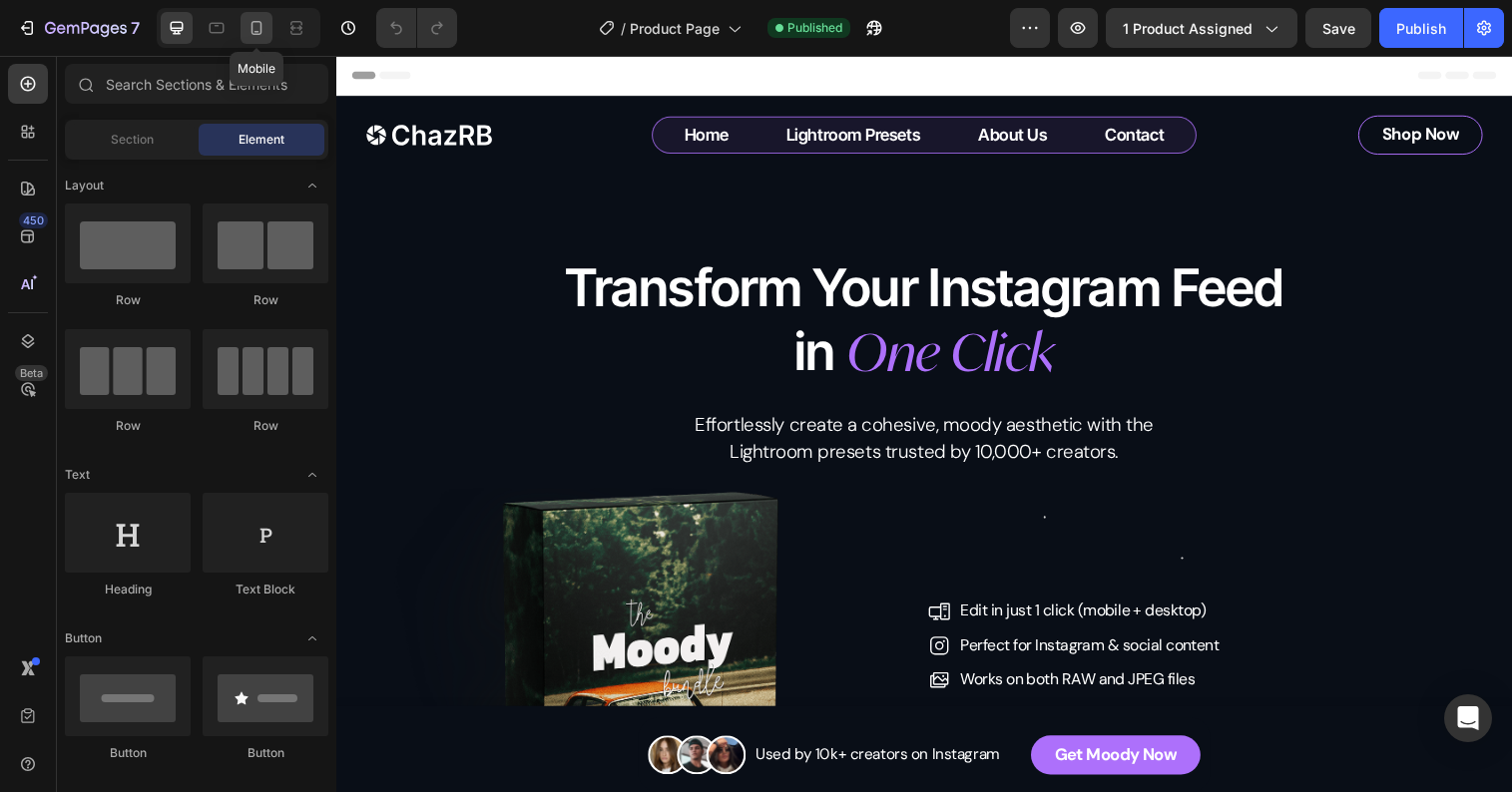 click 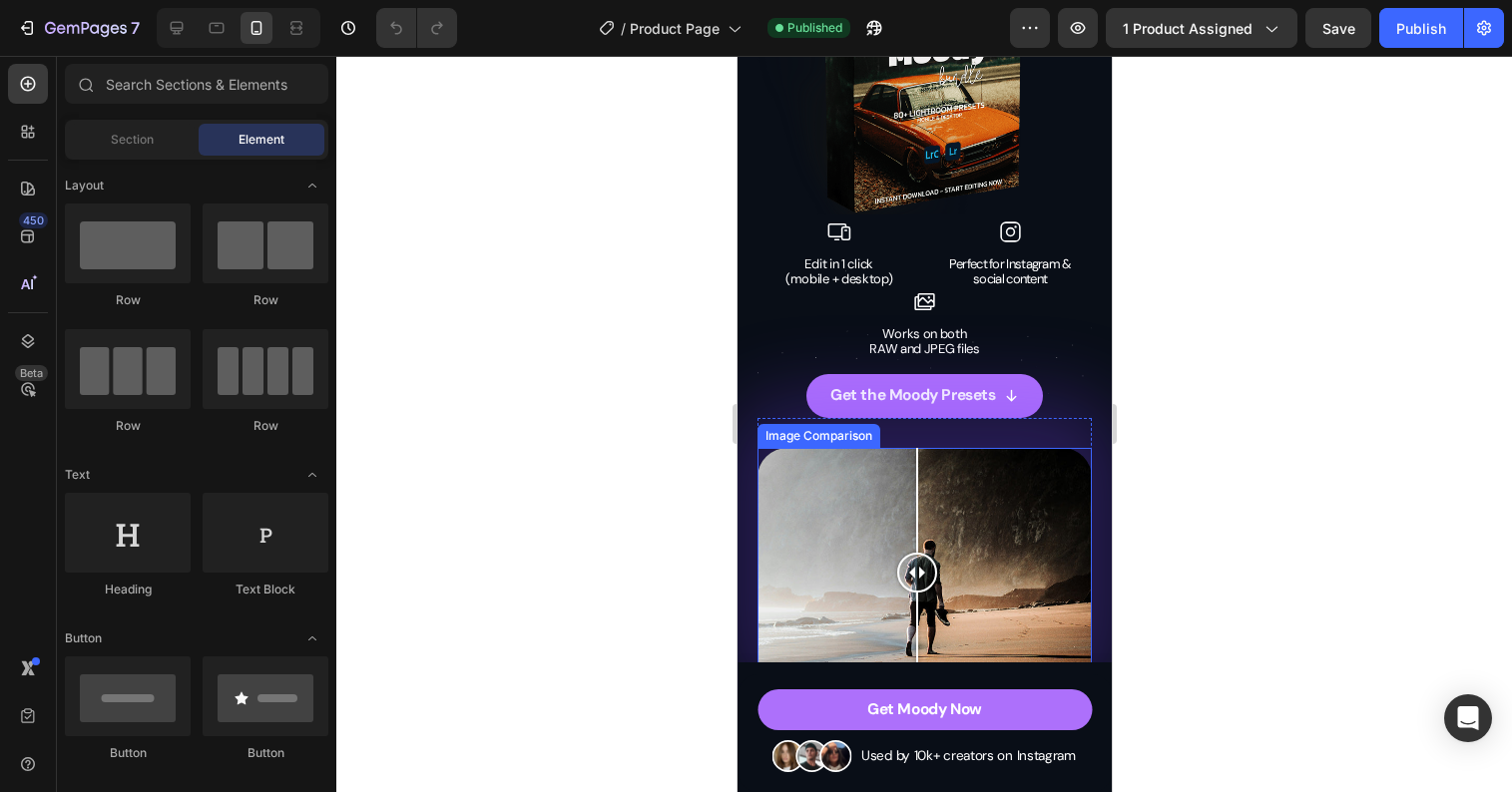 scroll, scrollTop: 669, scrollLeft: 0, axis: vertical 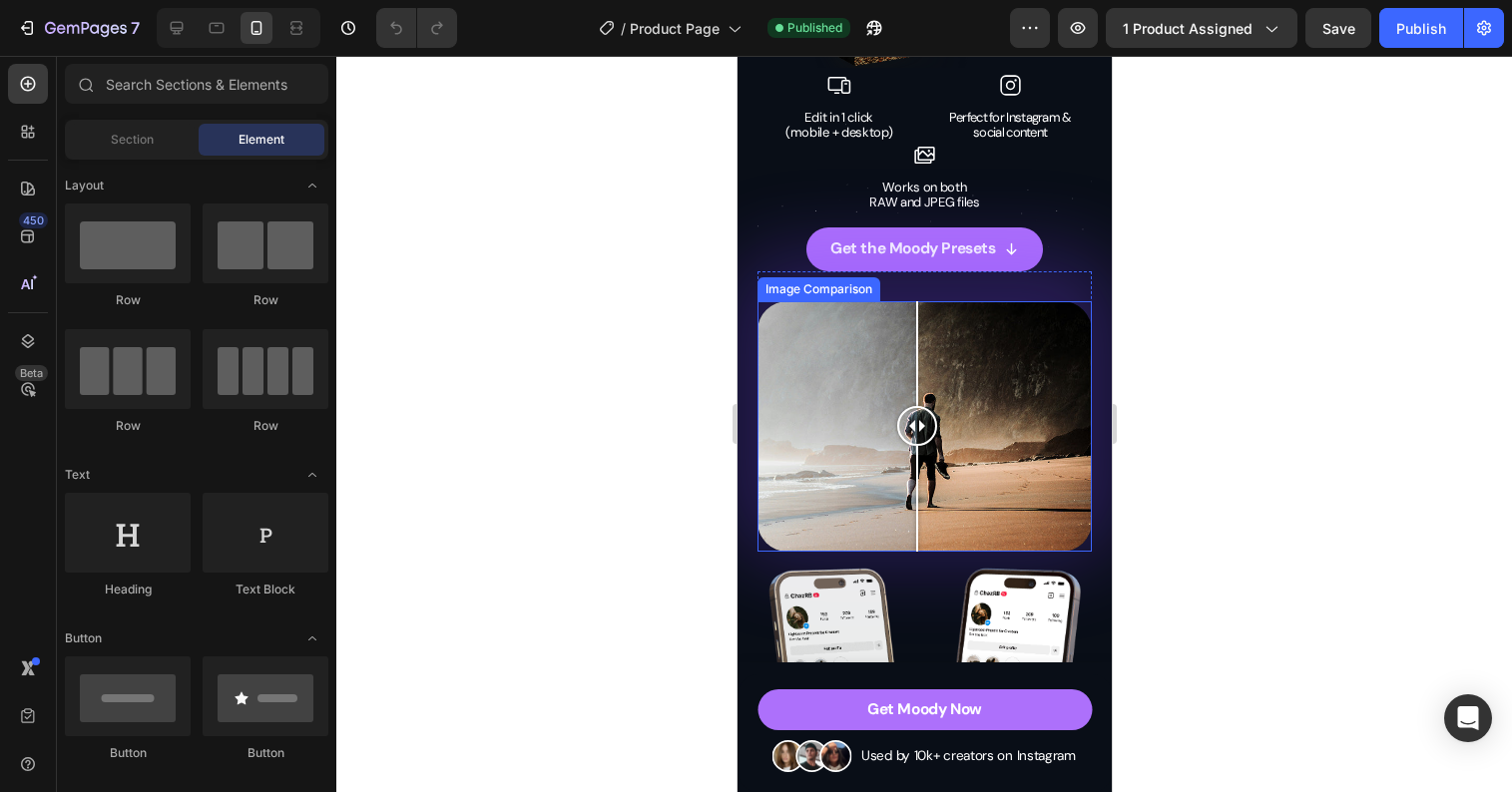 click at bounding box center (923, 426) 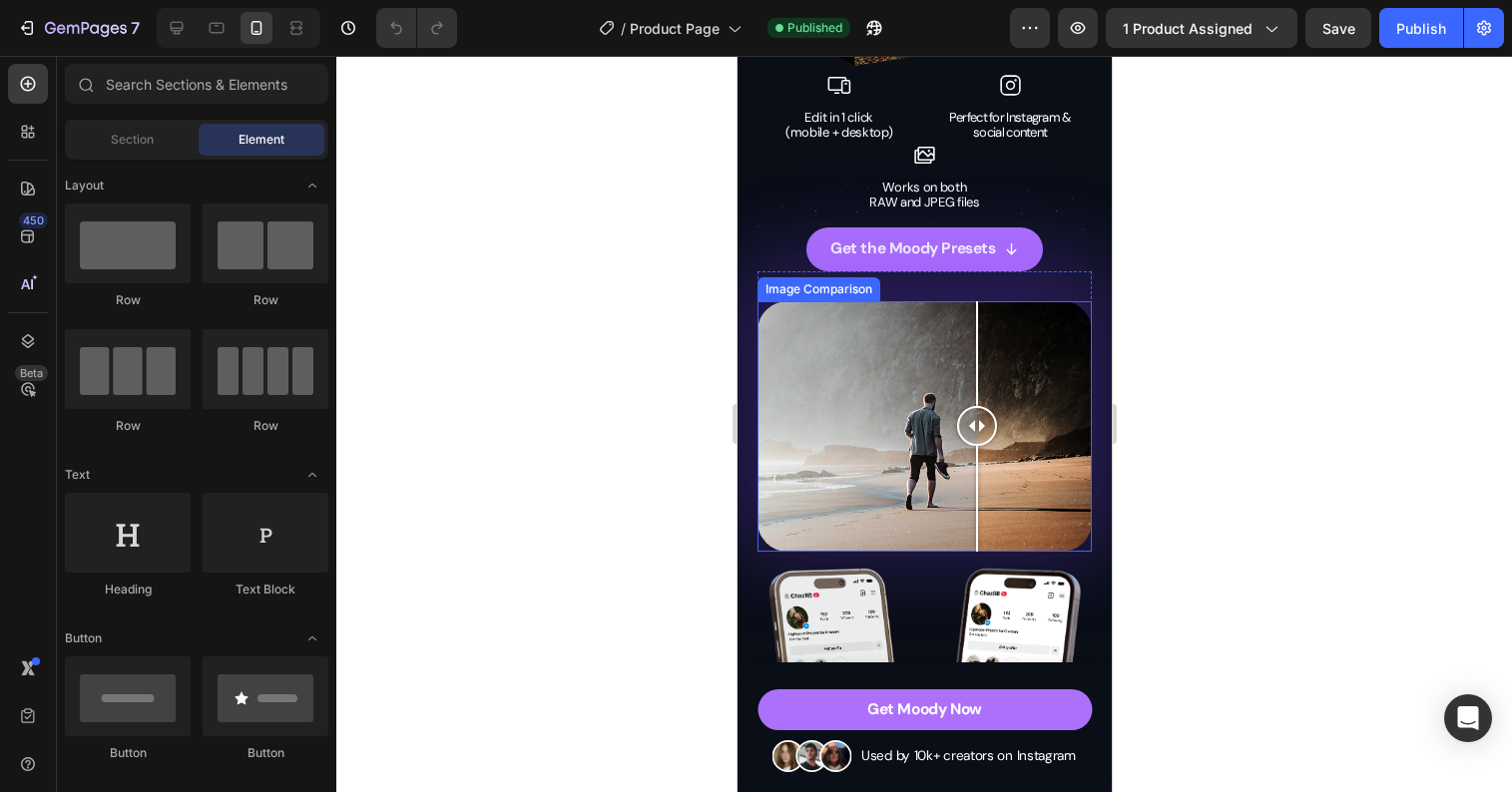 click at bounding box center [923, 426] 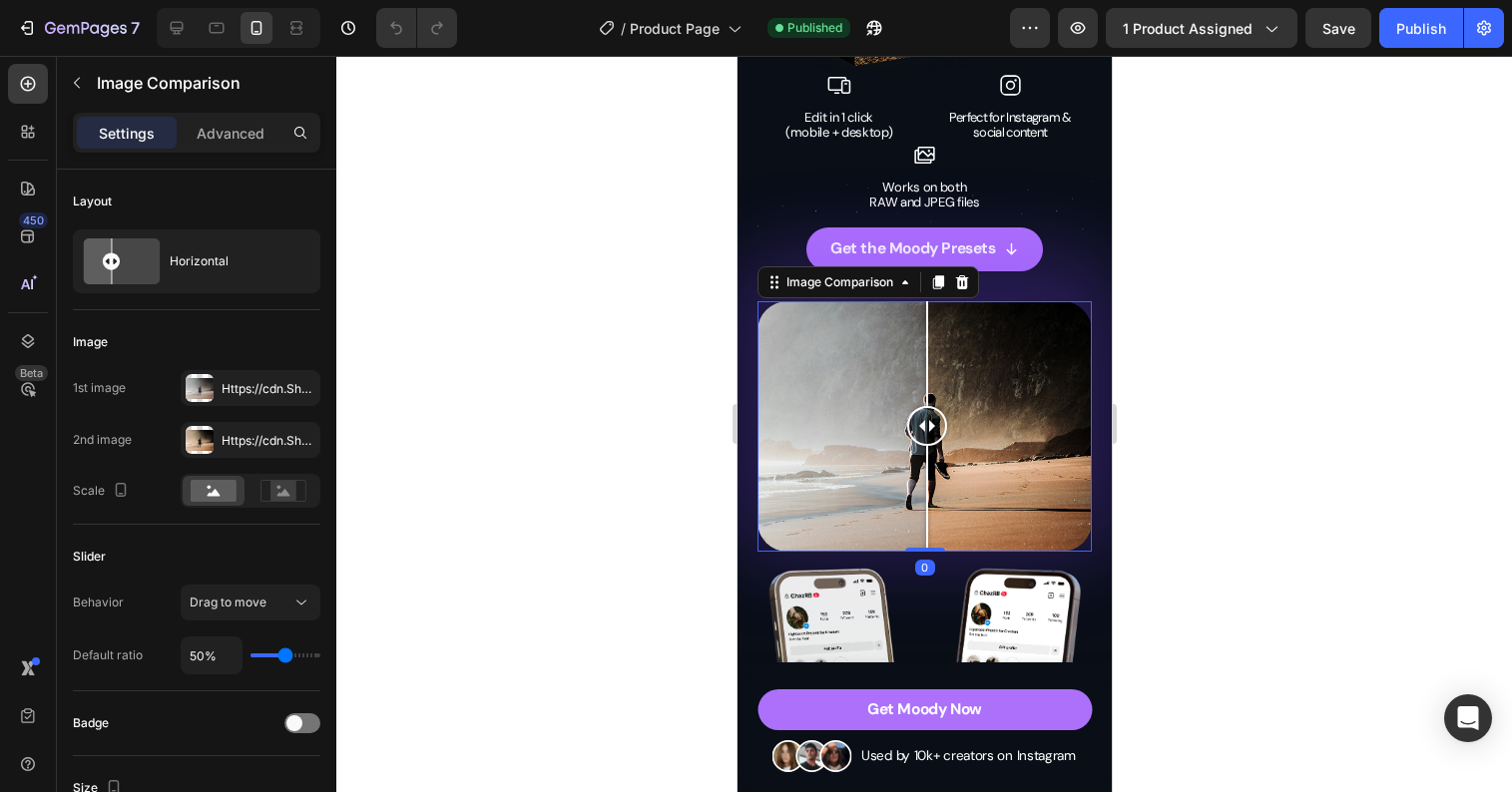 click at bounding box center [926, 426] 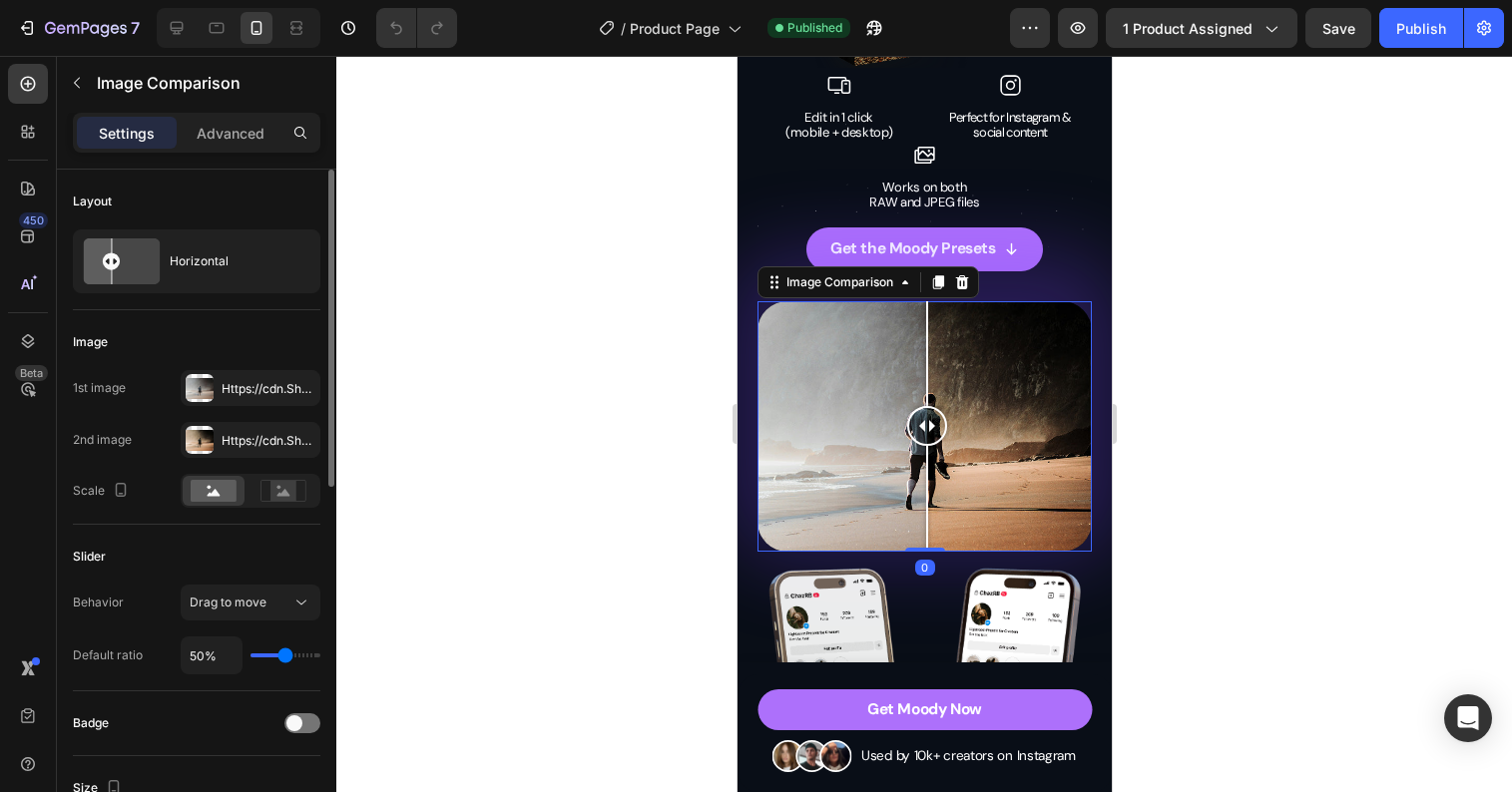click on "1st image [REDACTED] 2nd image [REDACTED] Scale" at bounding box center [197, 439] 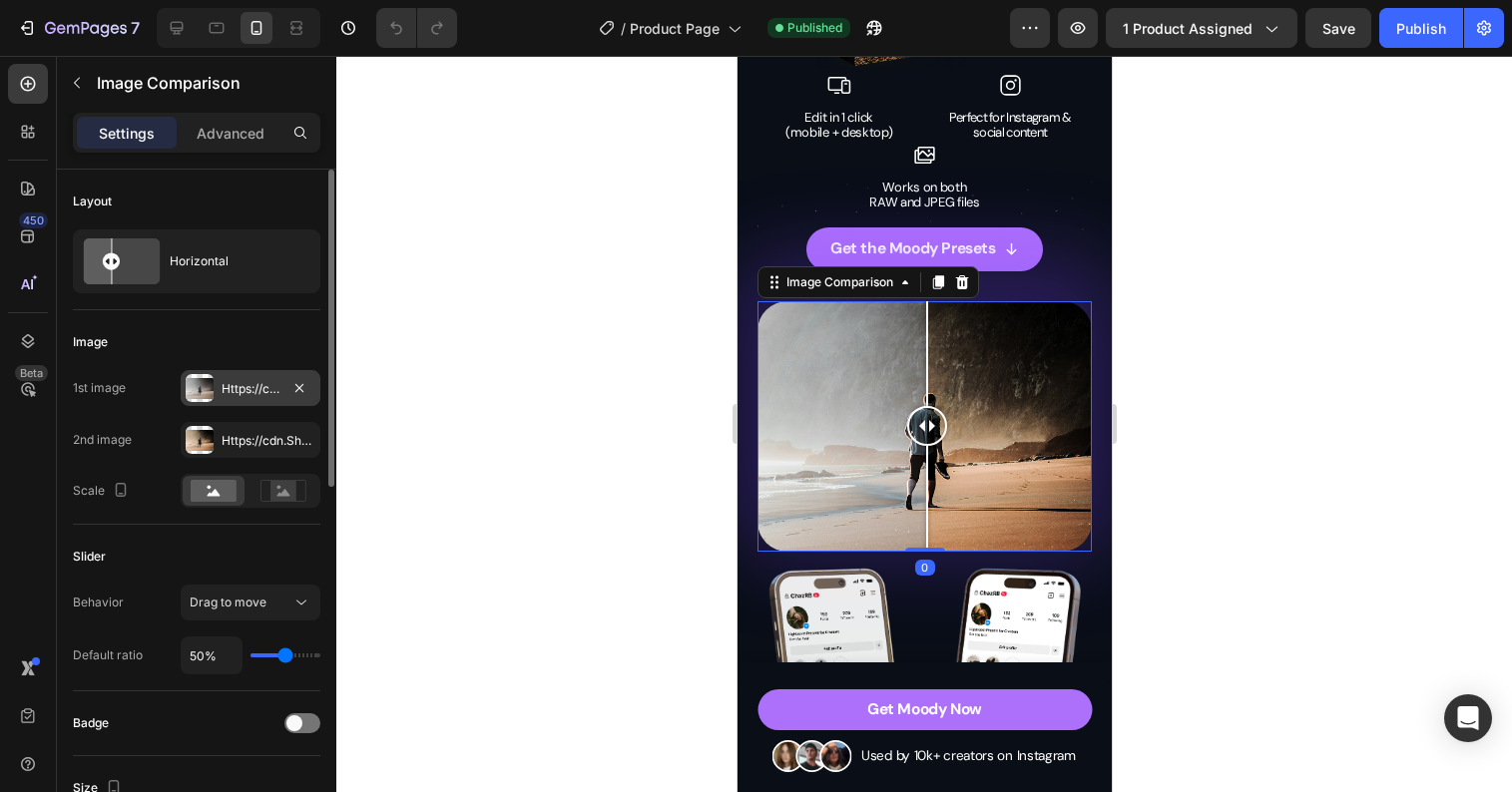 click on "Https://cdn.Shopify.Com/s/files/1/0698/5688/6972/files/gempages_572473113388778648-80402f67-839d-455e-844a-68d8a54c29e5.Jpg" at bounding box center (251, 389) 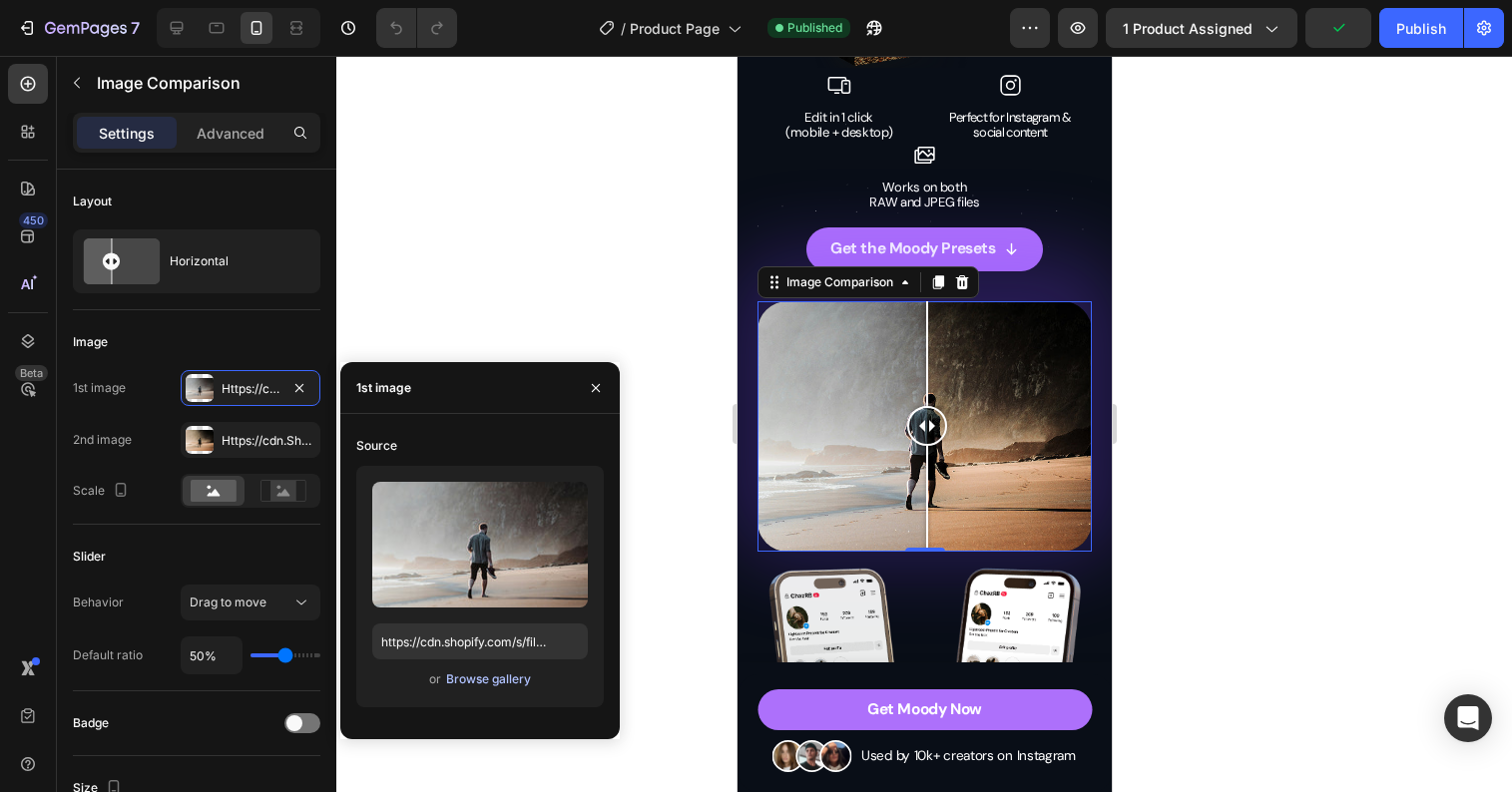 click on "Browse gallery" at bounding box center (488, 679) 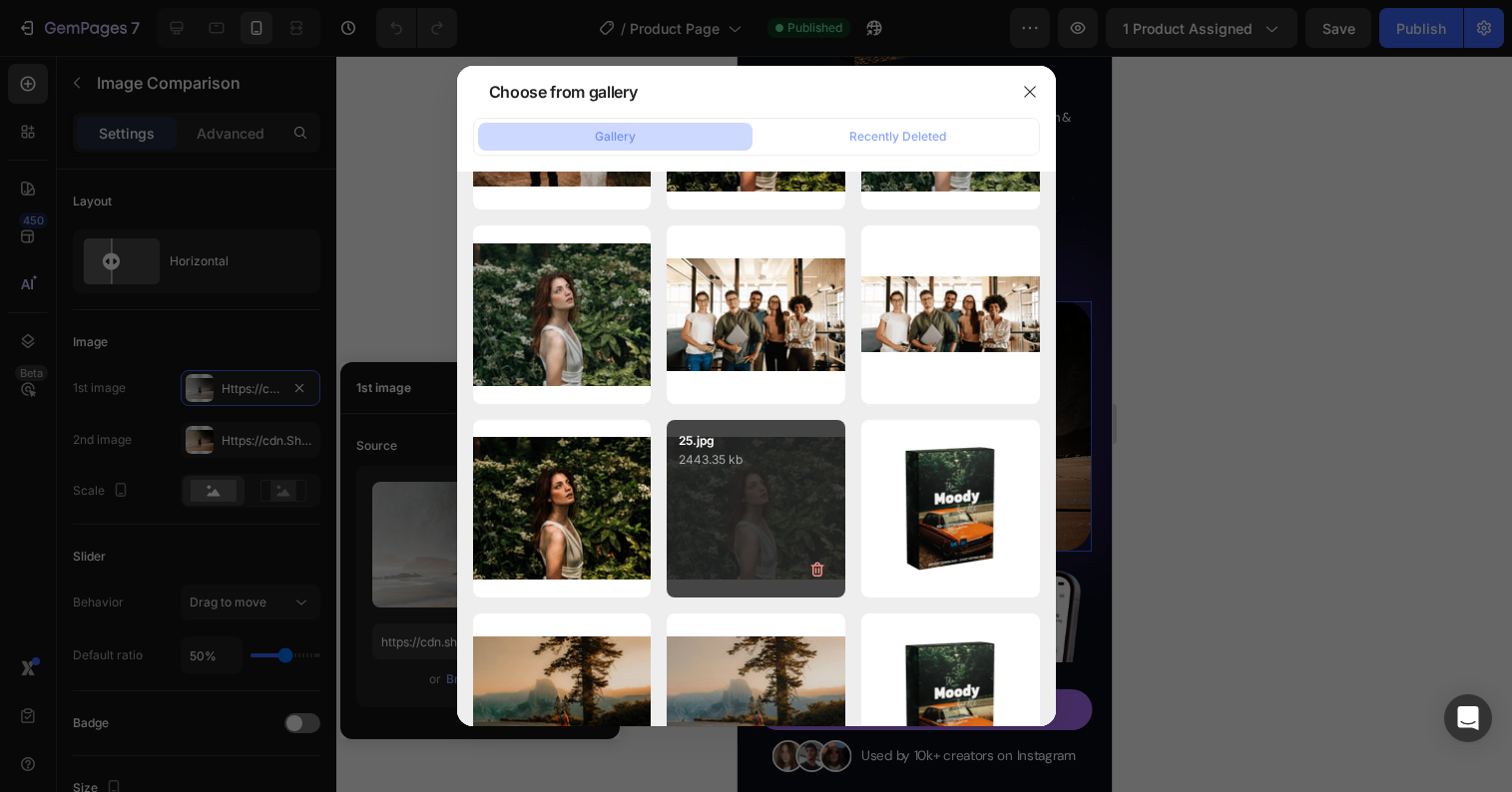 scroll, scrollTop: 3391, scrollLeft: 0, axis: vertical 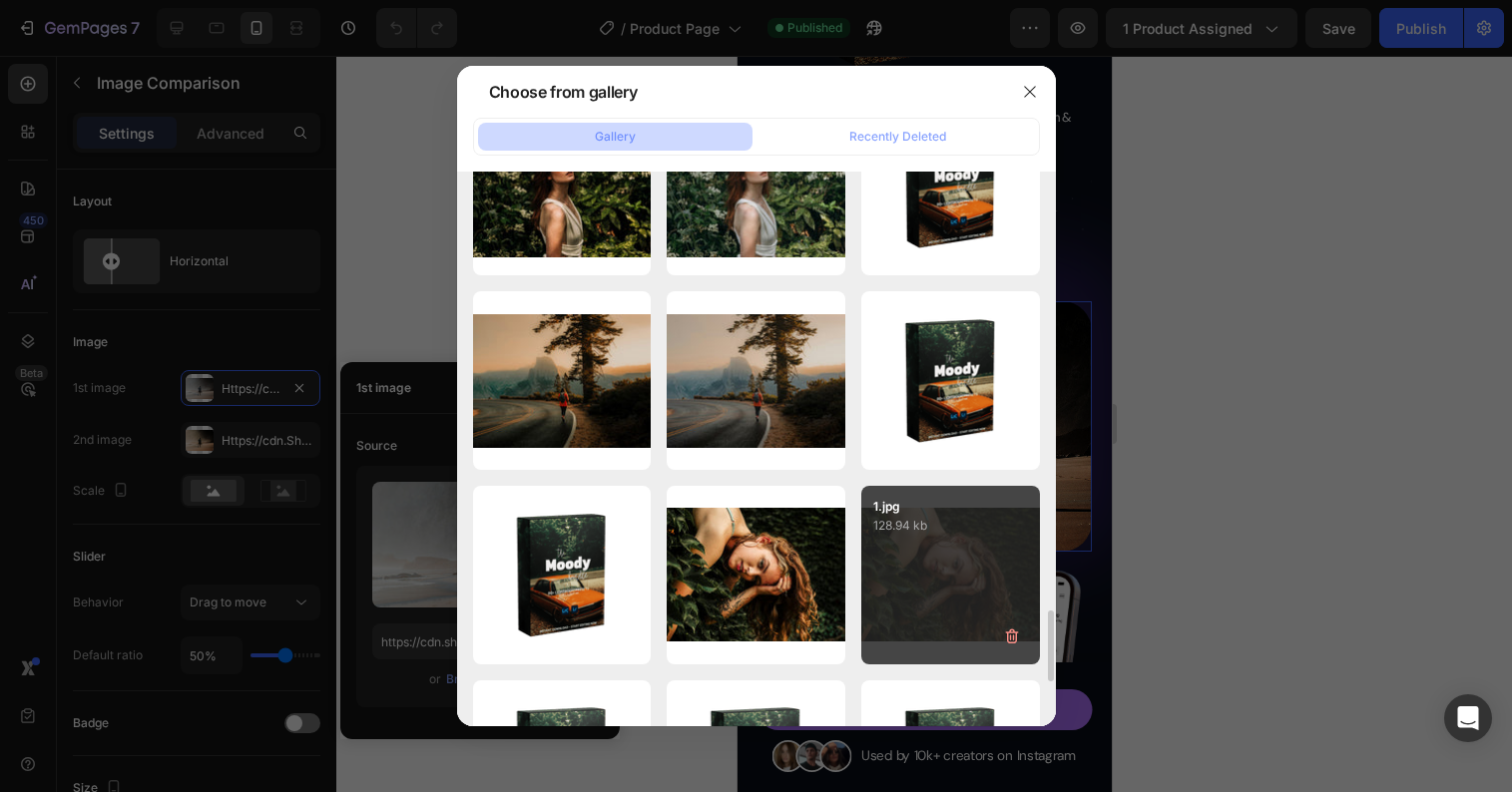 click on "1.jpg 128.94 kb" at bounding box center (950, 575) 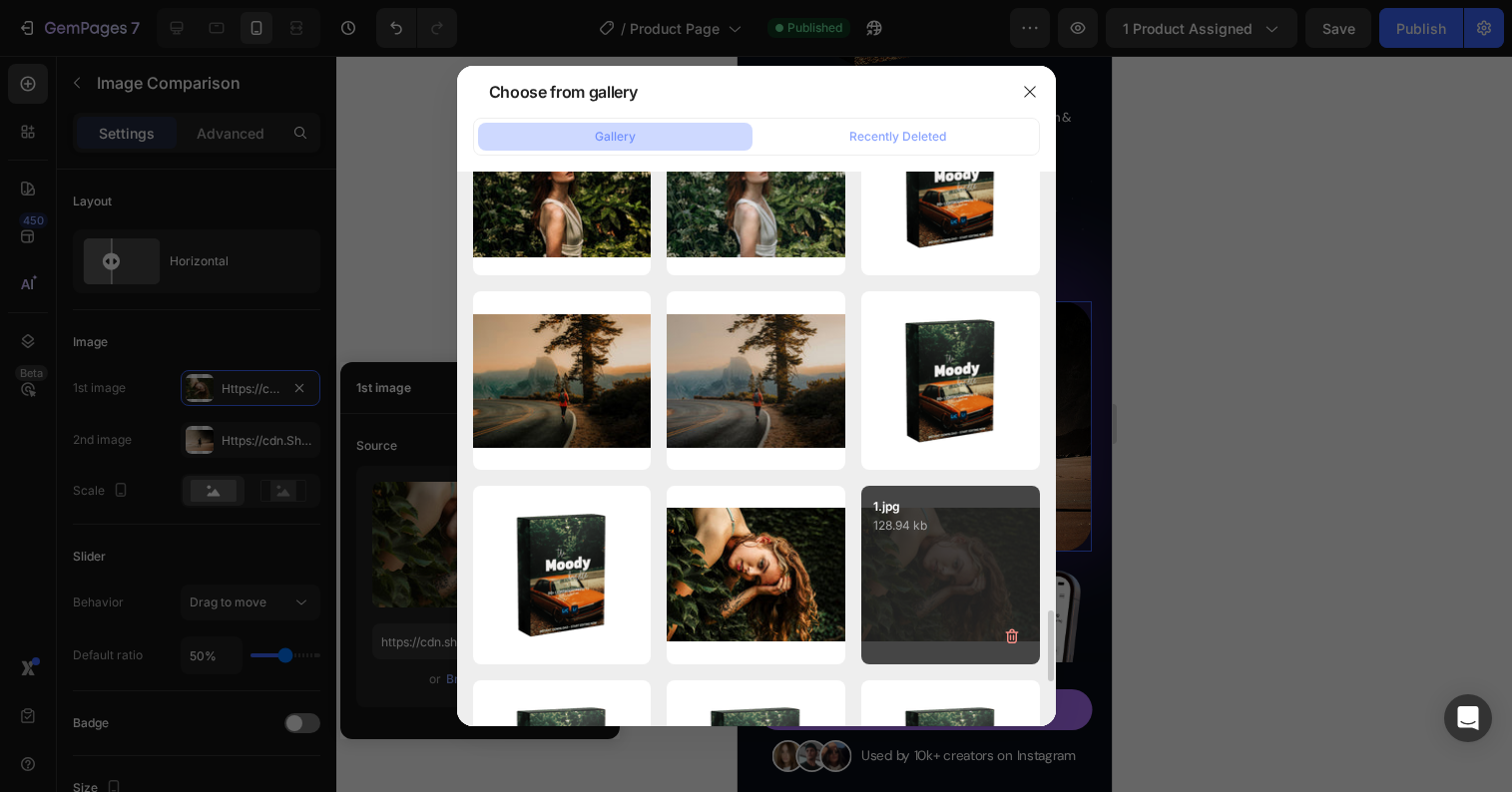 type on "https://cdn.shopify.com/s/files/1/0698/5688/6972/files/gempages_572473113388778648-f3dec90a-b44a-4307-8fce-a684f39436e5.jpg" 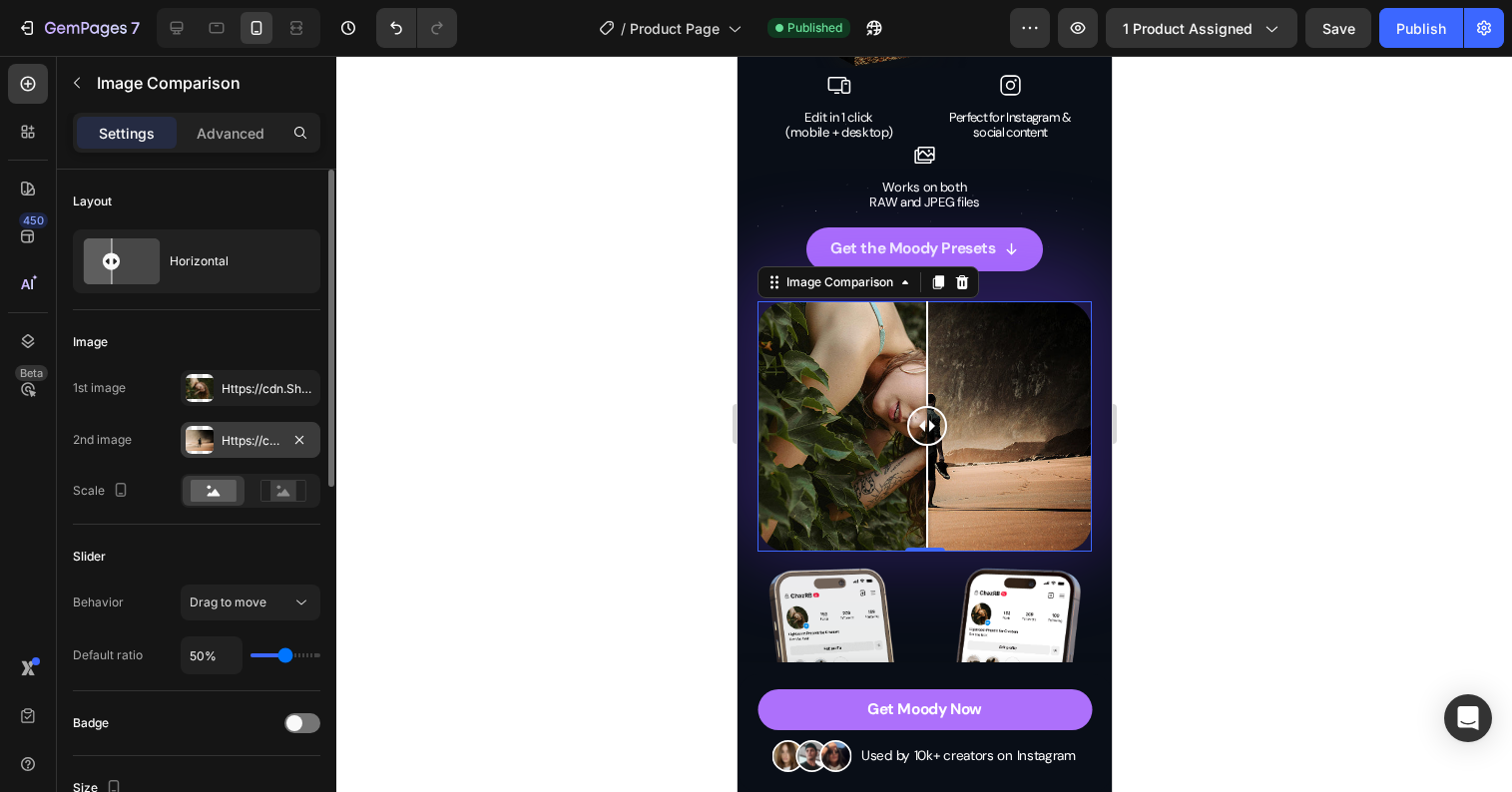 click on "Https://cdn.Shopify.Com/s/files/1/0698/5688/6972/files/gempages_572473113388778648-4e7af855-f92d-4586-99b6-6ce9b2a7a108.Jpg" at bounding box center [251, 441] 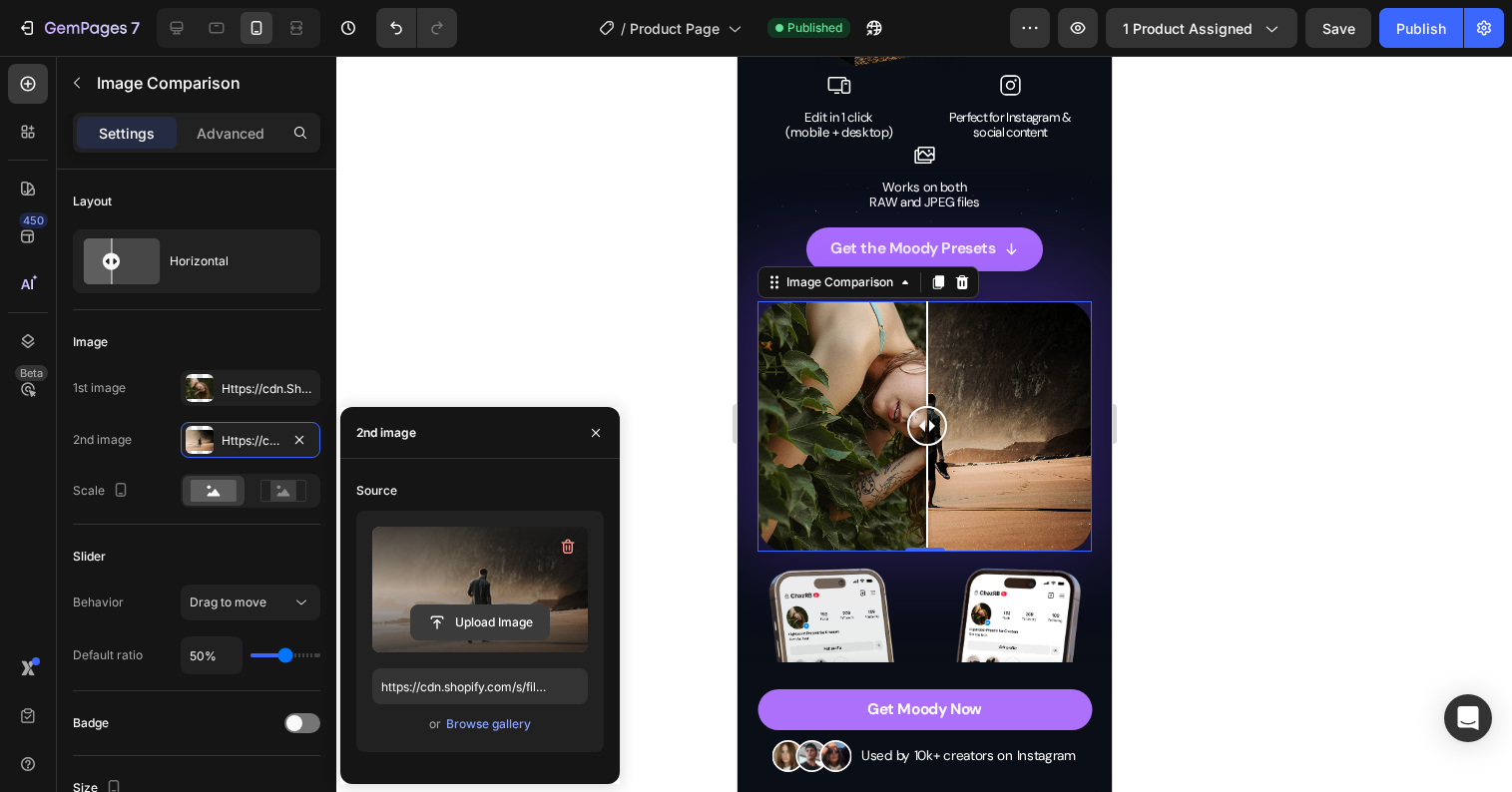 click 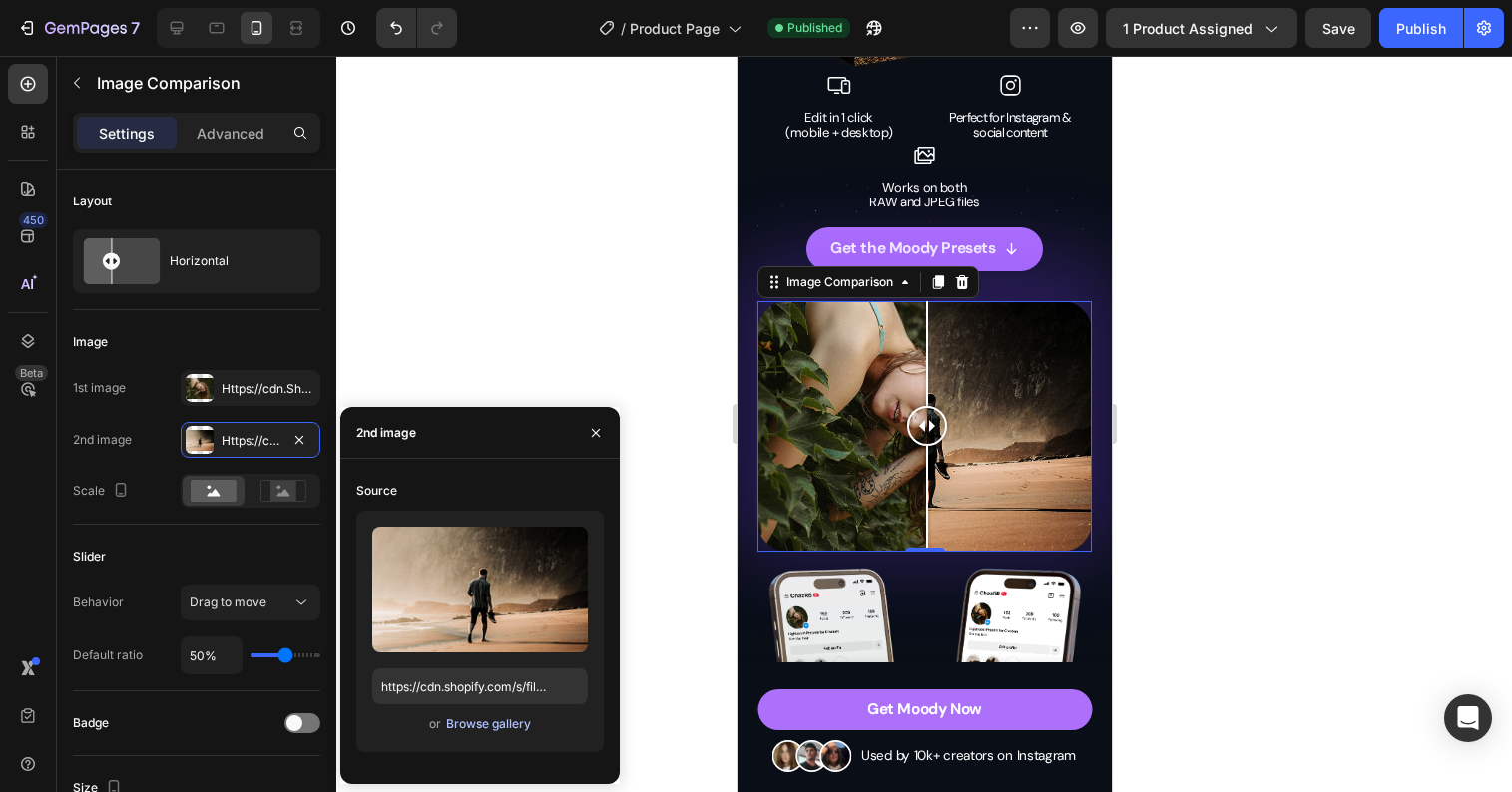 click on "Browse gallery" at bounding box center (488, 724) 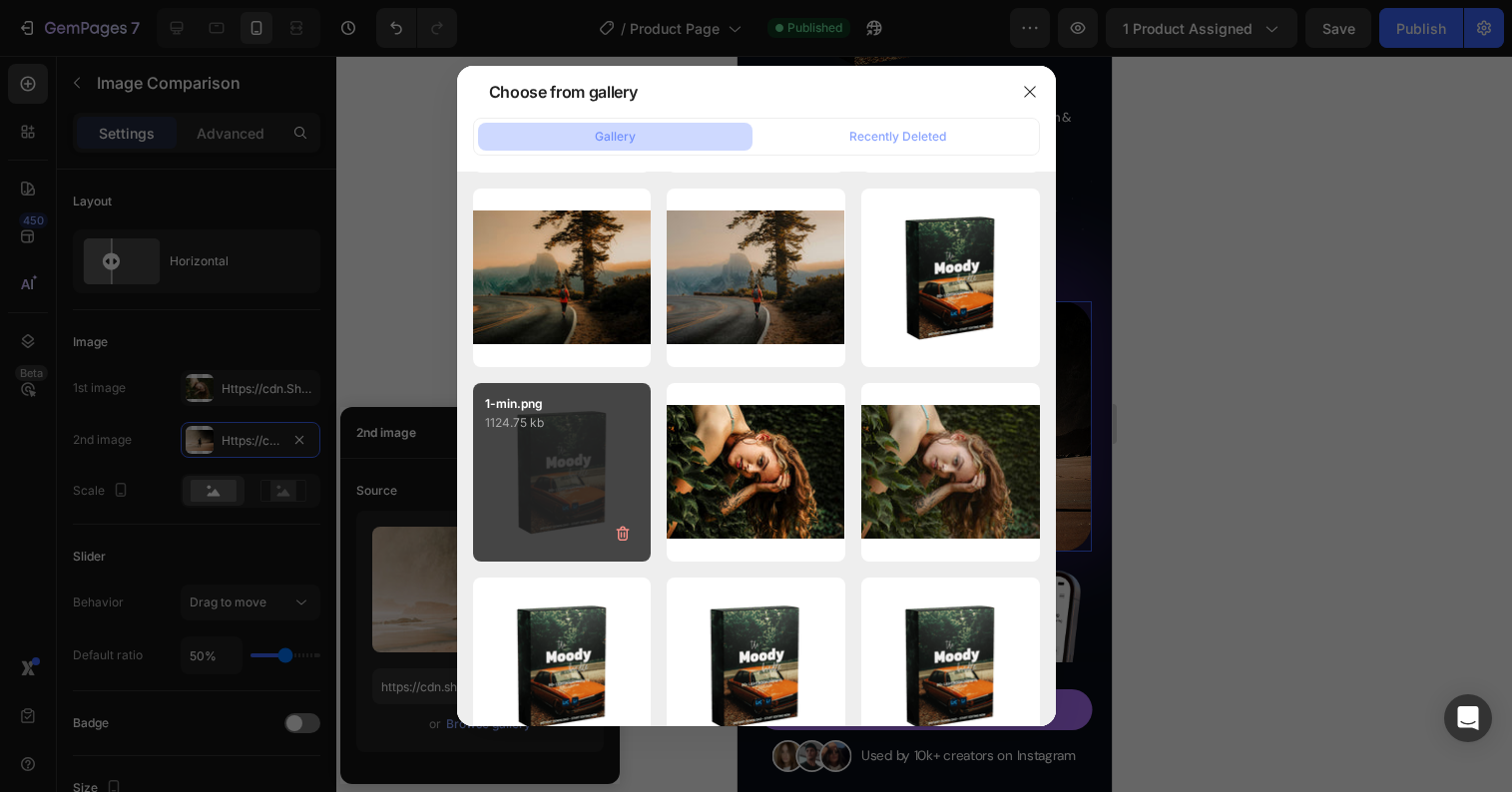 scroll, scrollTop: 3647, scrollLeft: 0, axis: vertical 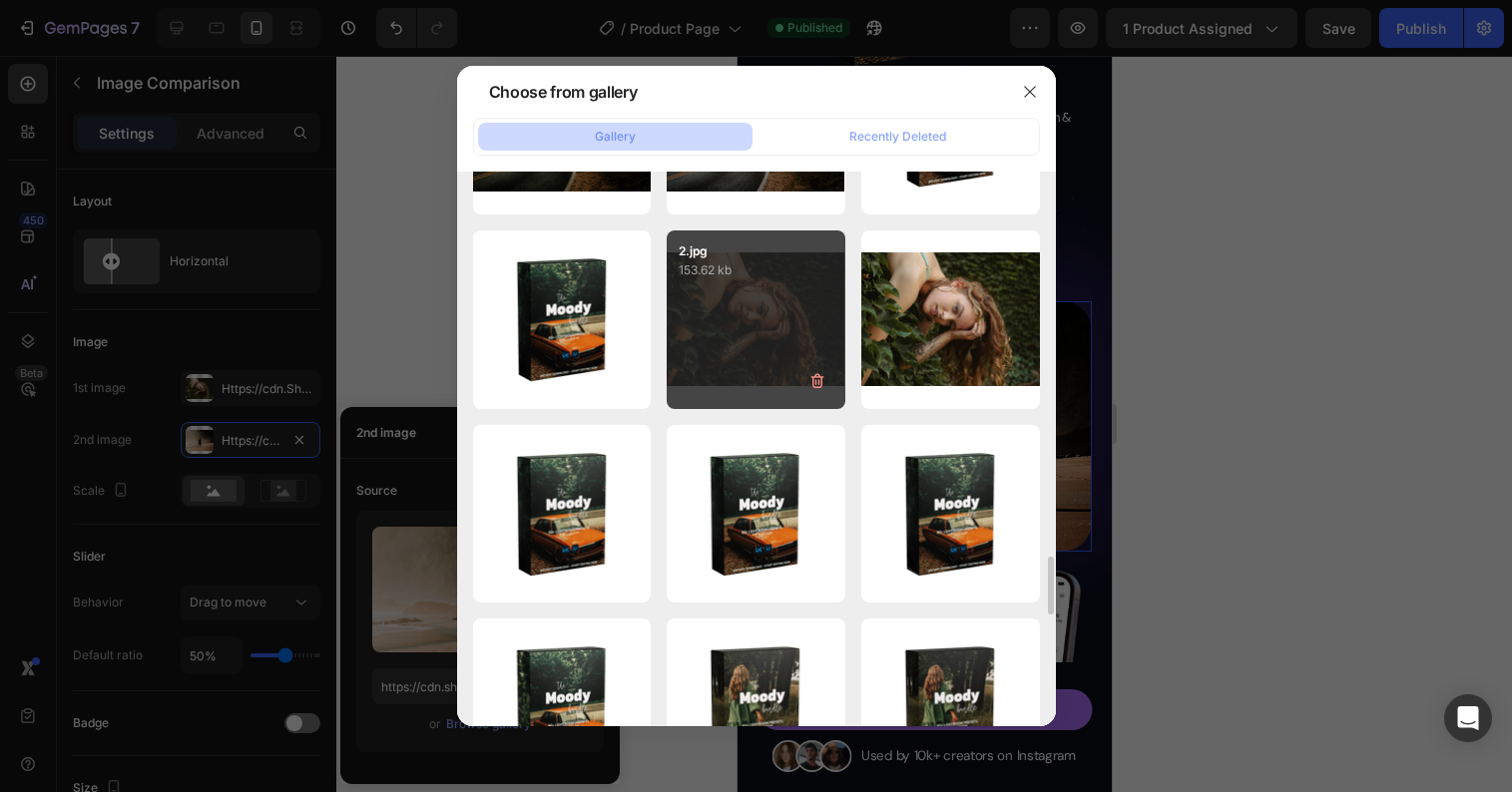 click on "2.jpg 153.62 kb" at bounding box center [756, 319] 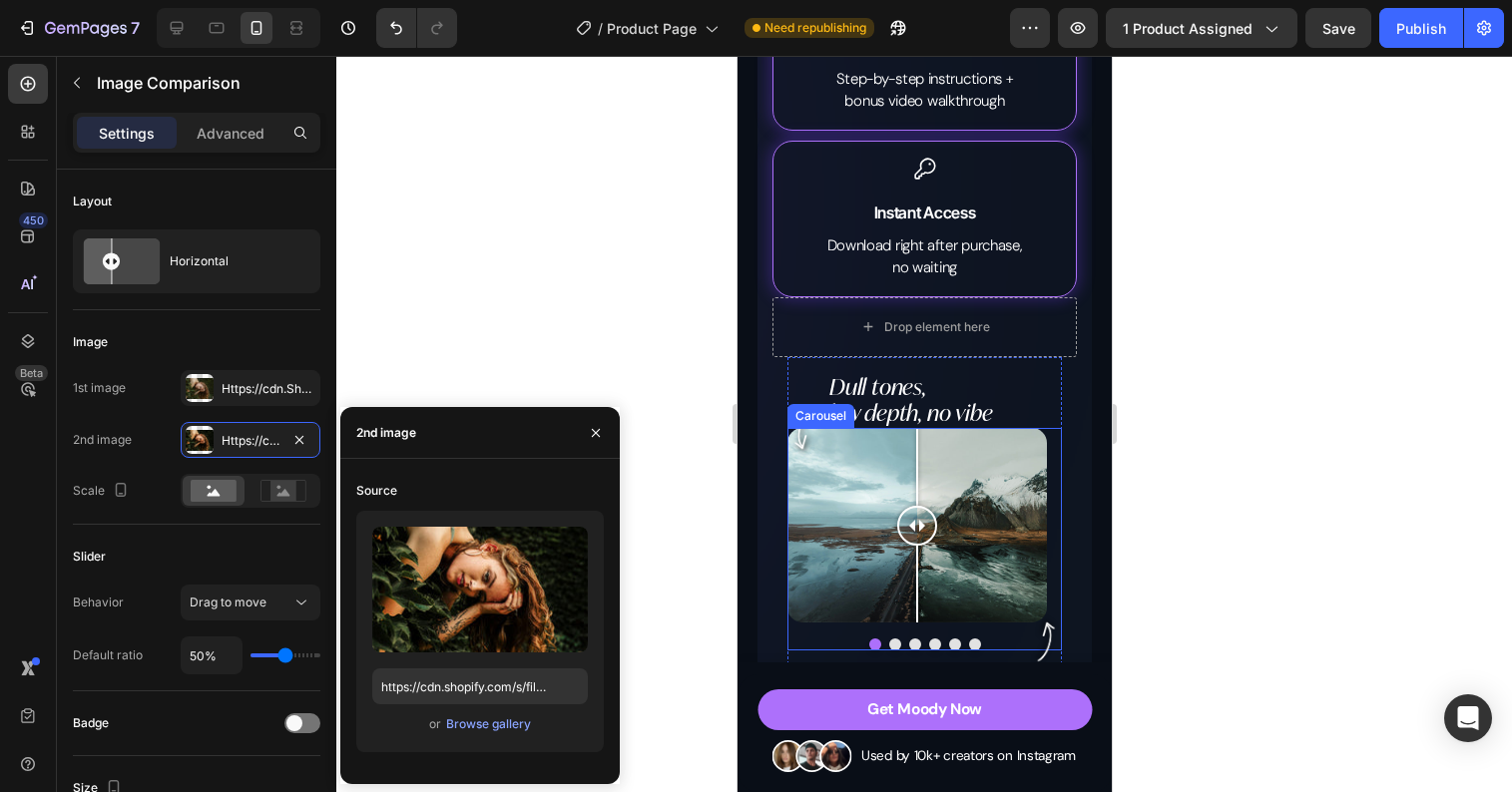 scroll, scrollTop: 4753, scrollLeft: 0, axis: vertical 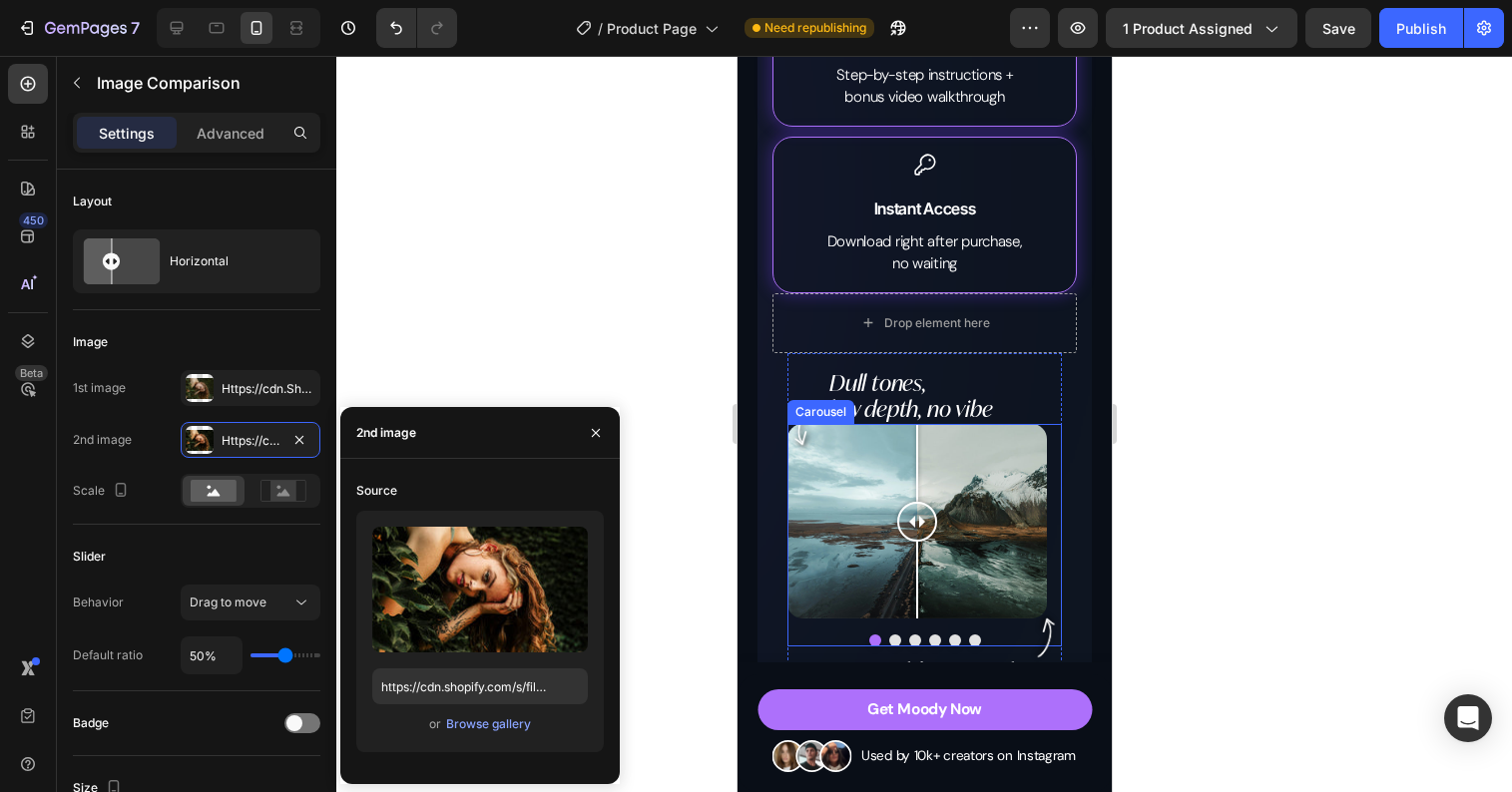 click at bounding box center [894, 640] 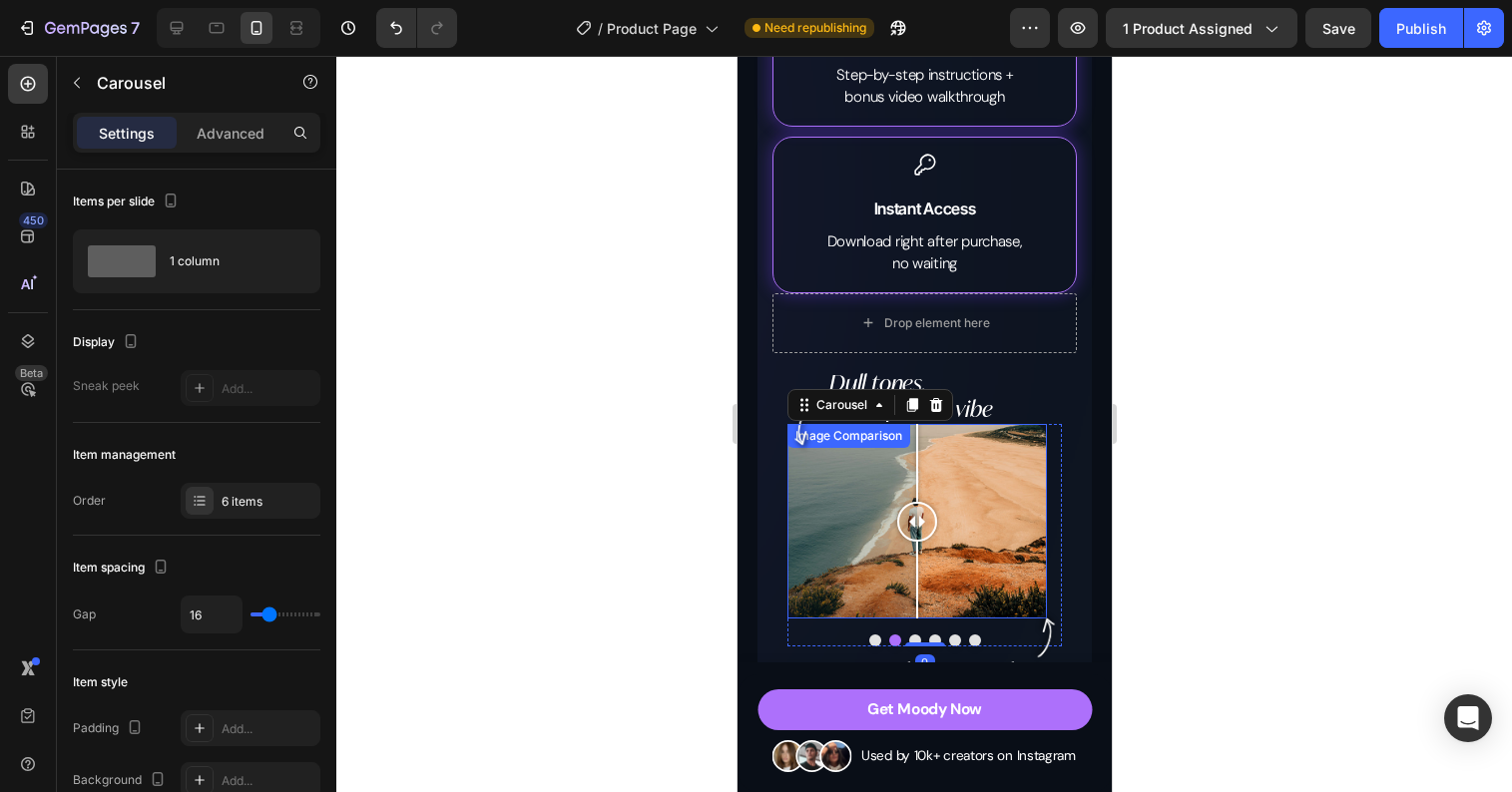 click at bounding box center [916, 521] 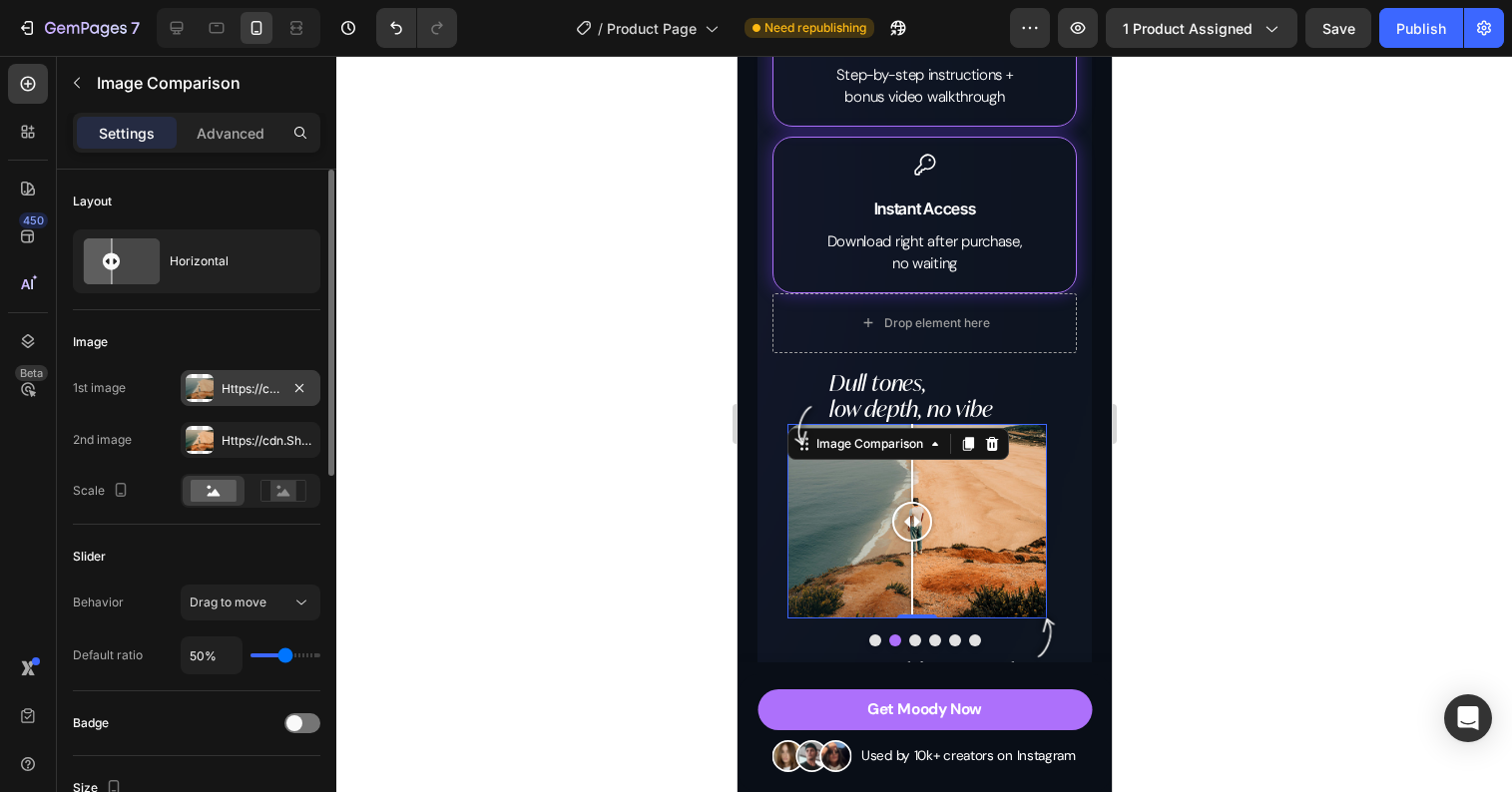 click on "Https://cdn.Shopify.Com/s/files/1/0698/5688/6972/files/gempages_572473113388778648-919f2e36-491e-403c-9167-f71622b5f8e5.Jpg" at bounding box center (251, 388) 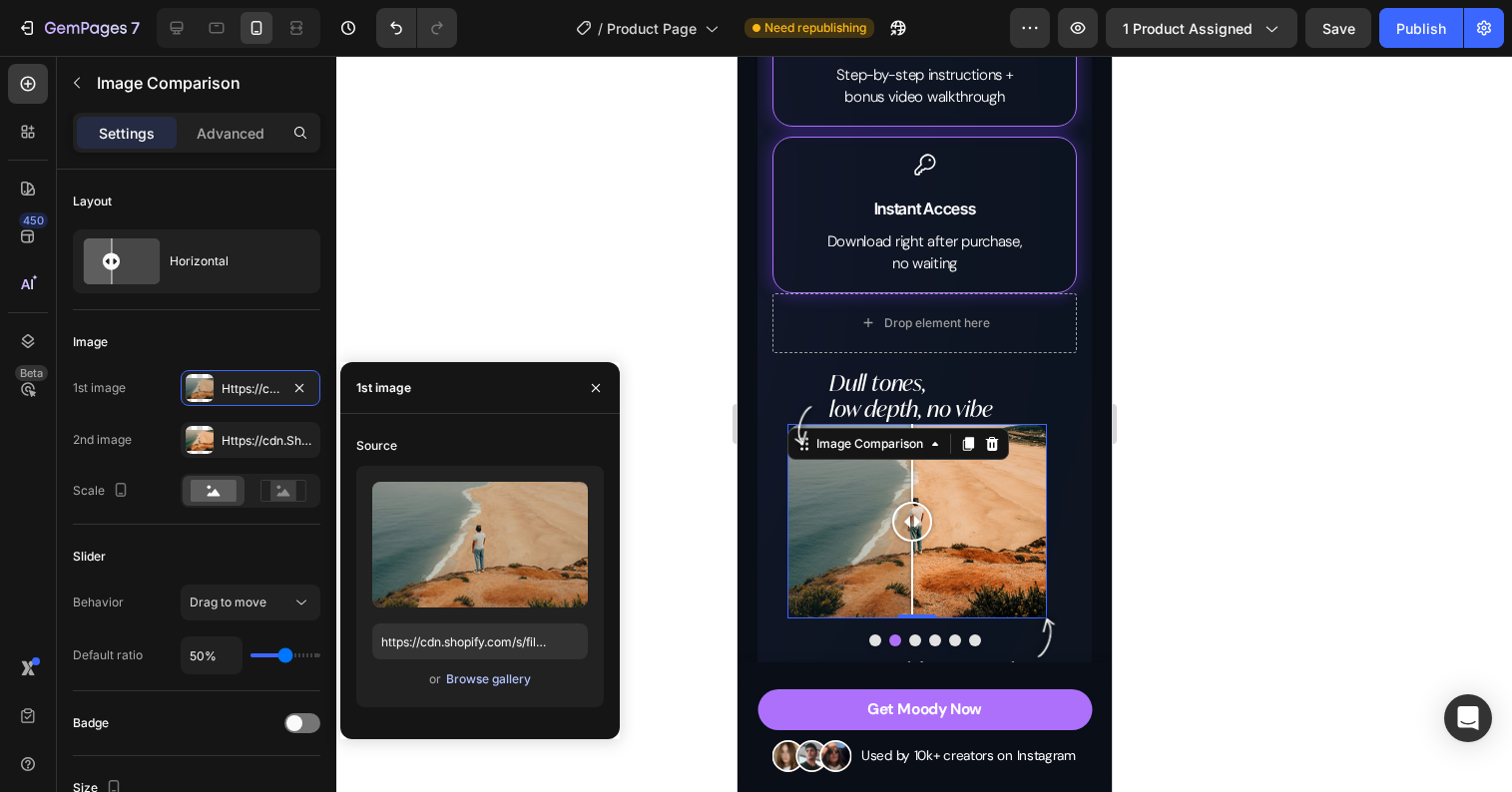 click on "Browse gallery" at bounding box center (488, 679) 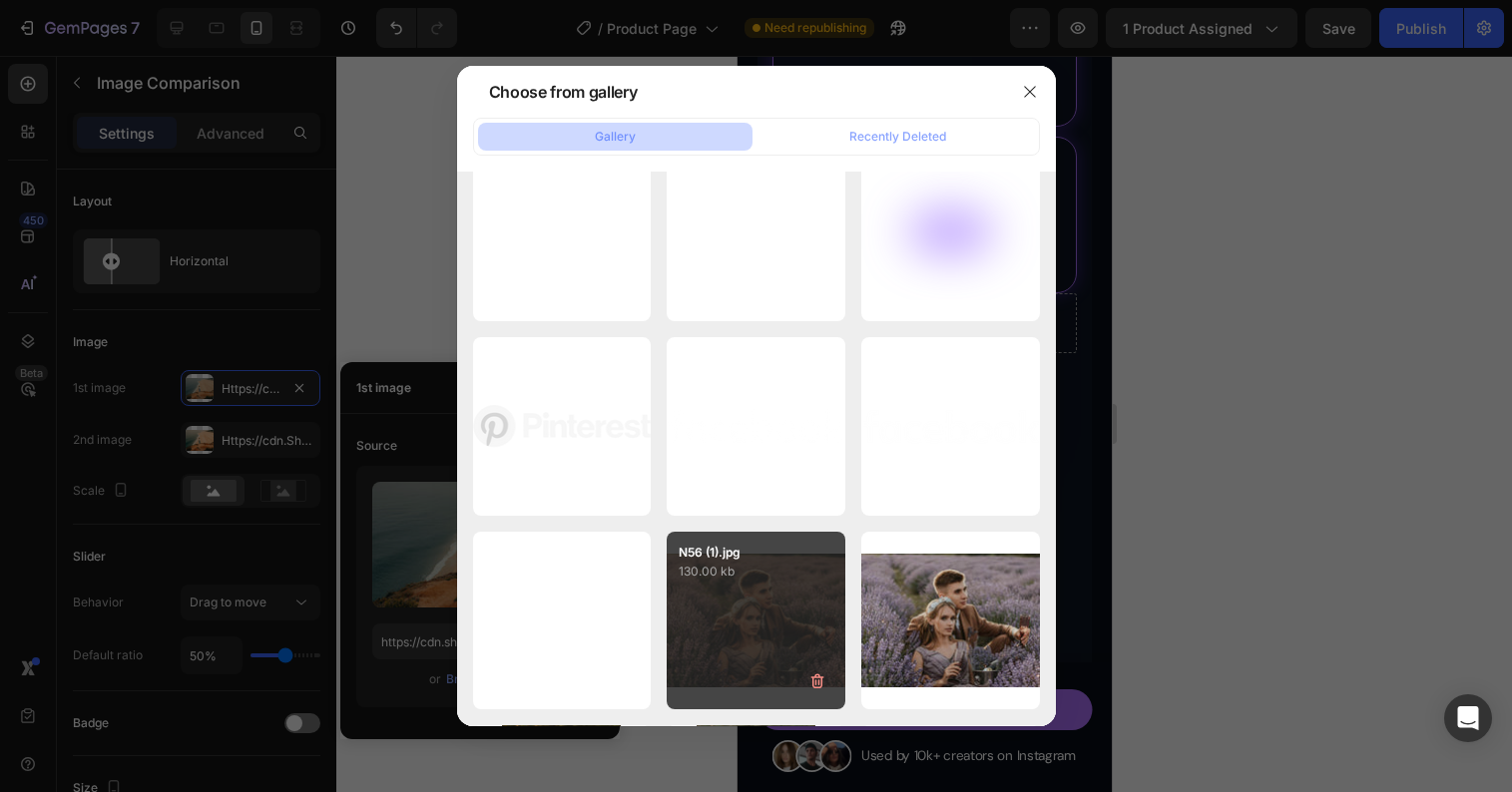 scroll, scrollTop: 14873, scrollLeft: 0, axis: vertical 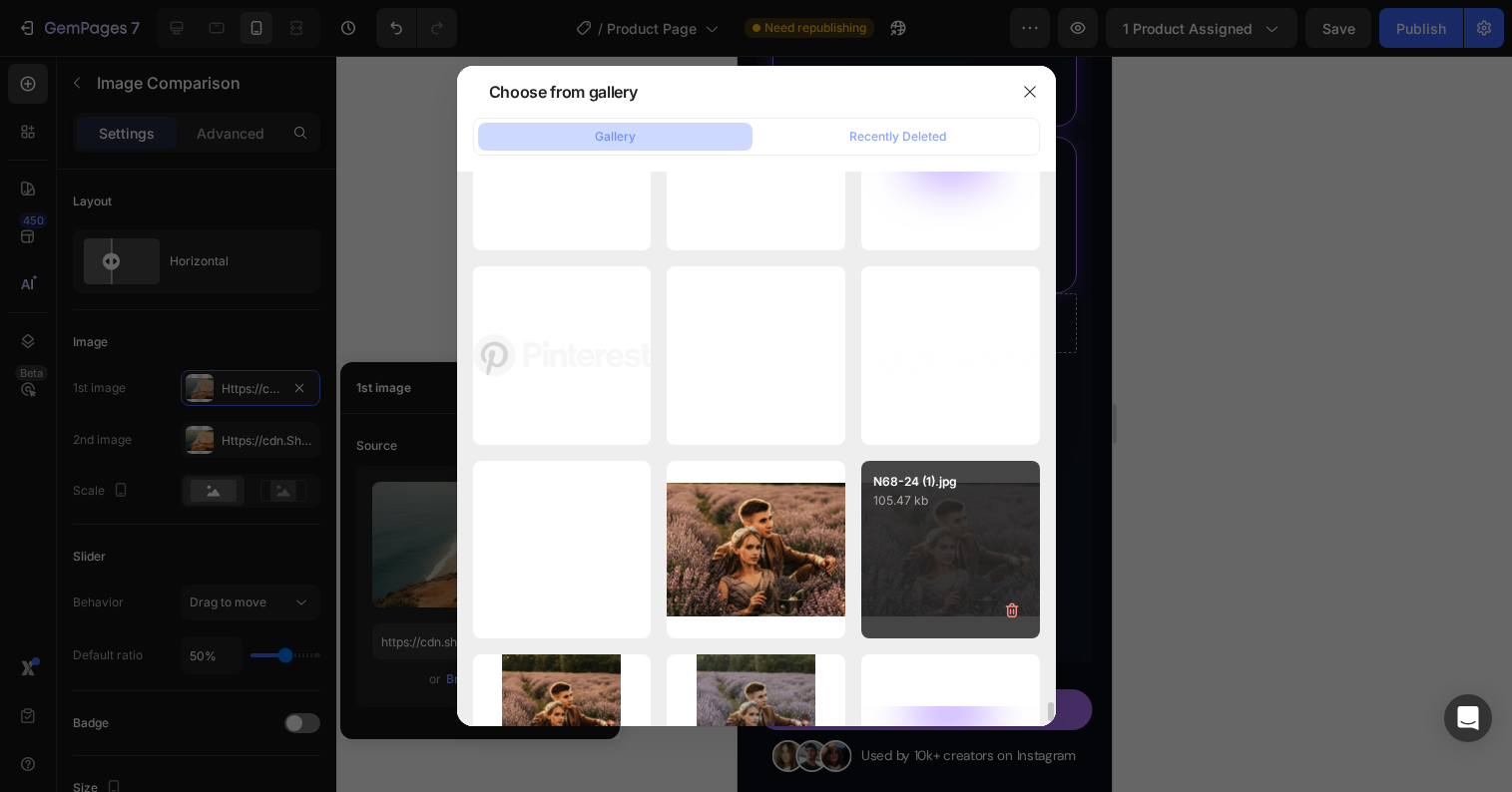 click on "N68-24 (1).jpg 105.47 kb" at bounding box center [950, 550] 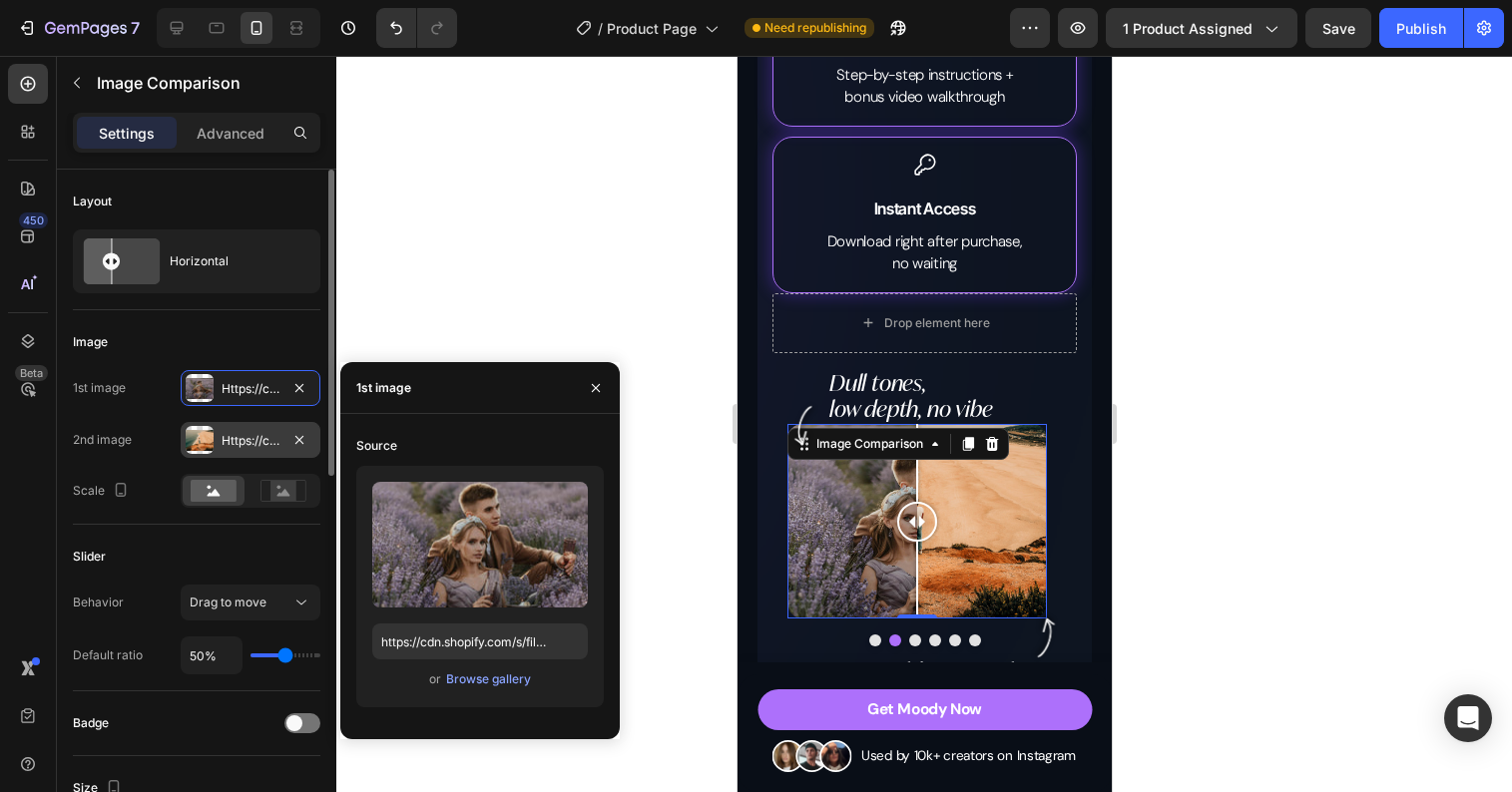 click on "Https://cdn.Shopify.Com/s/files/1/0698/5688/6972/files/gempages_572473113388778648-acd18fe8-735a-4465-8b19-f75990be647a.Jpg" at bounding box center [251, 440] 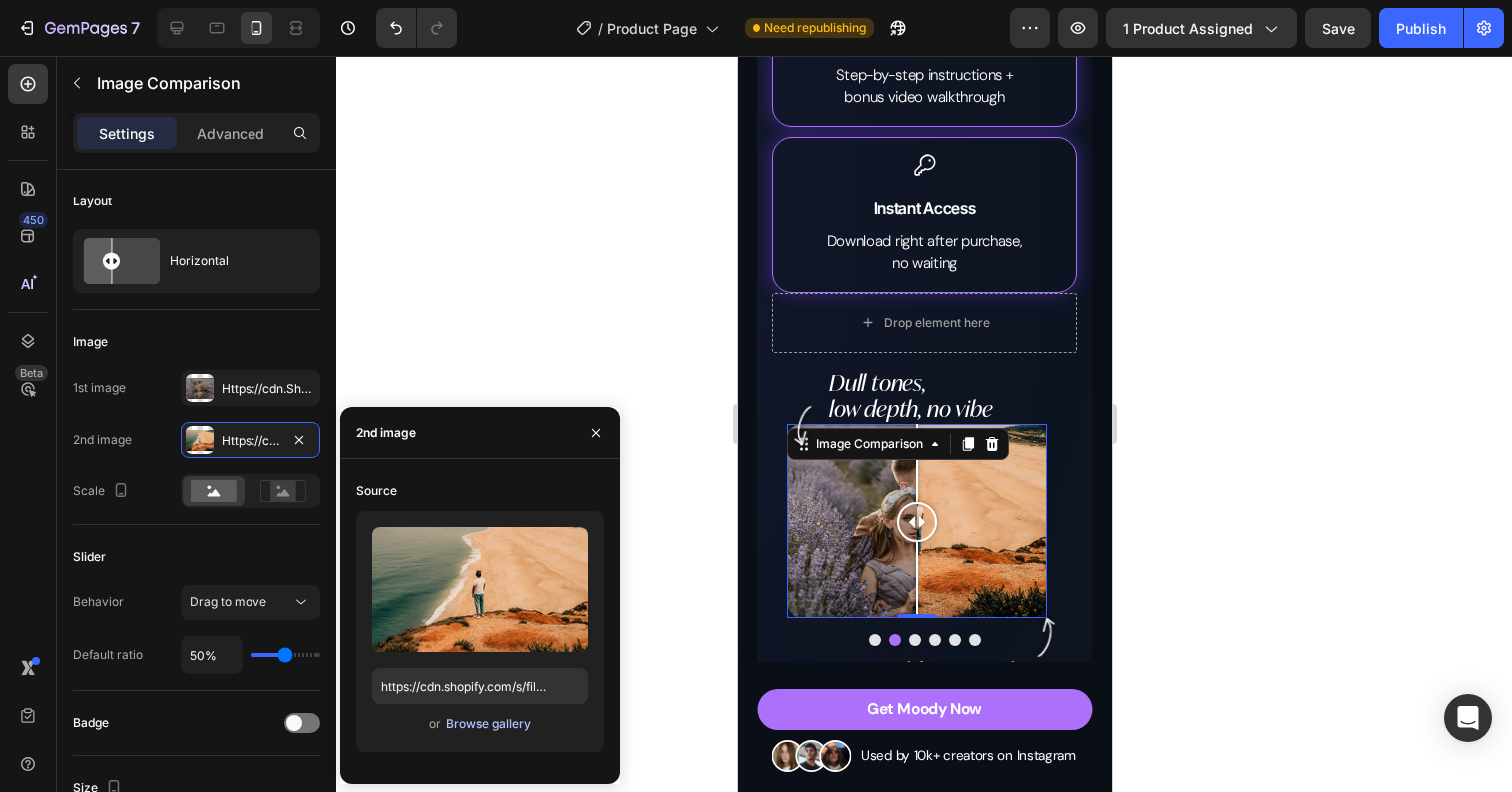click on "Browse gallery" at bounding box center [488, 724] 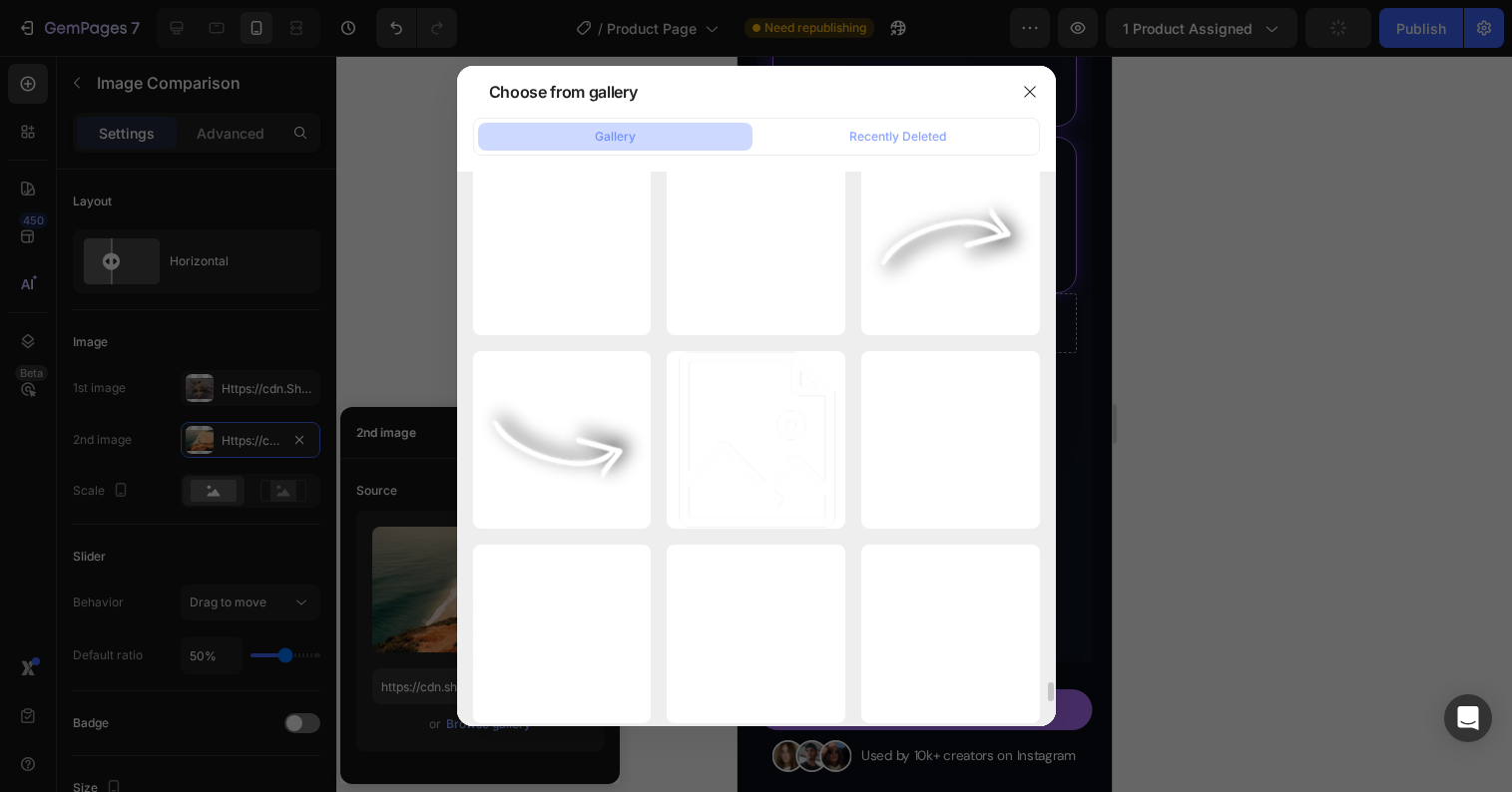 scroll, scrollTop: 14996, scrollLeft: 0, axis: vertical 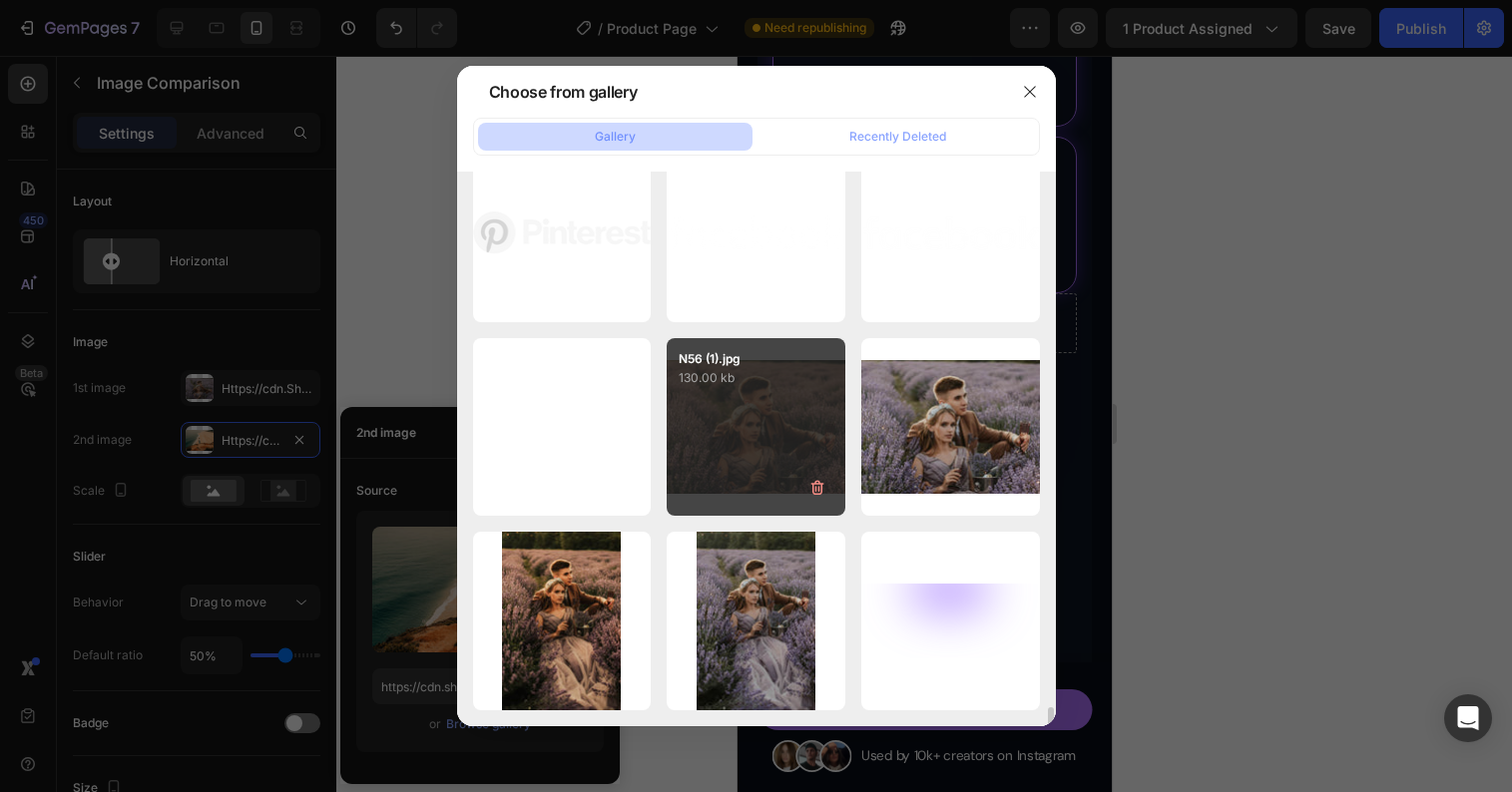 click on "N56 (1).jpg 130.00 kb" at bounding box center (756, 427) 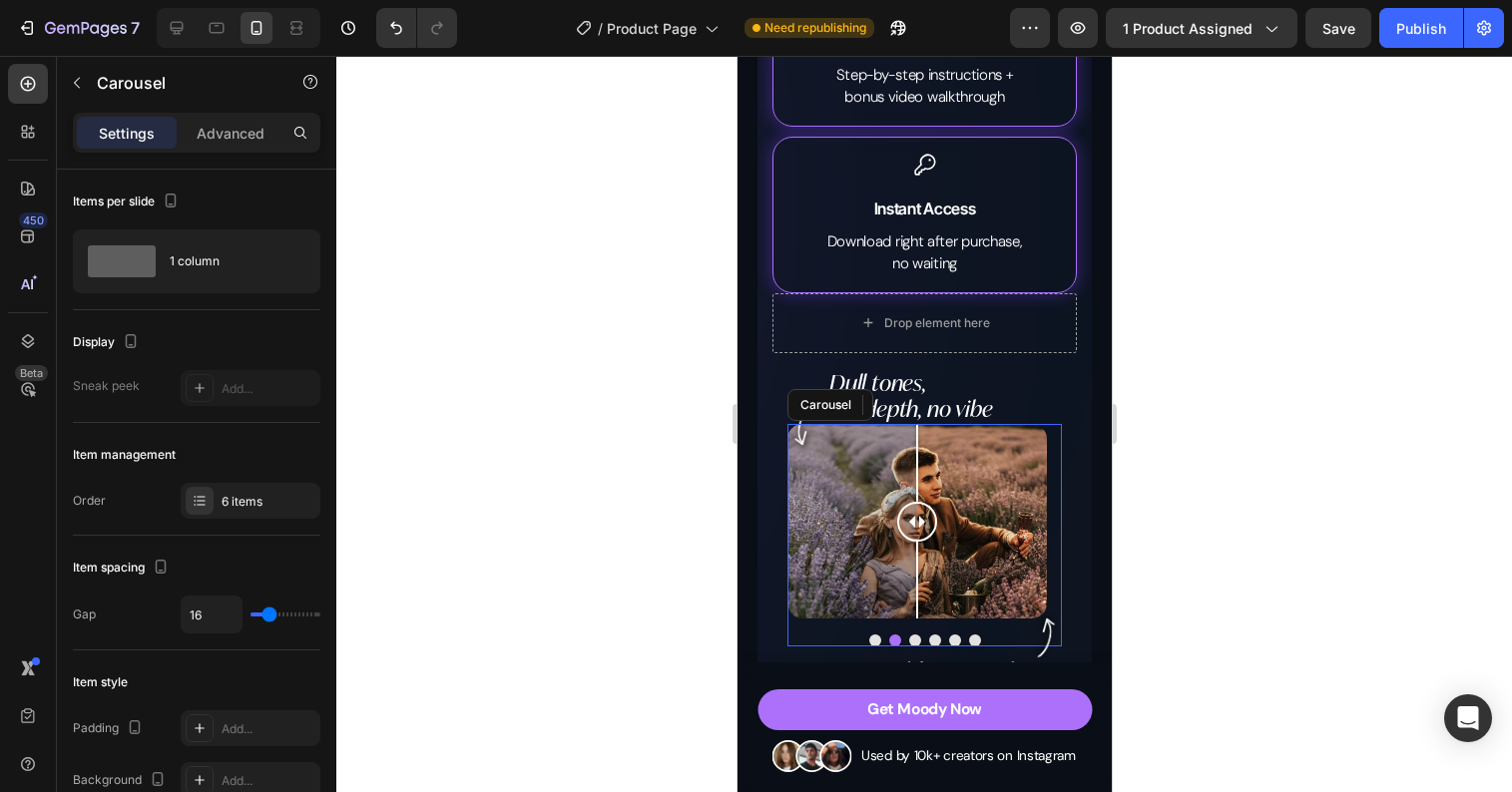 click at bounding box center [874, 640] 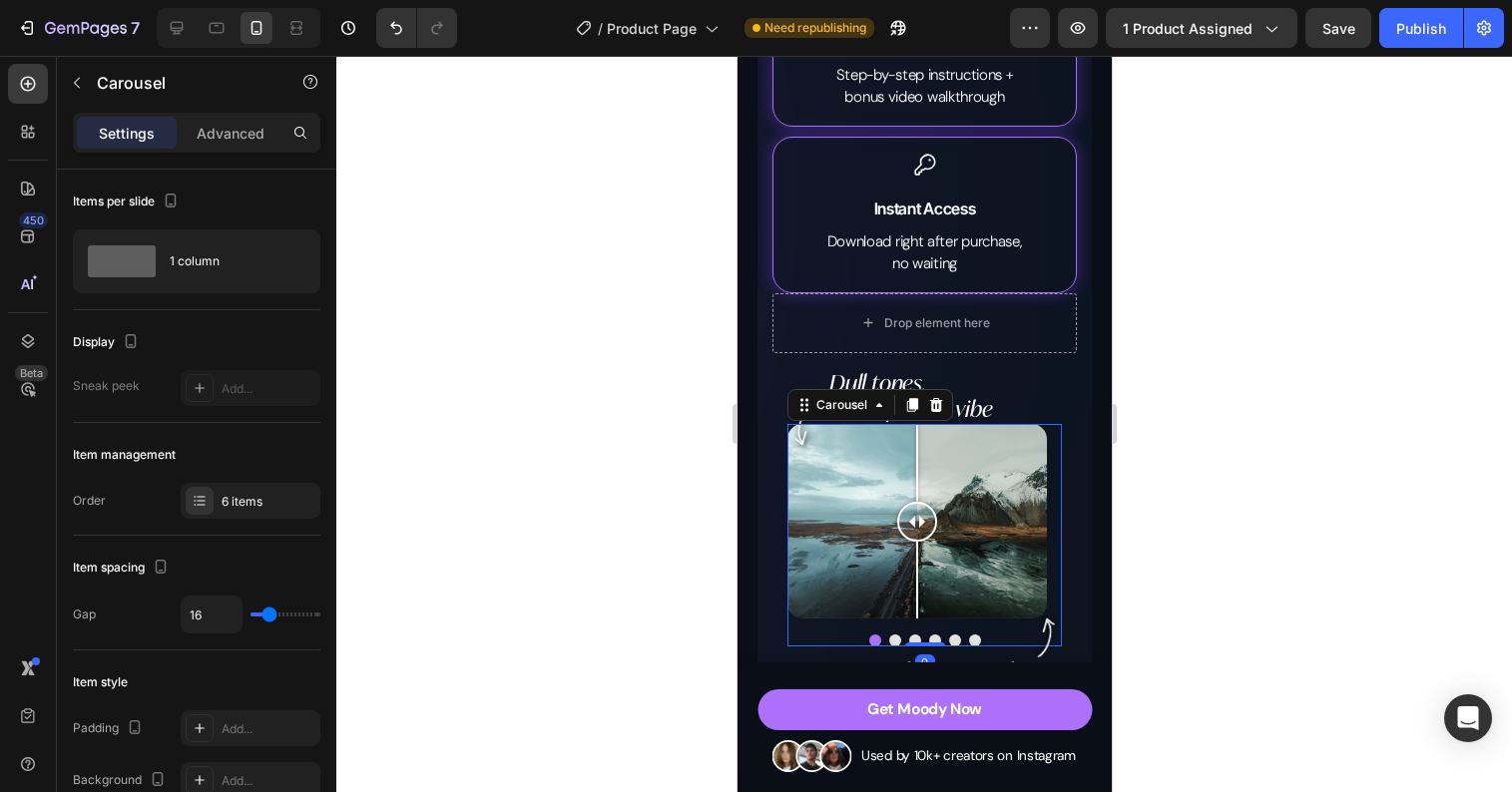 click at bounding box center (894, 640) 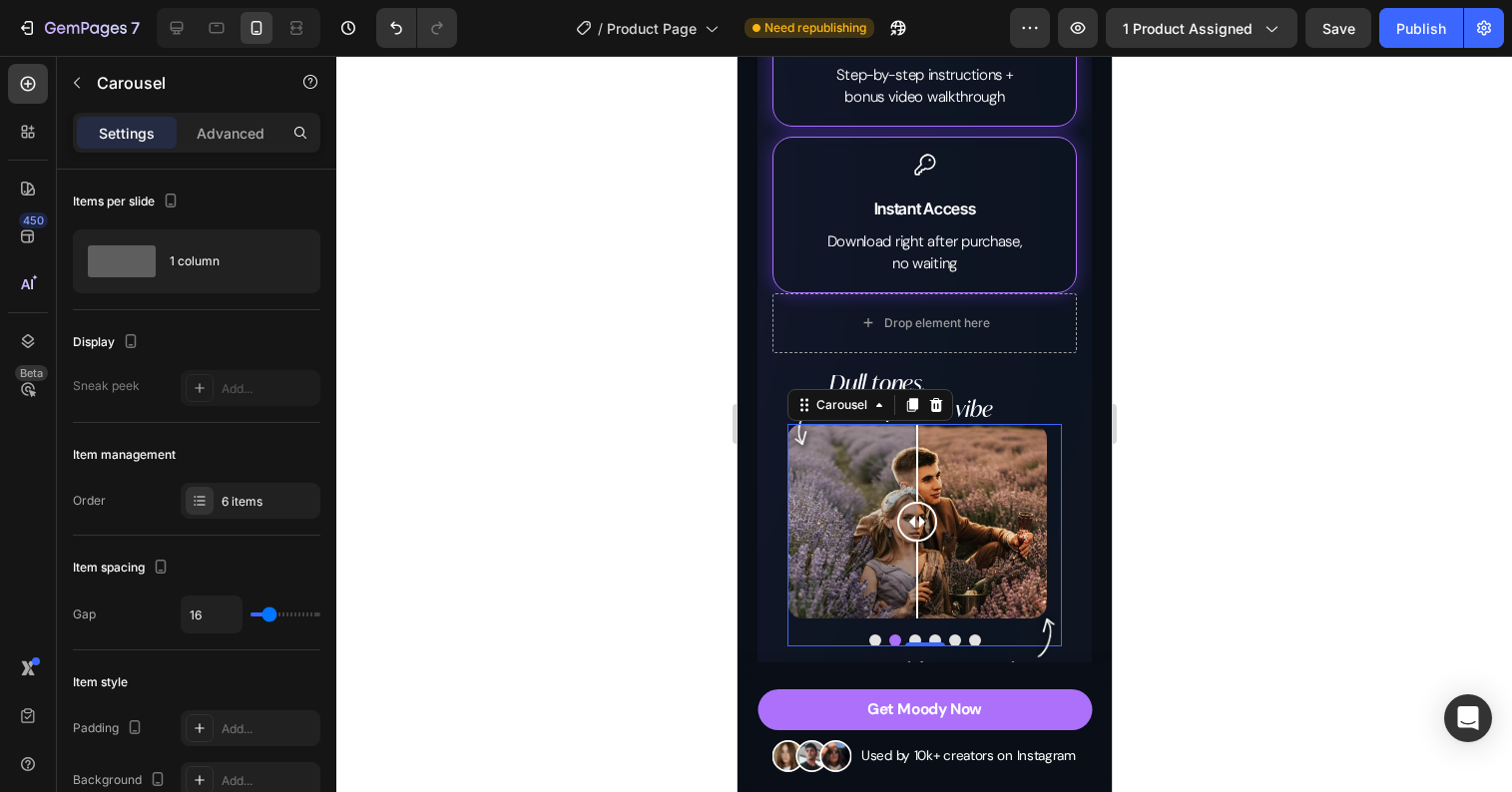 click at bounding box center (874, 640) 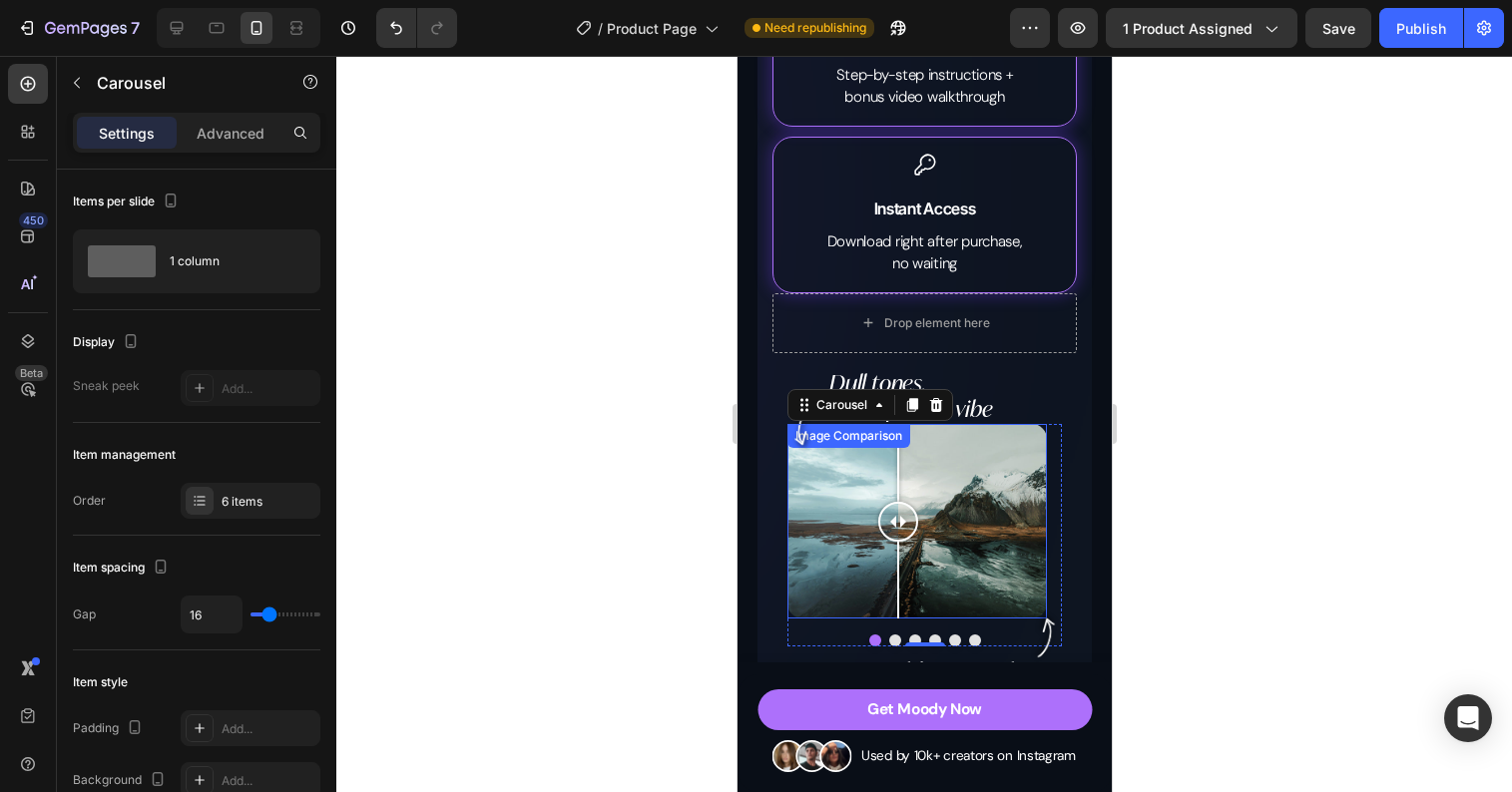 click at bounding box center [897, 521] 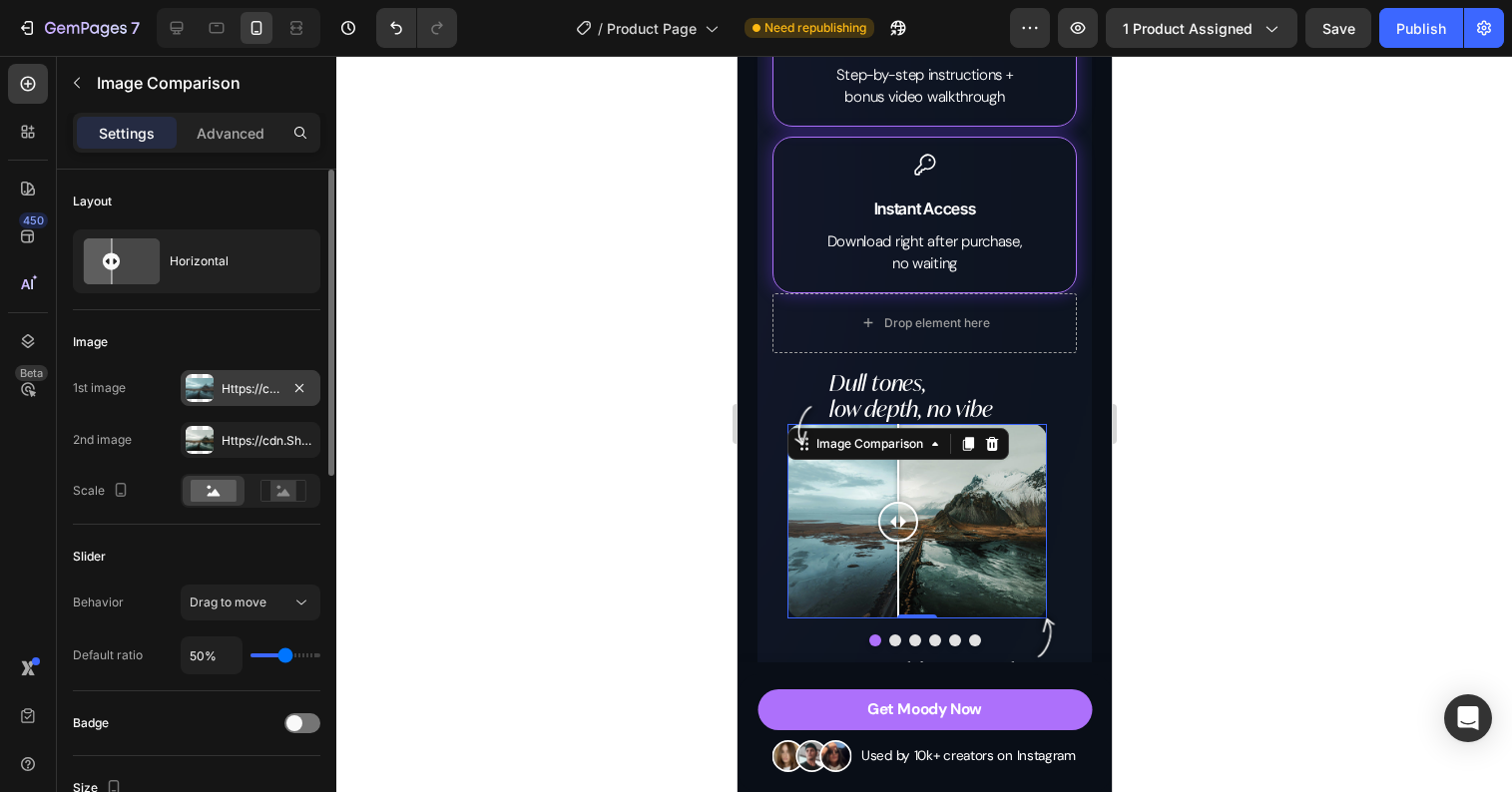 click on "Https://cdn.Shopify.Com/s/files/1/0698/5688/6972/files/gempages_572473113388778648-7e0d1981-a439-4bcc-bbc9-07bf26b538a0.Jpg" at bounding box center [251, 389] 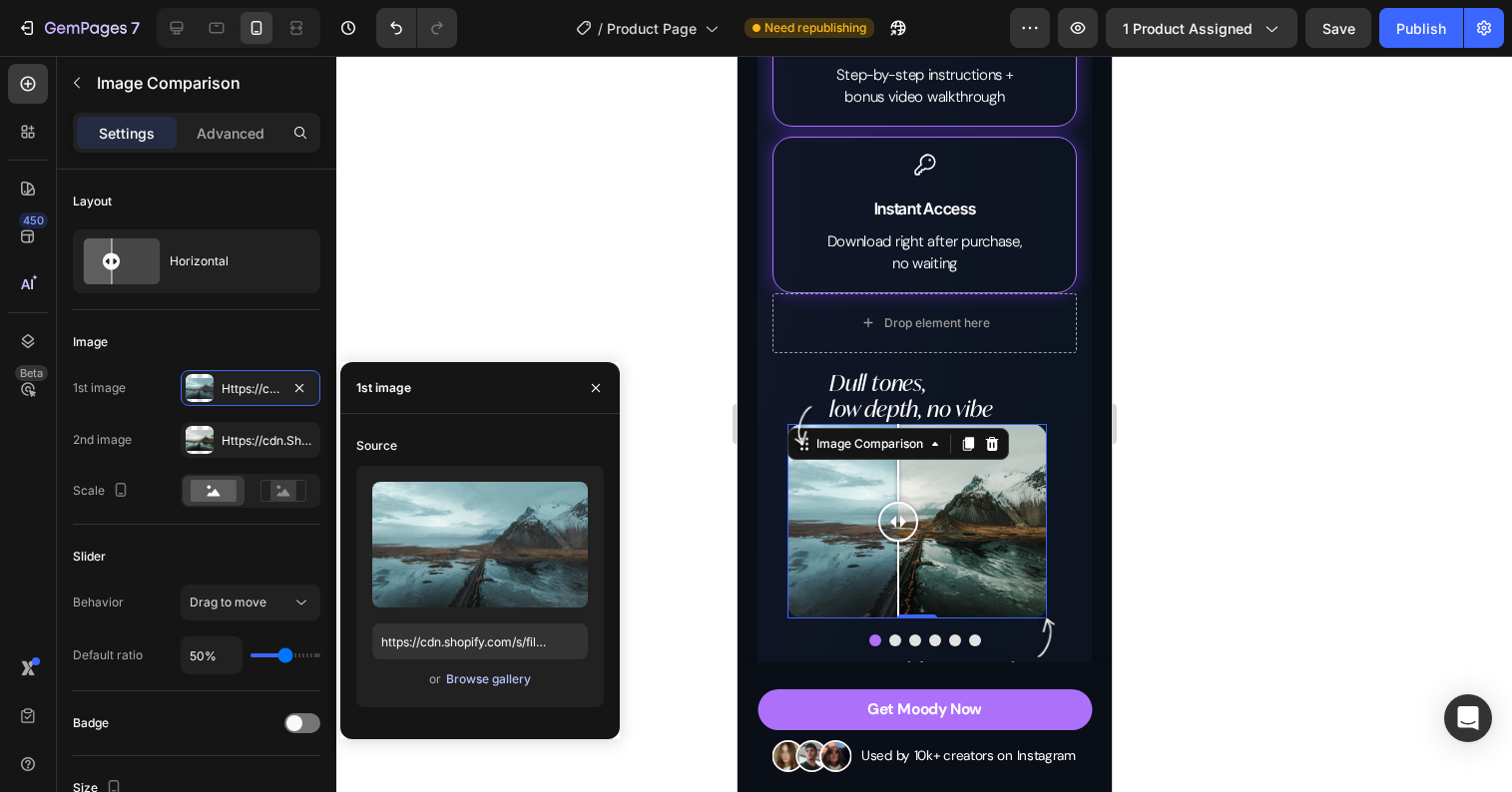 click on "Browse gallery" at bounding box center (488, 679) 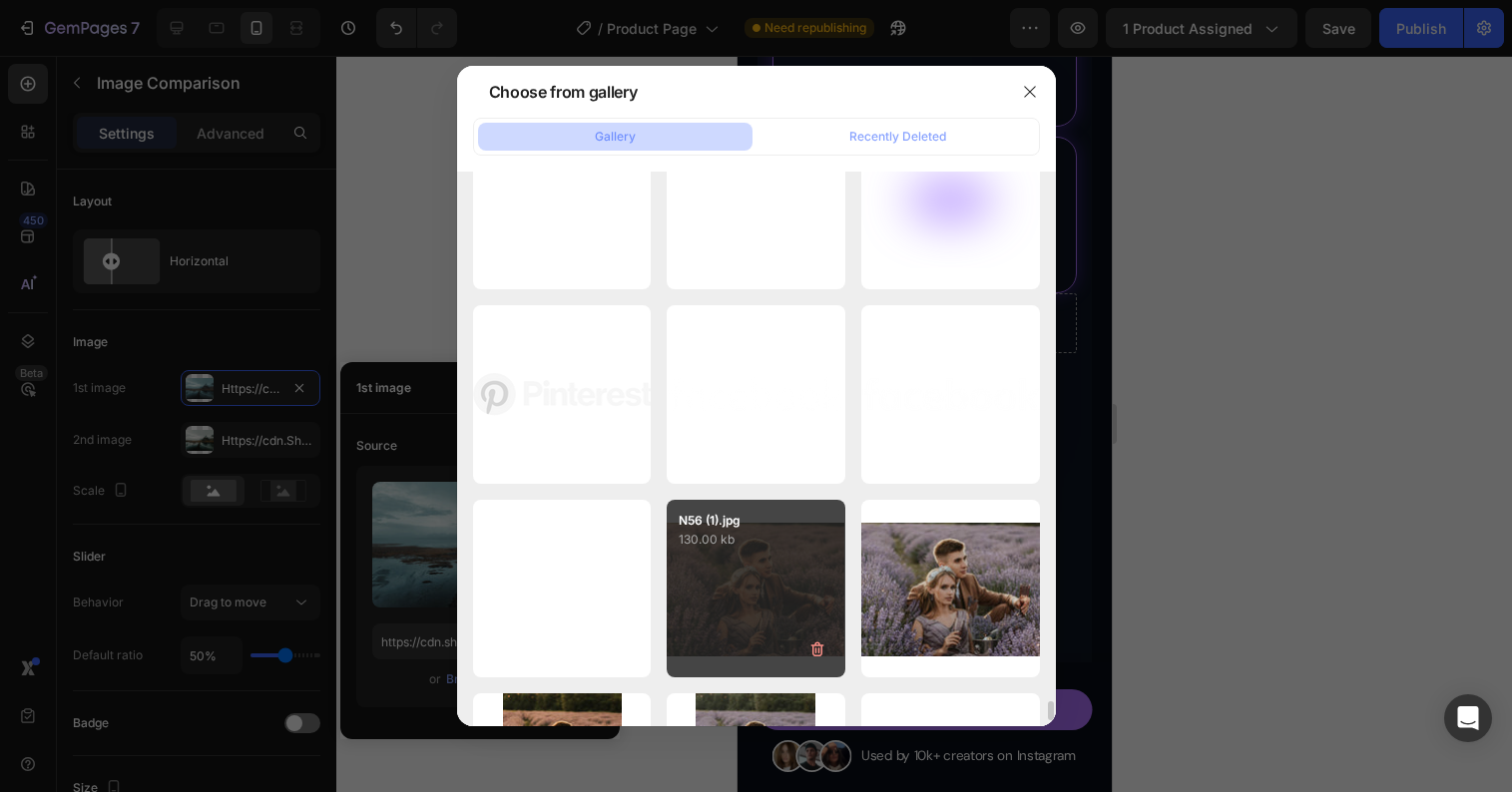 scroll, scrollTop: 14866, scrollLeft: 0, axis: vertical 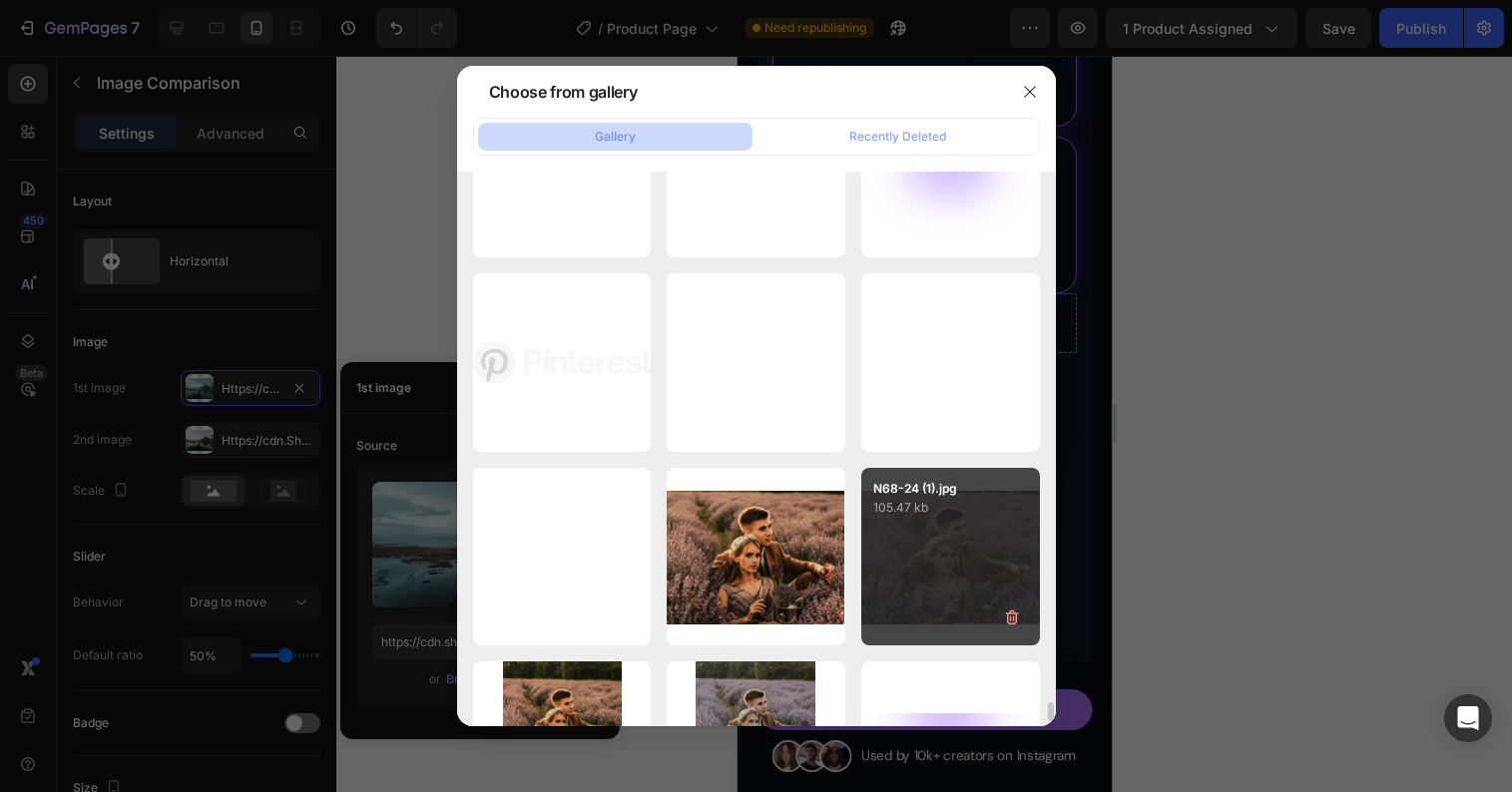 click on "N68-24 (1).jpg 105.47 kb" at bounding box center [950, 557] 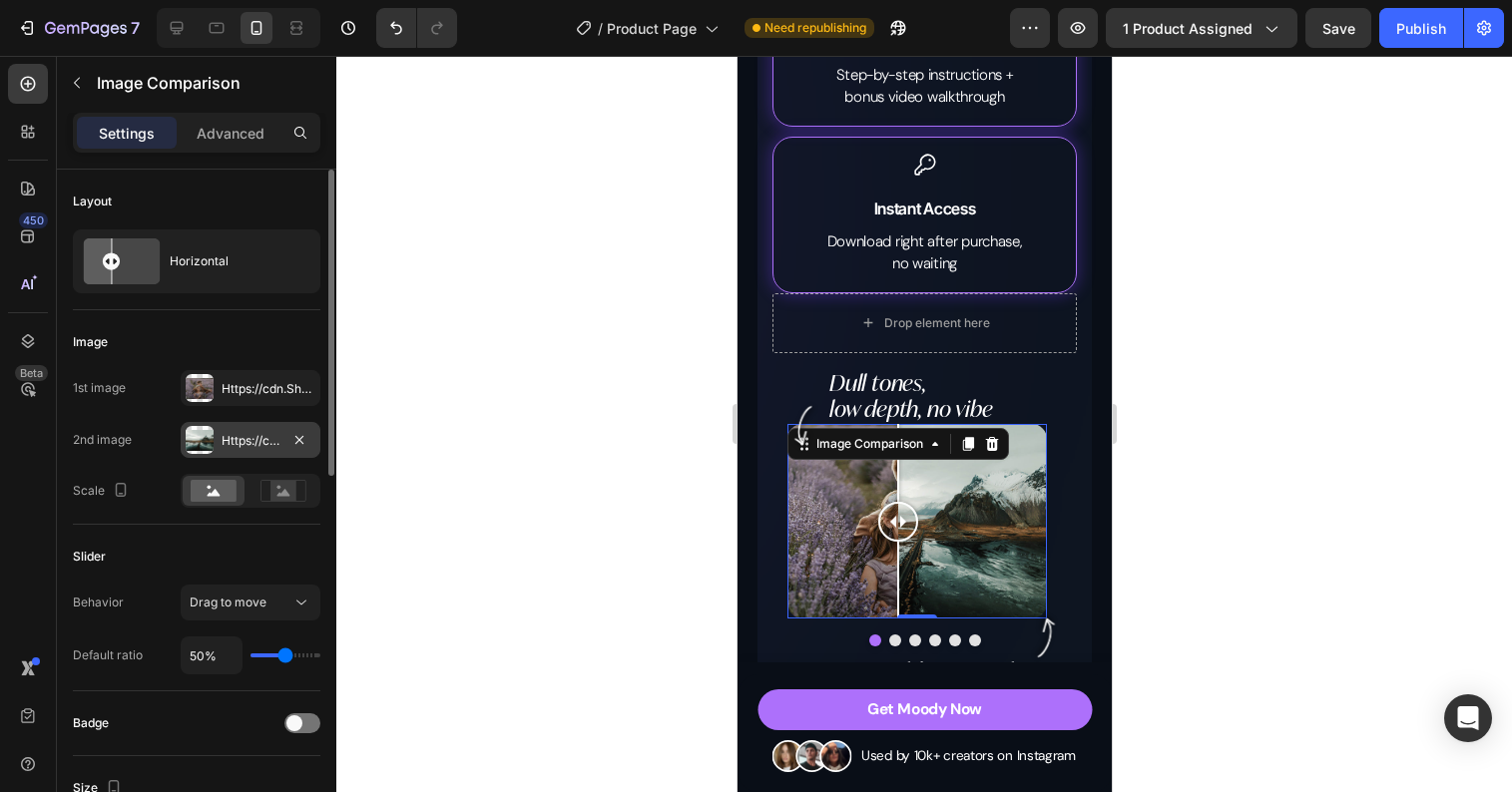 click on "Https://cdn.Shopify.Com/s/files/1/0698/5688/6972/files/gempages_572473113388778648-1f2decc6-48d6-49b0-ac63-a5bdff9f3d59.Jpg" at bounding box center [251, 441] 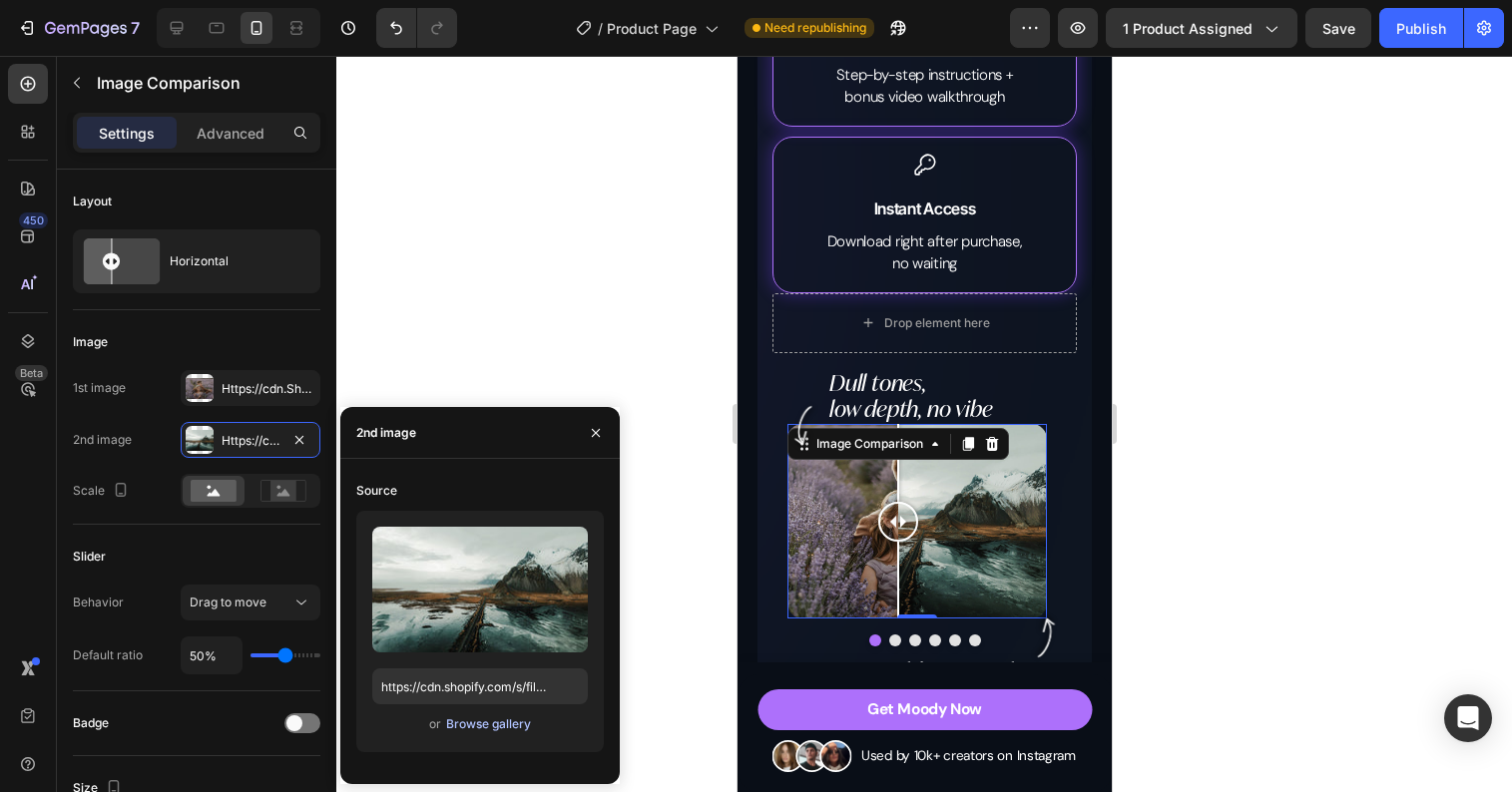 click on "Browse gallery" at bounding box center (488, 724) 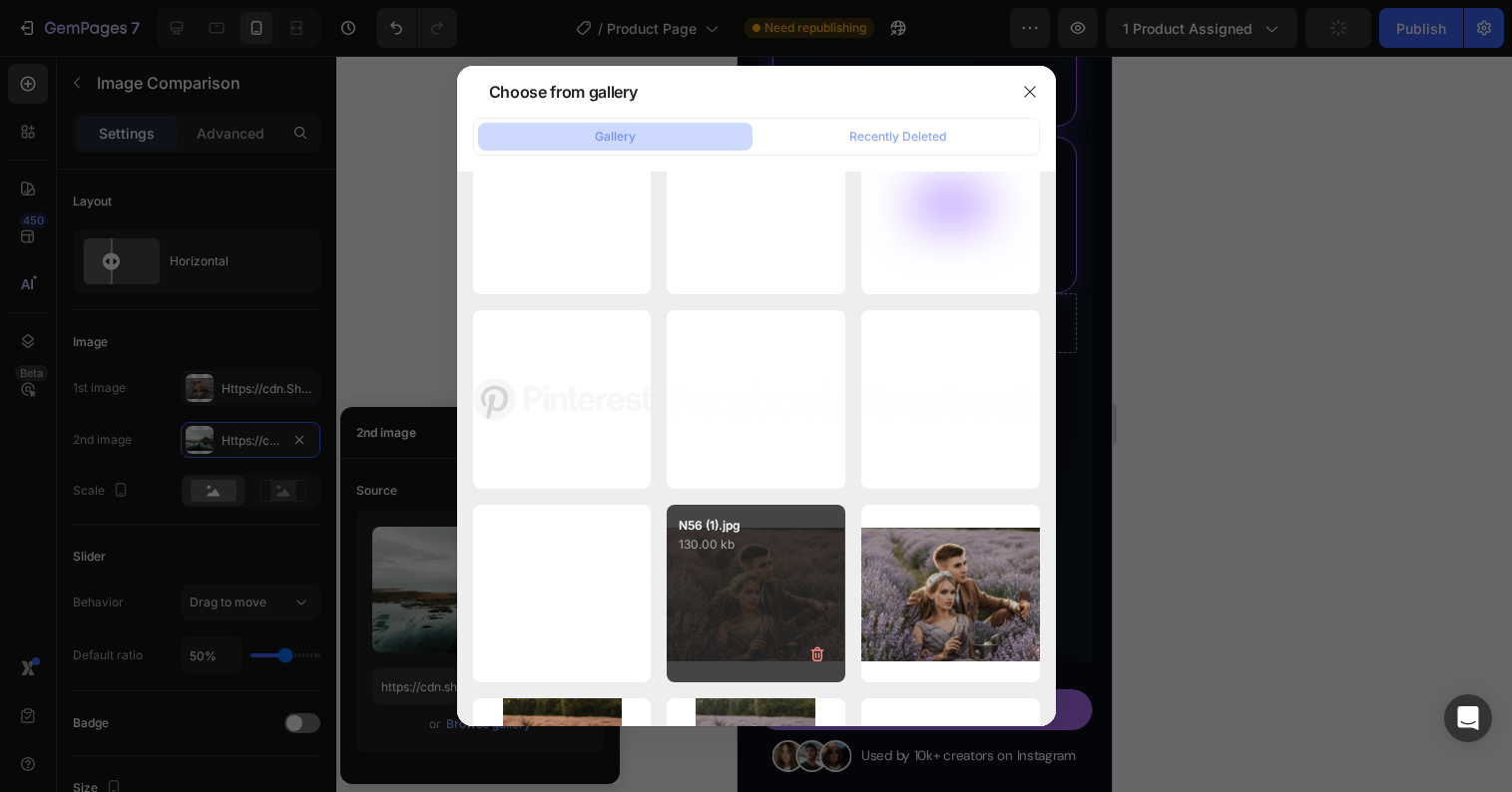 scroll, scrollTop: 14996, scrollLeft: 0, axis: vertical 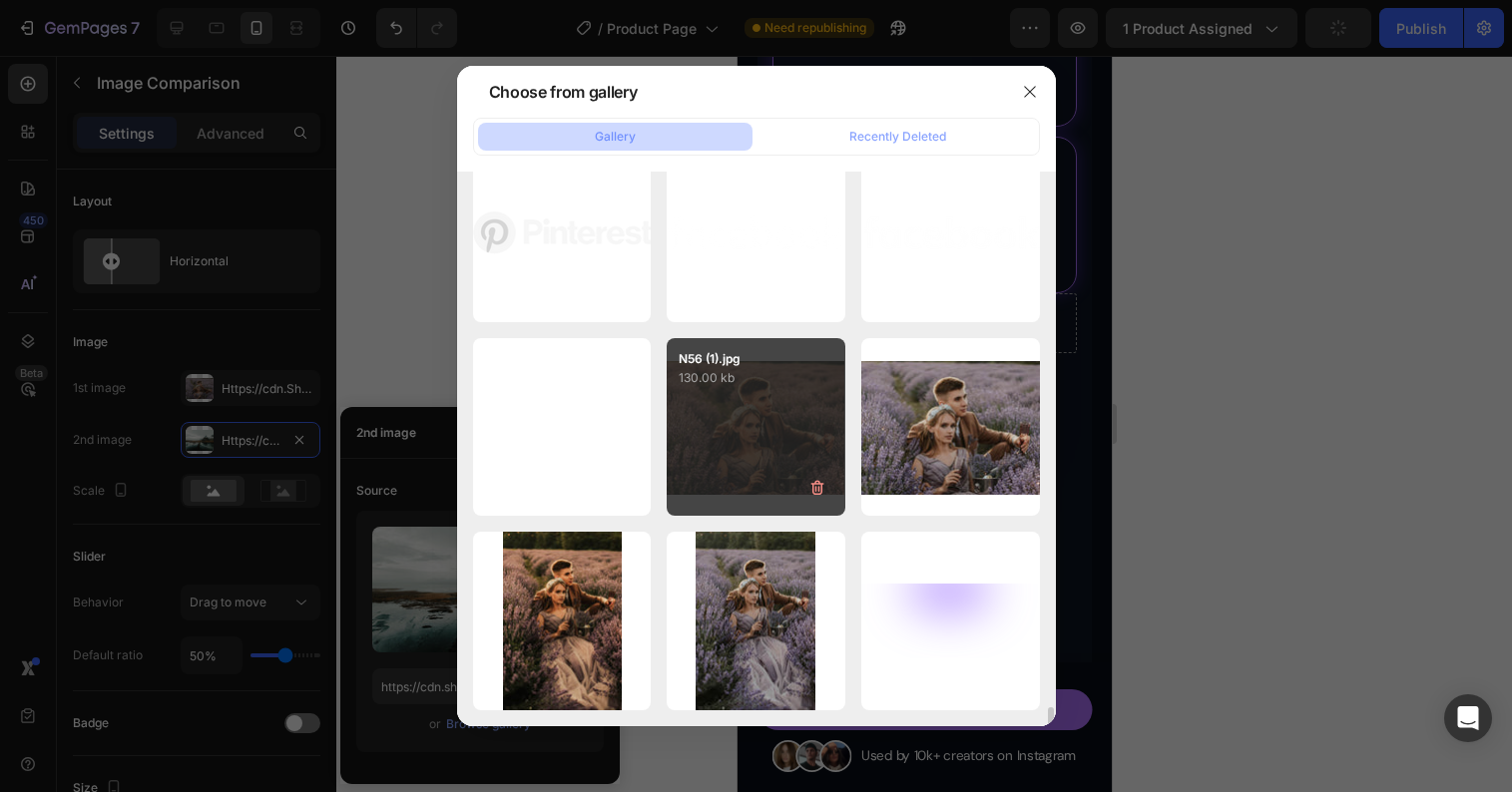click on "N56 (1).jpg 130.00 kb" at bounding box center [756, 427] 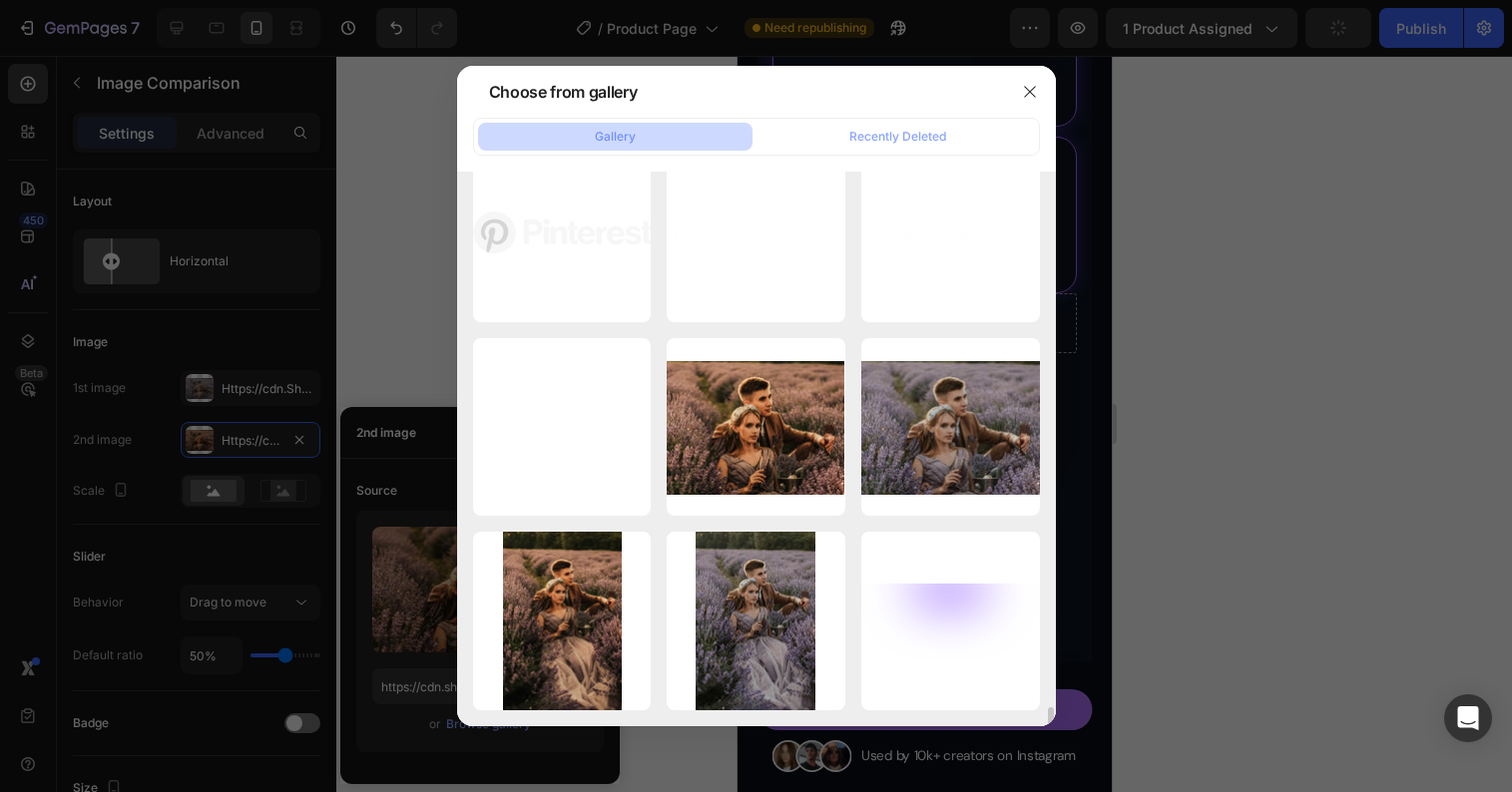 type on "https://cdn.shopify.com/s/files/1/0698/5688/6972/files/gempages_572473113388778648-96f2c4e5-ba04-4e3c-8298-31a45c0cade6.jpg" 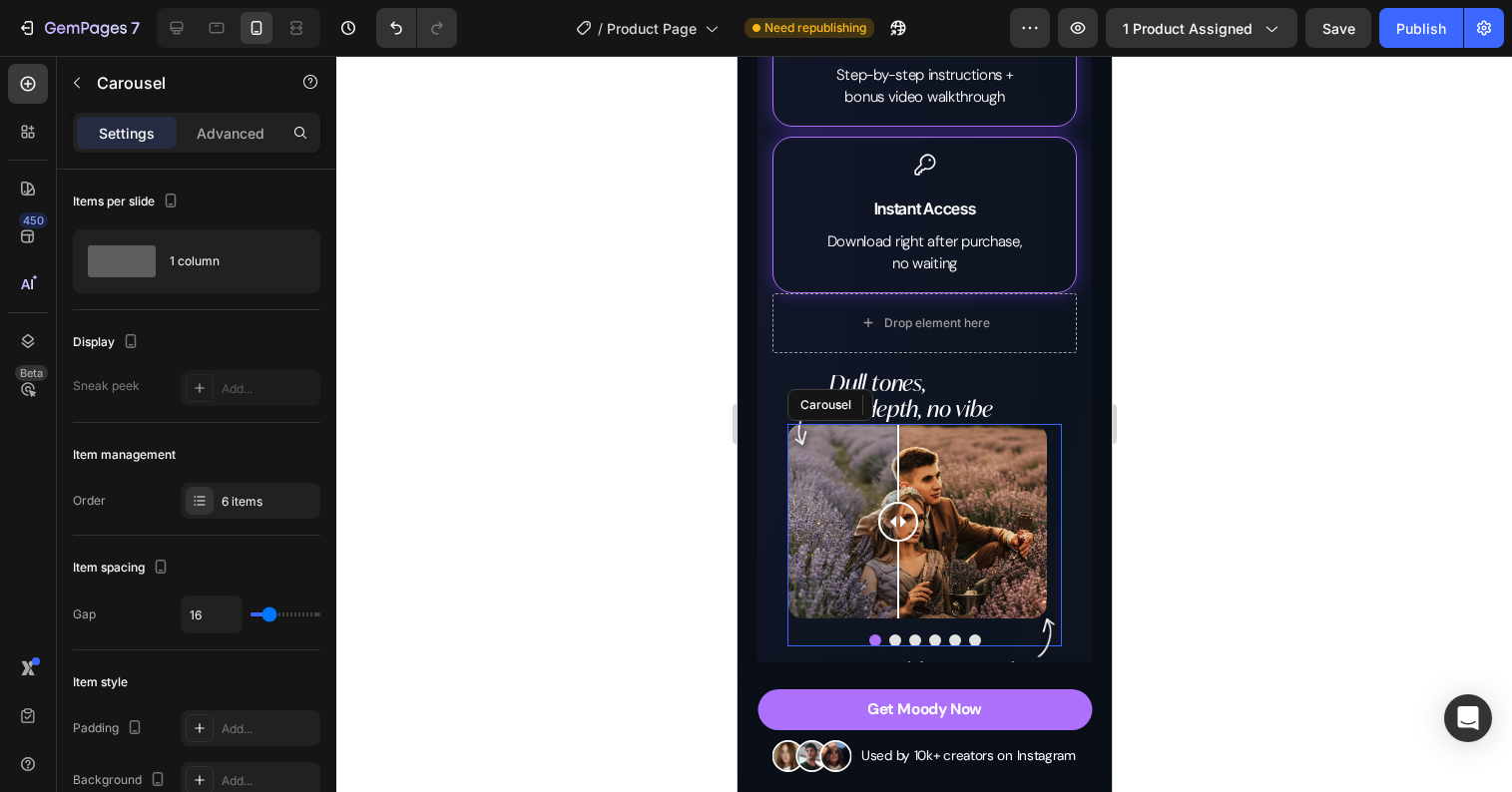 click at bounding box center (894, 640) 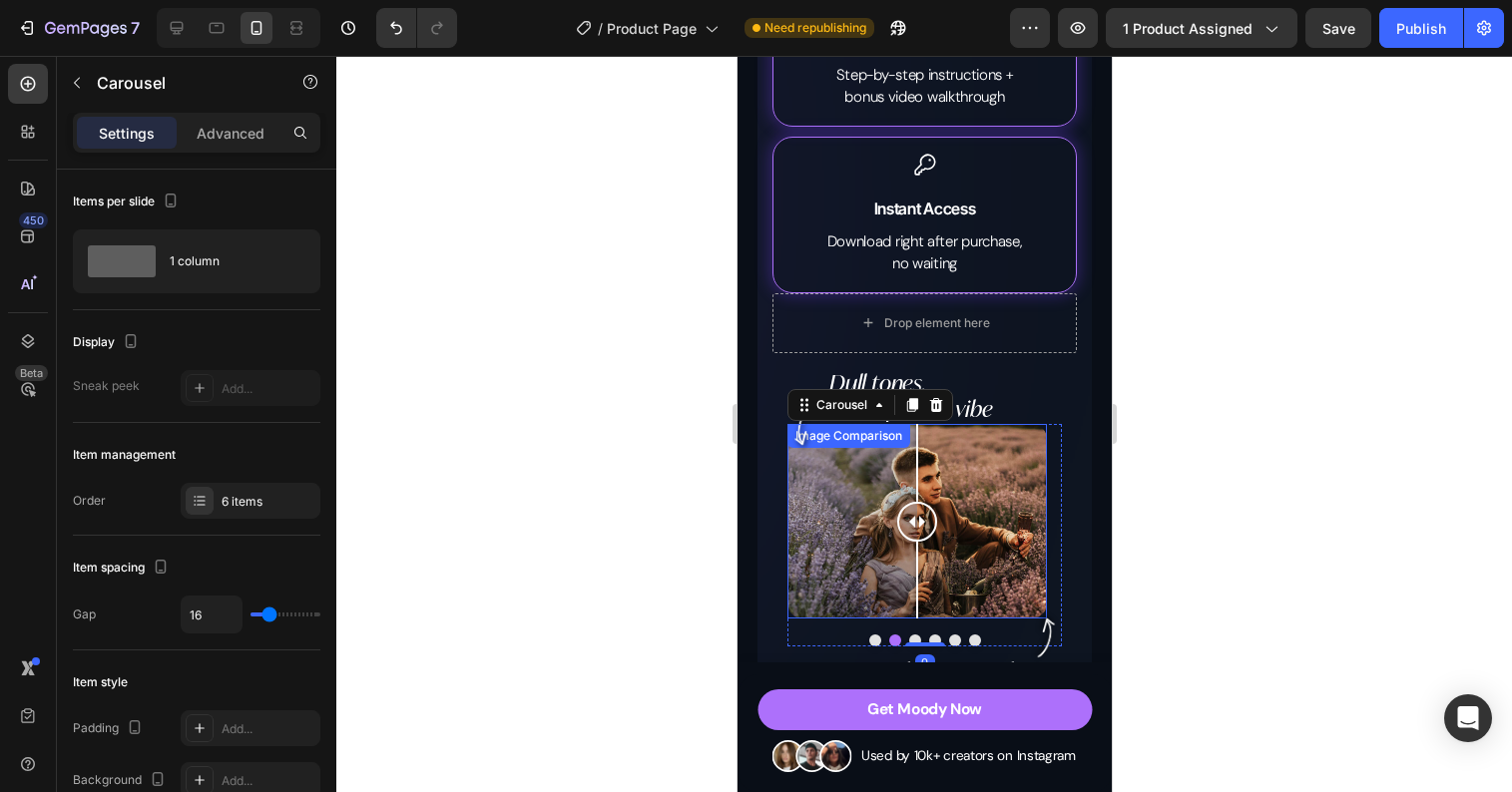 click at bounding box center [916, 521] 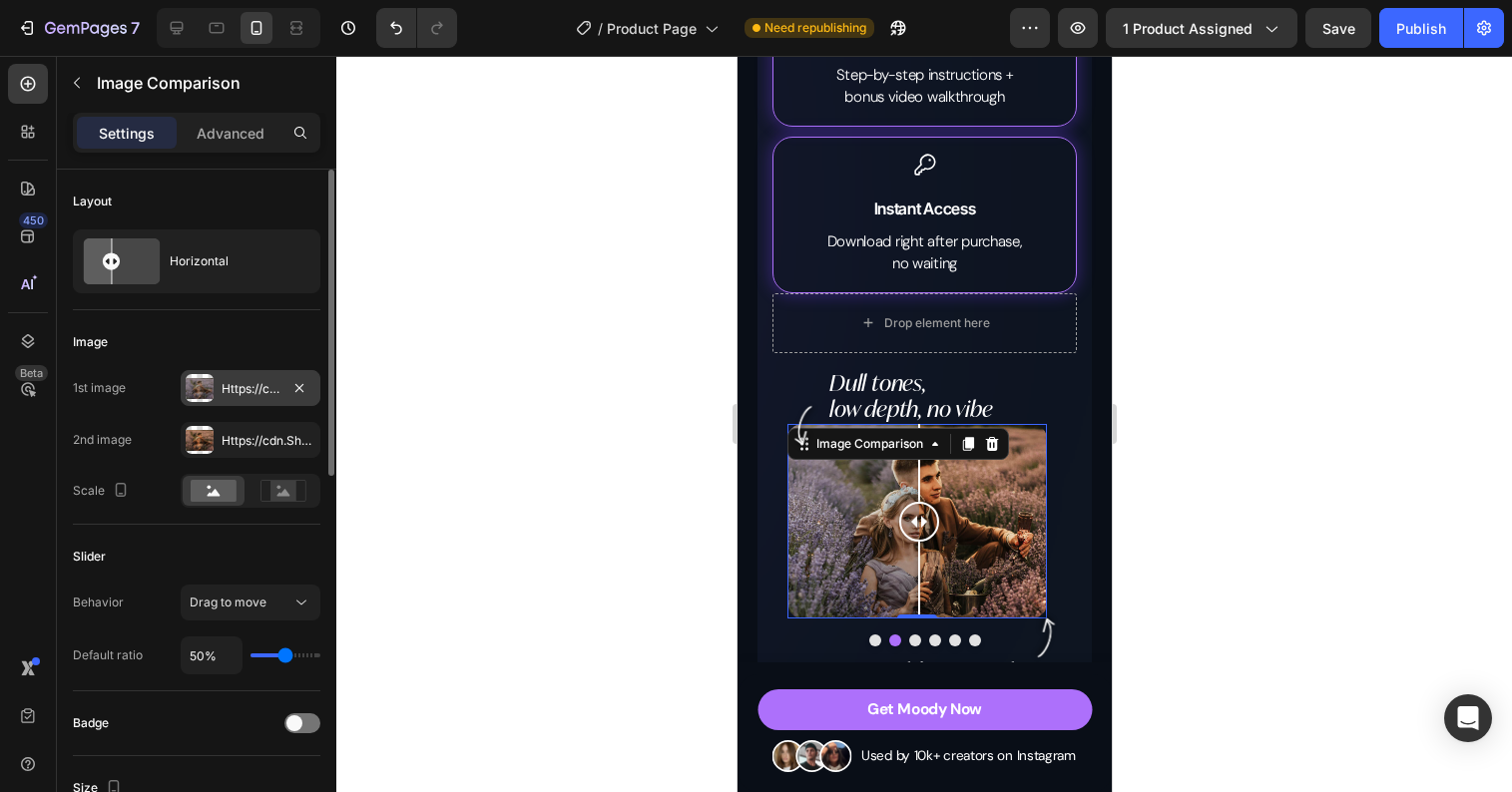 click at bounding box center (200, 388) 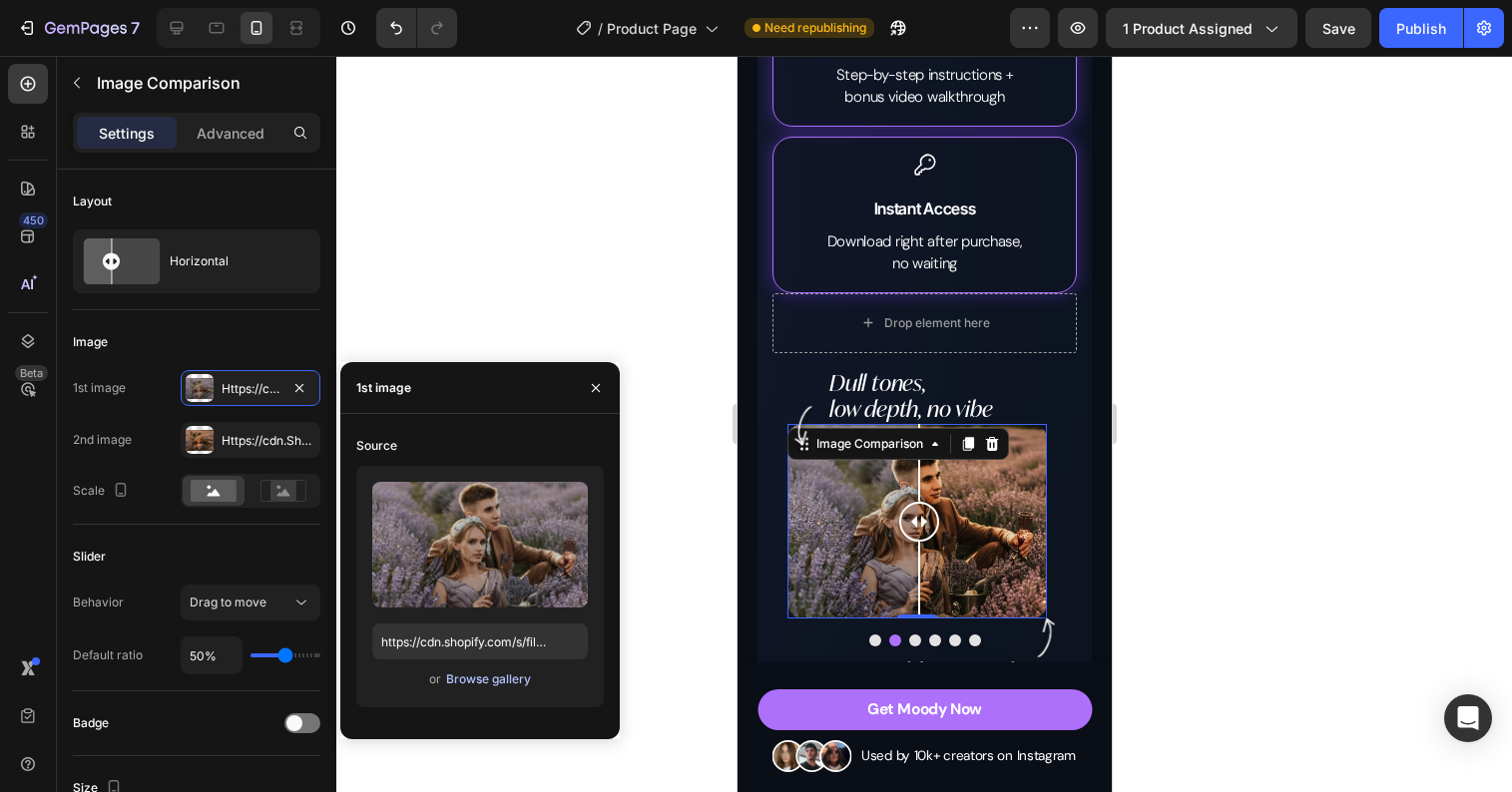 click on "Browse gallery" at bounding box center [488, 679] 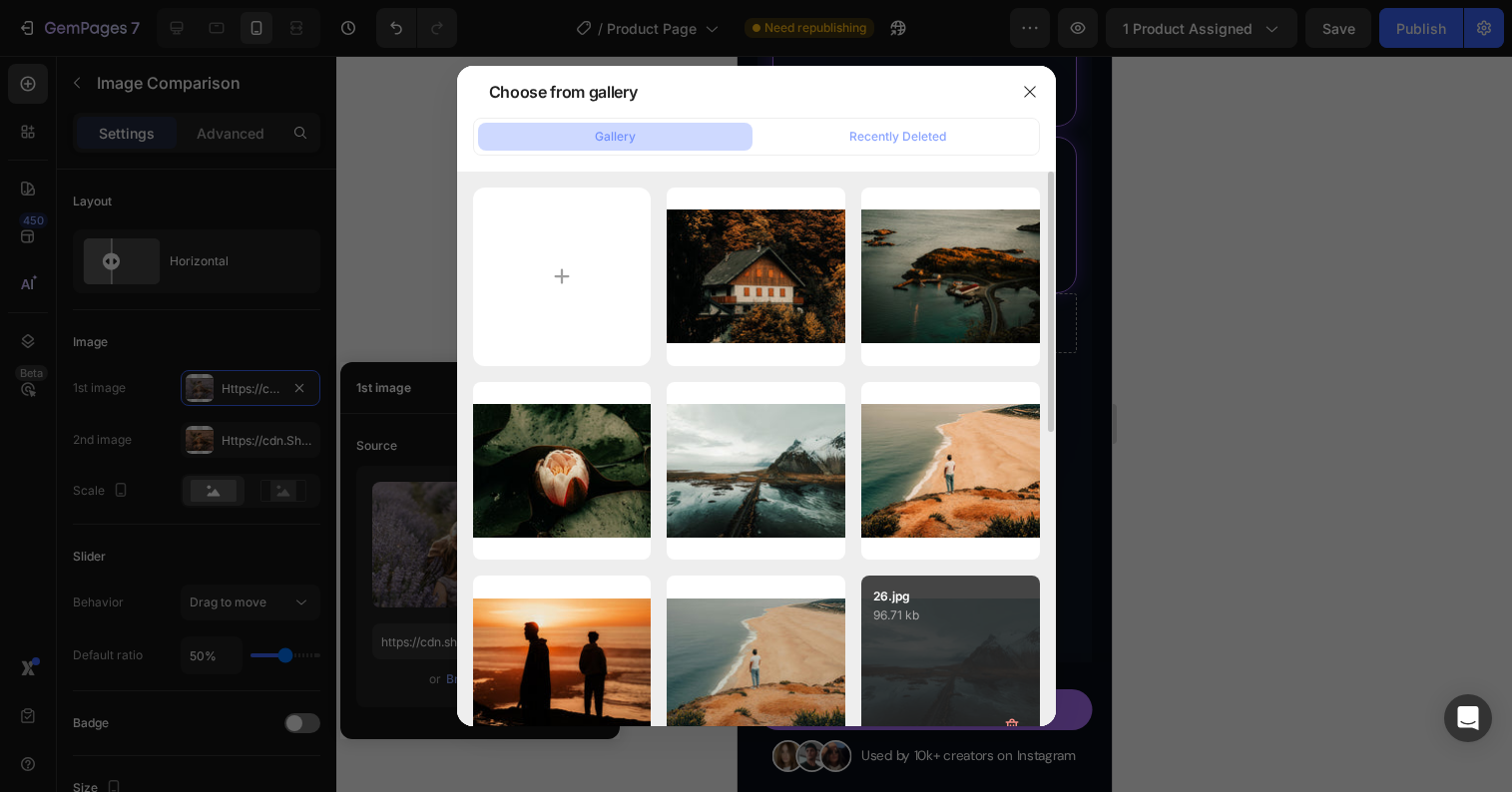 click on "26.jpg 96.71 kb" at bounding box center (950, 664) 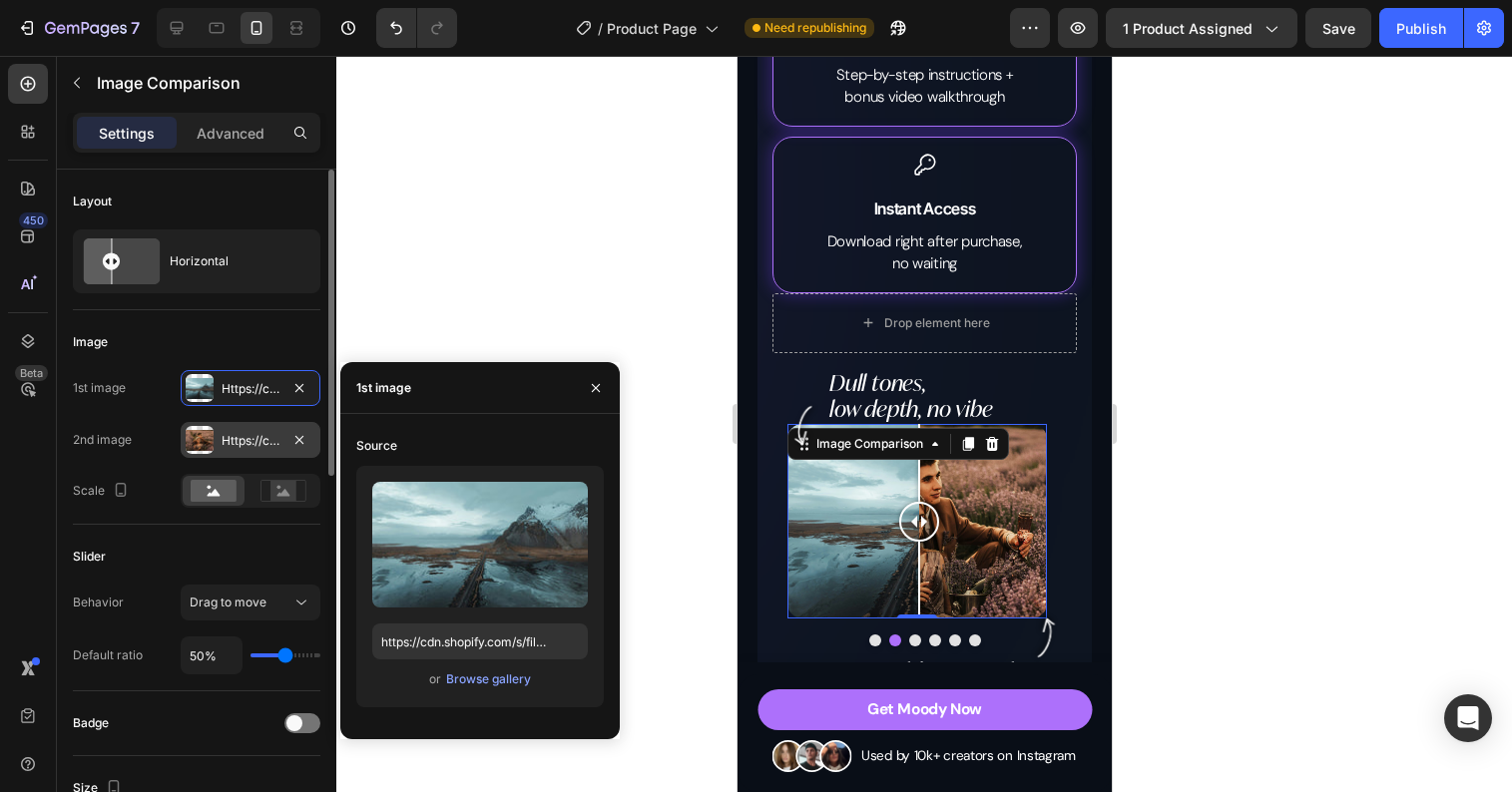 click on "Https://cdn.Shopify.Com/s/files/1/0698/5688/6972/files/gempages_572473113388778648-96f2c4e5-ba04-4e3c-8298-31a45c0cade6.Jpg" at bounding box center [251, 441] 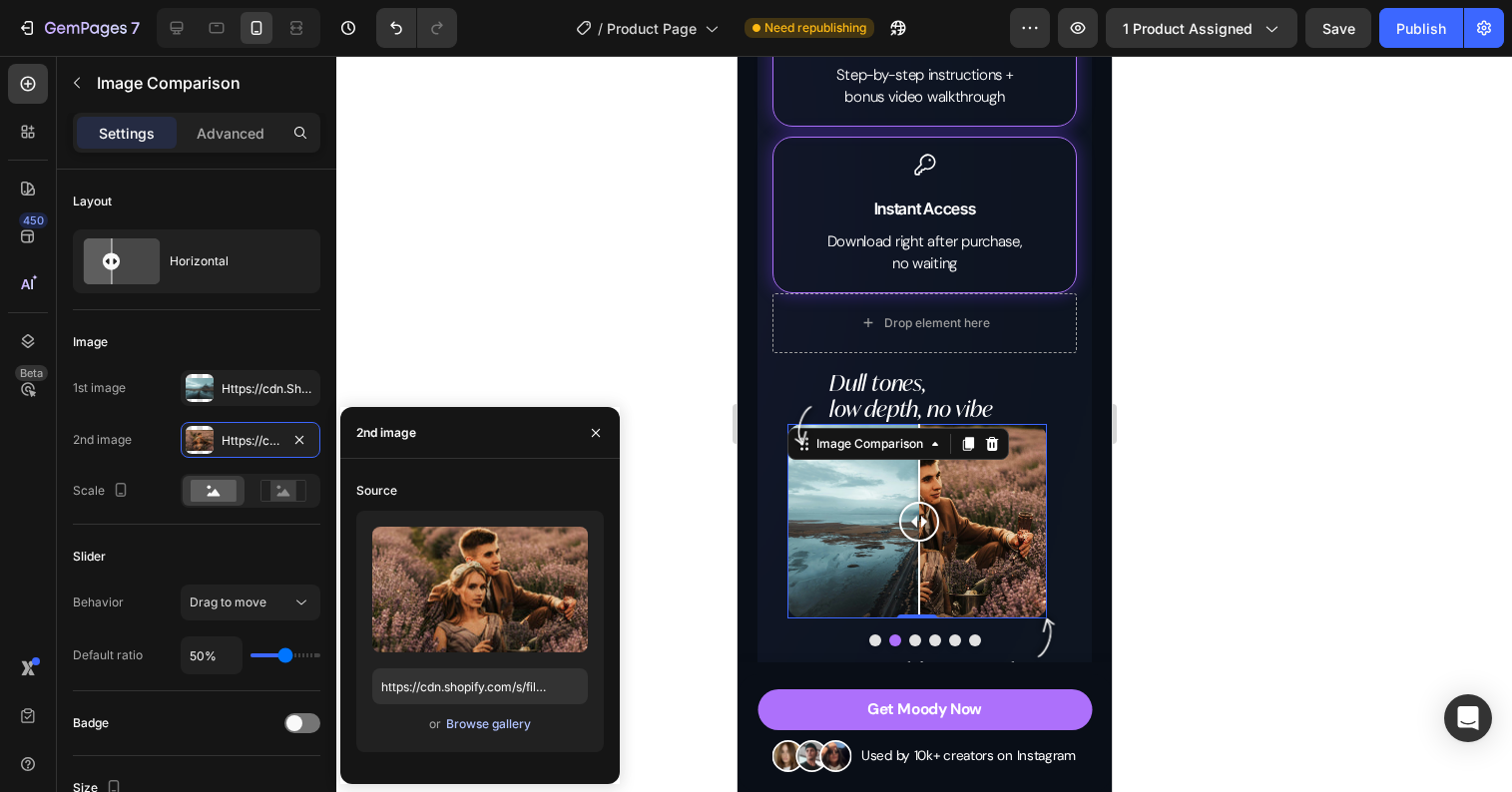 click on "Browse gallery" at bounding box center (488, 724) 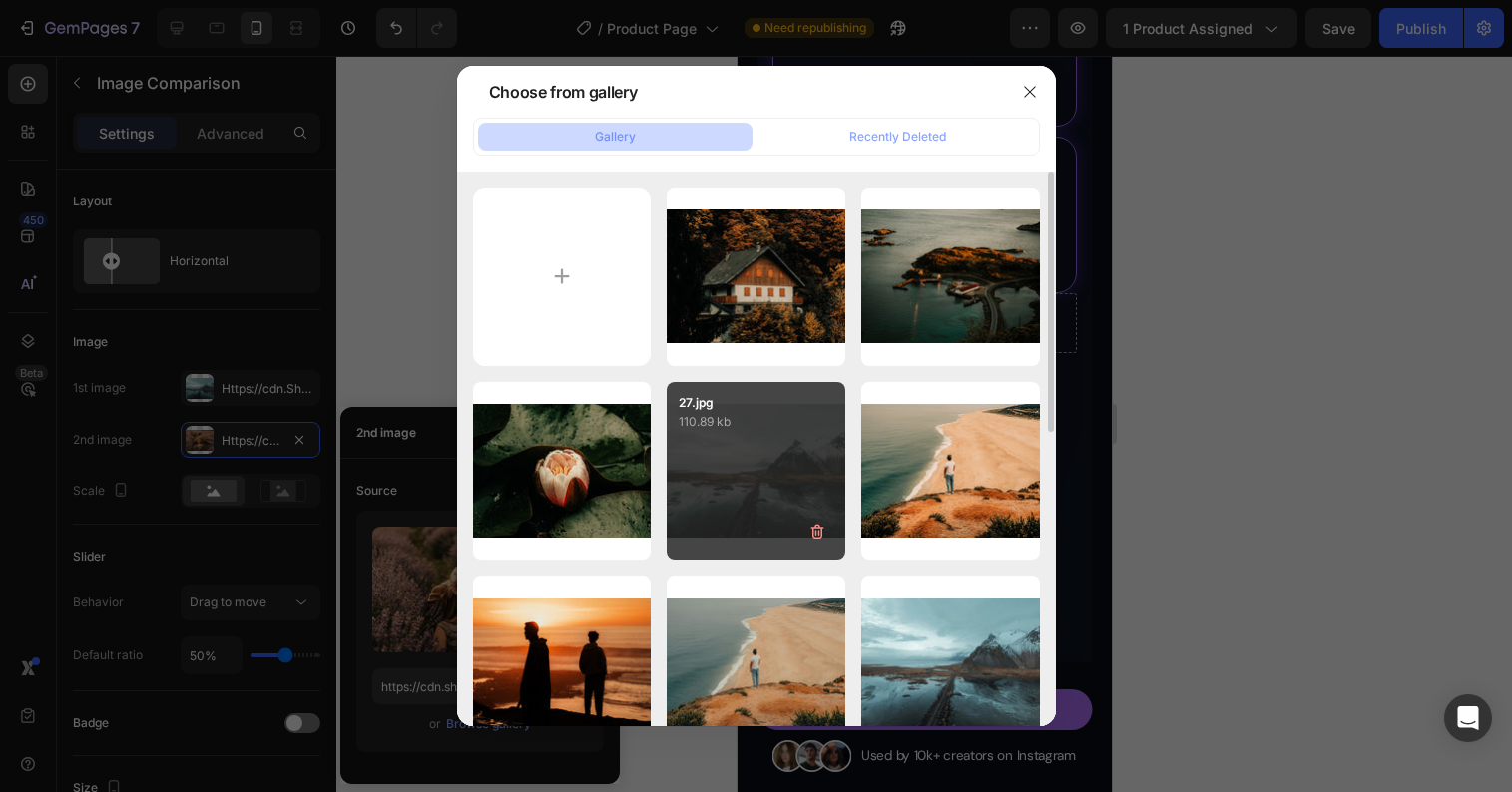 click on "27.jpg 110.89 kb" at bounding box center (756, 471) 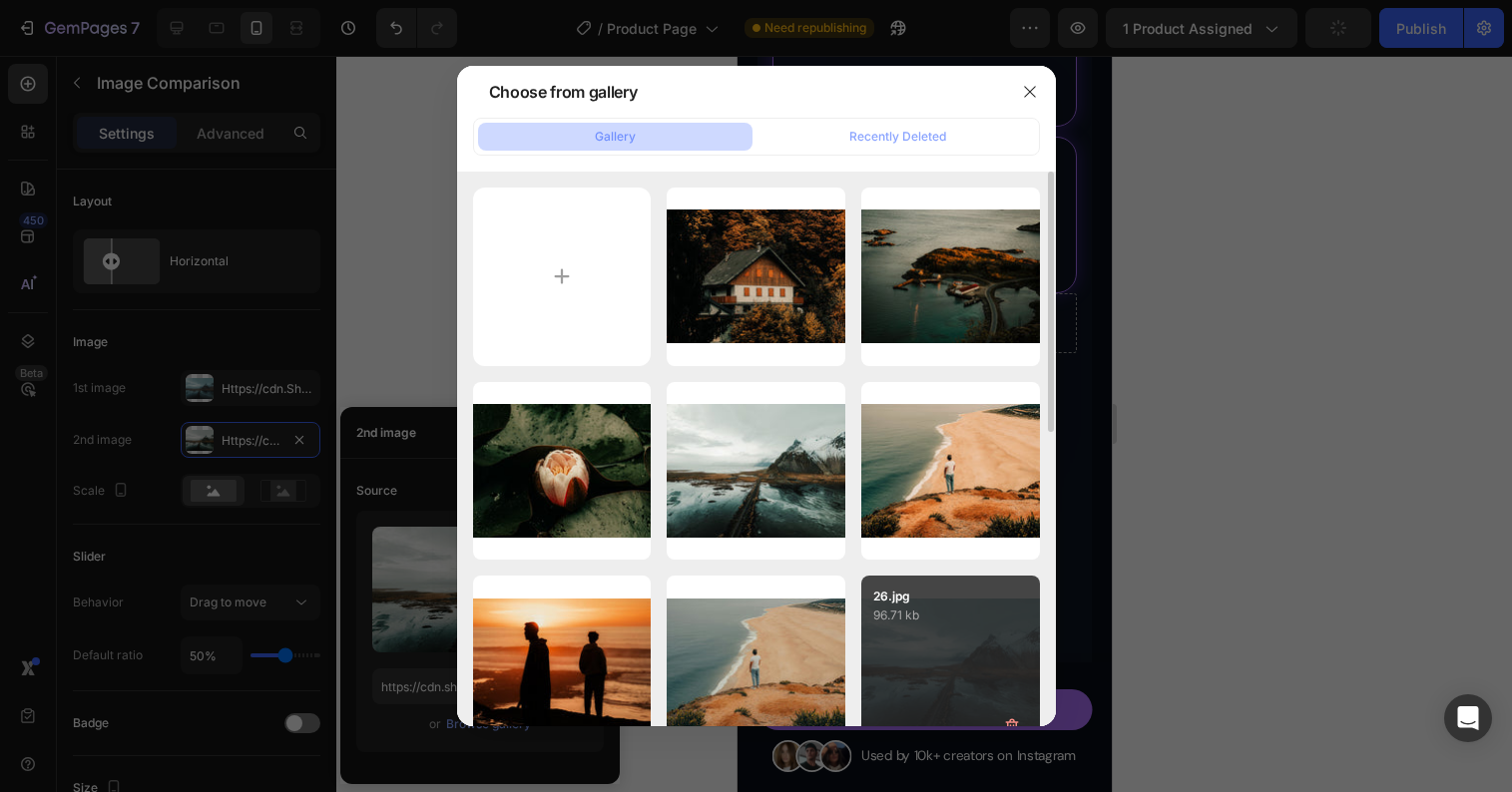 type on "https://cdn.shopify.com/s/files/1/0698/5688/6972/files/gempages_572473113388778648-1f2decc6-48d6-49b0-ac63-a5bdff9f3d59.jpg" 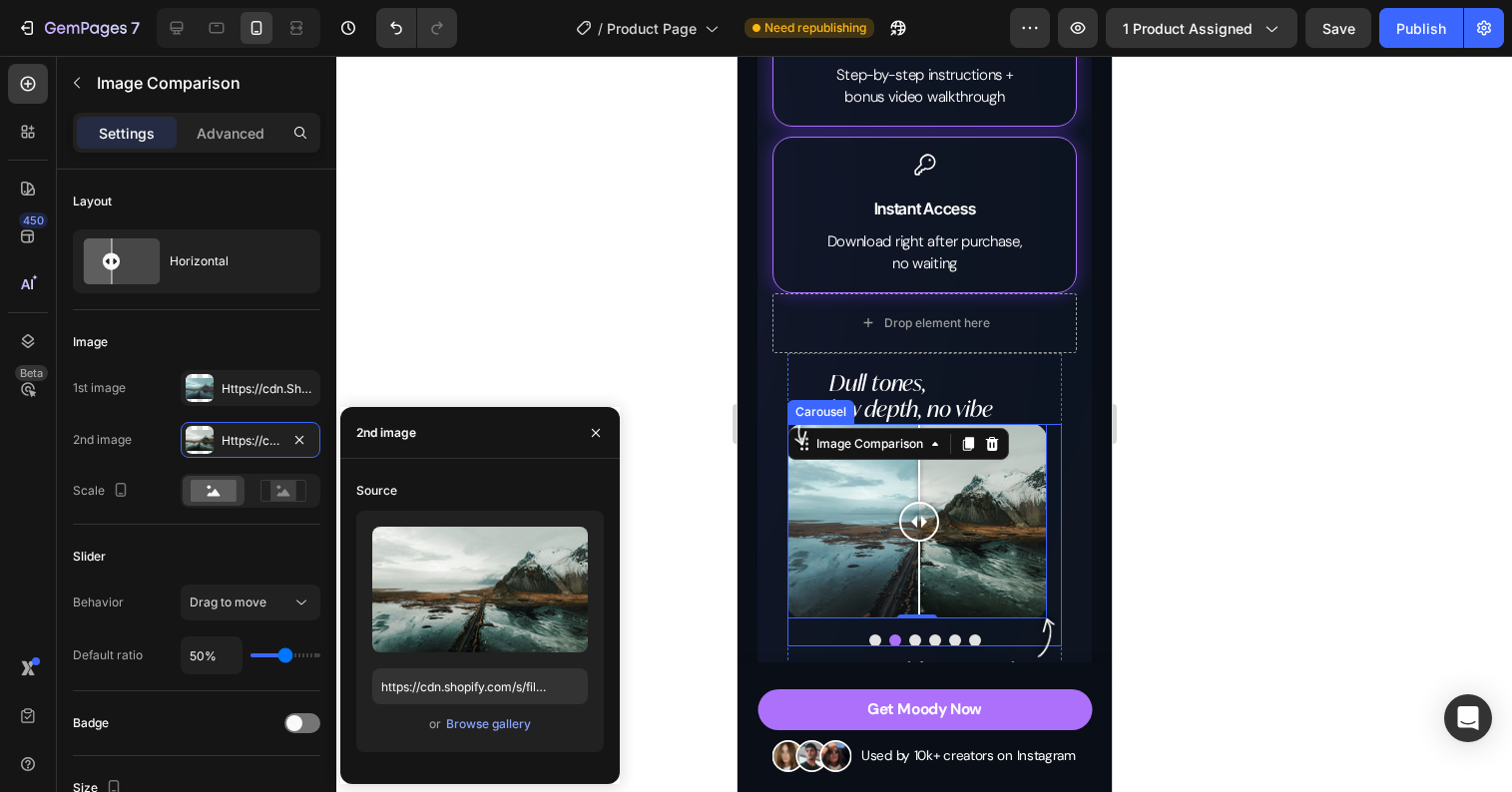 click at bounding box center (914, 640) 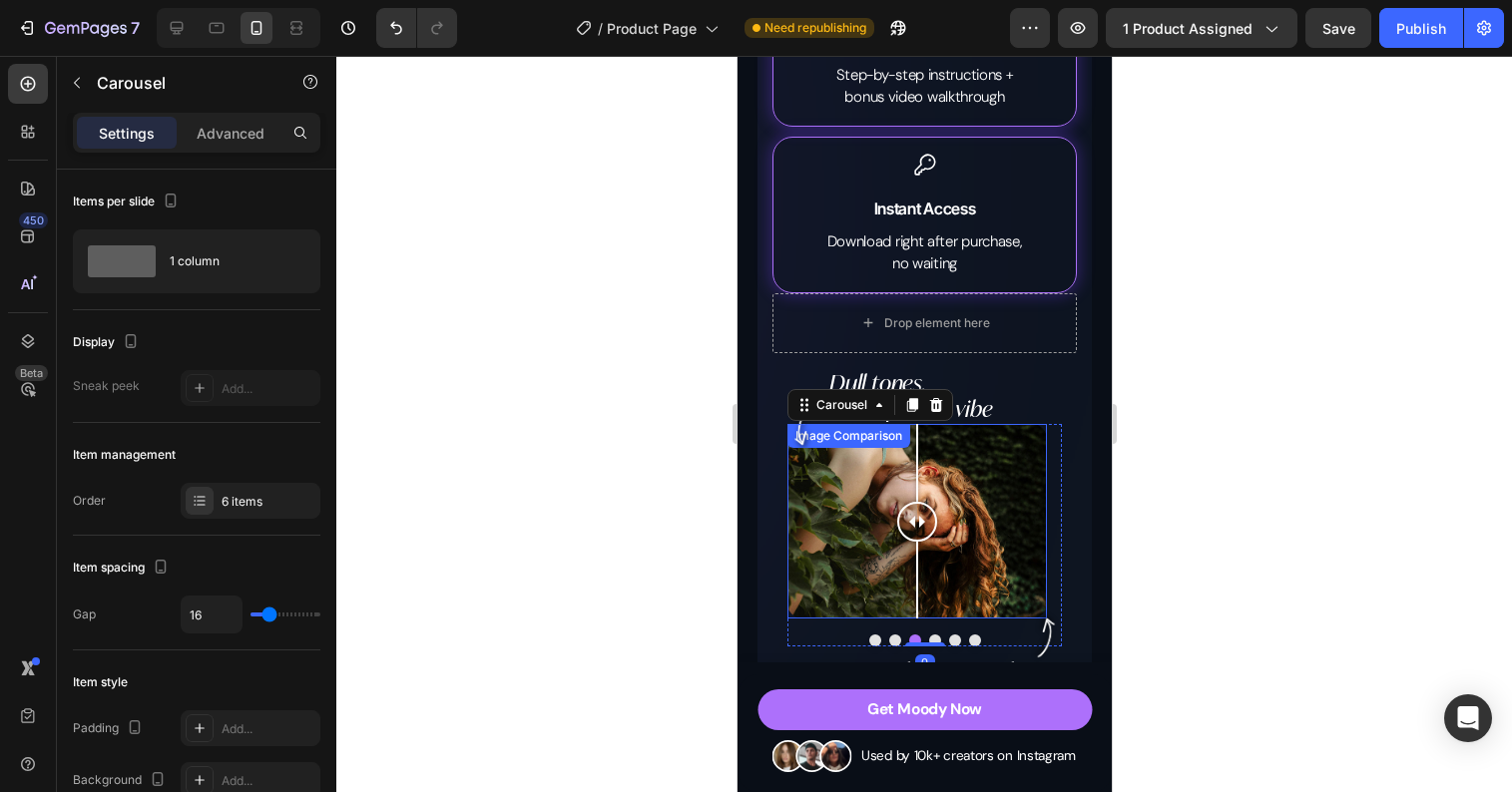 click at bounding box center [916, 521] 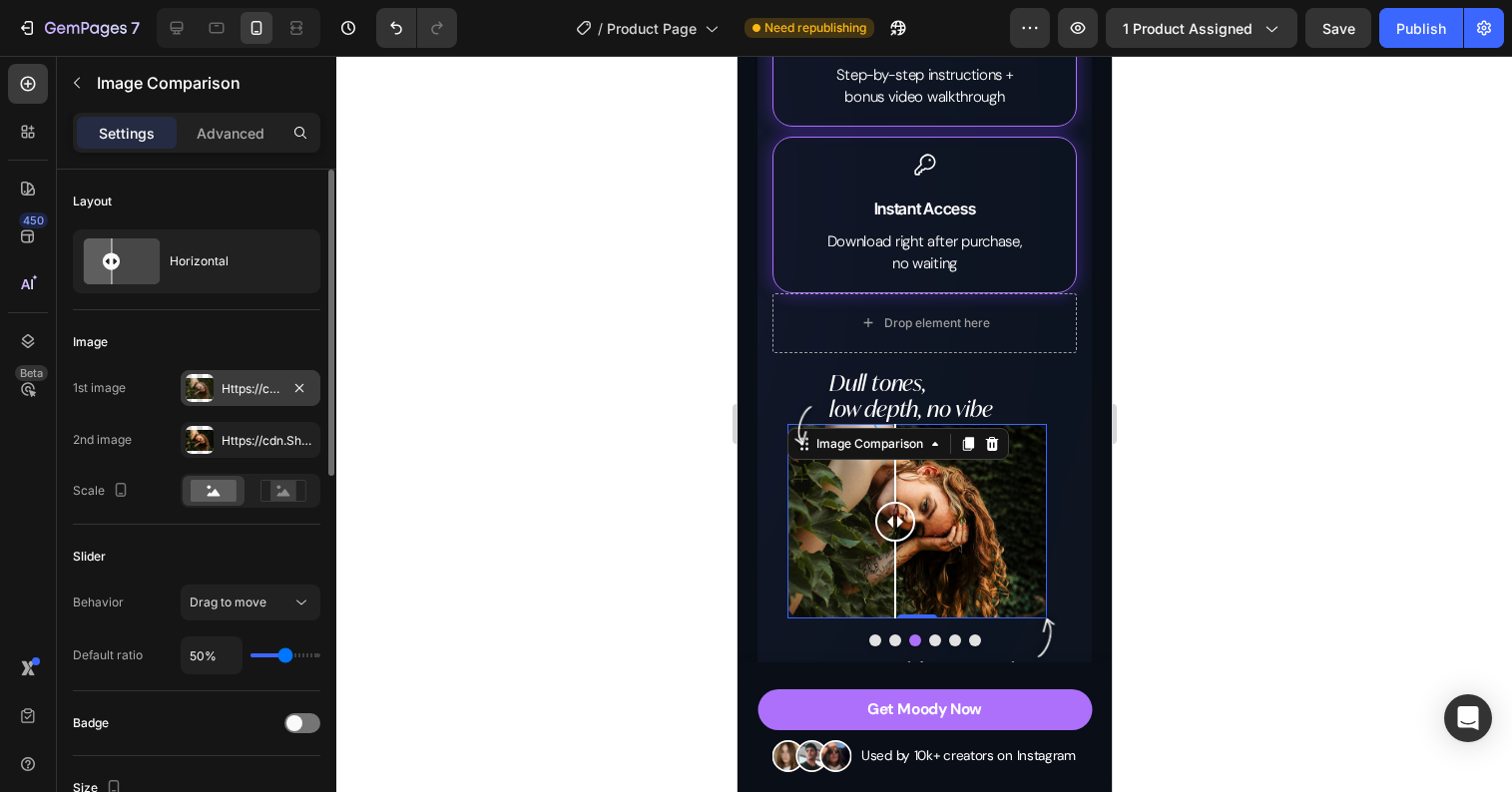 click on "Https://cdn.Shopify.Com/s/files/1/0698/5688/6972/files/gempages_572473113388778648-f3dec90a-b44a-4307-8fce-a684f39436e5.Jpg" at bounding box center [251, 388] 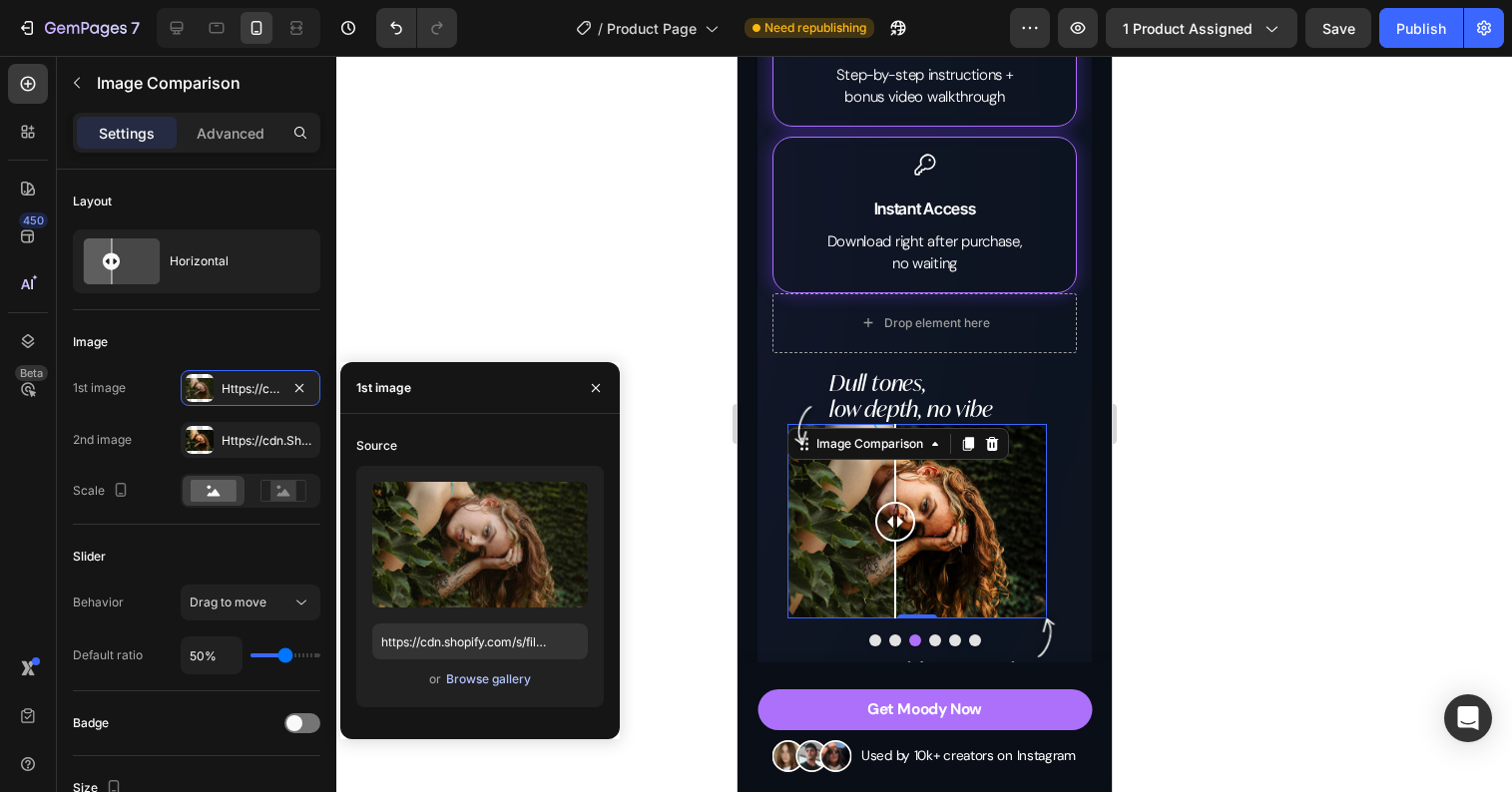 click on "Browse gallery" at bounding box center (488, 679) 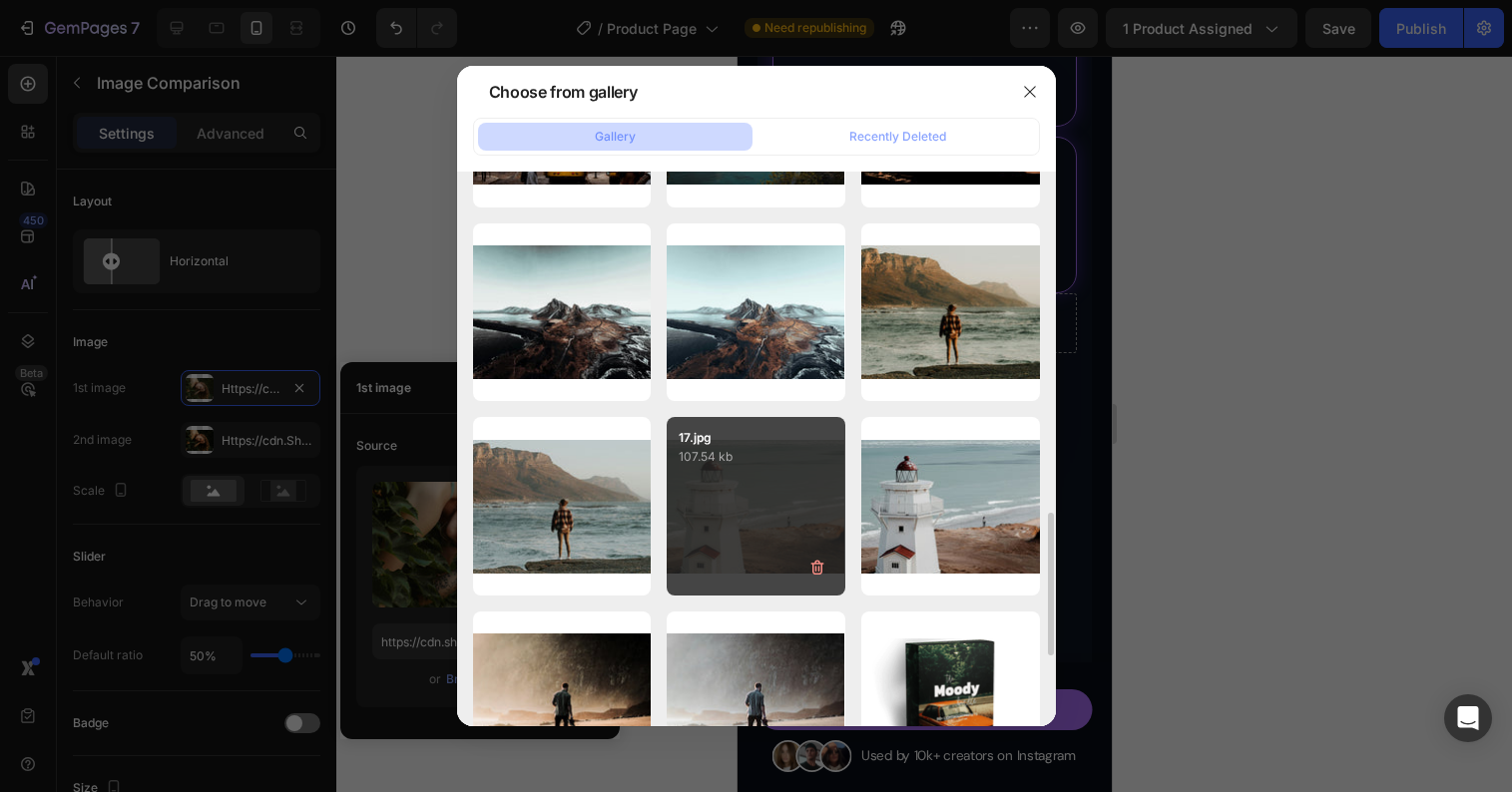 scroll, scrollTop: 1328, scrollLeft: 0, axis: vertical 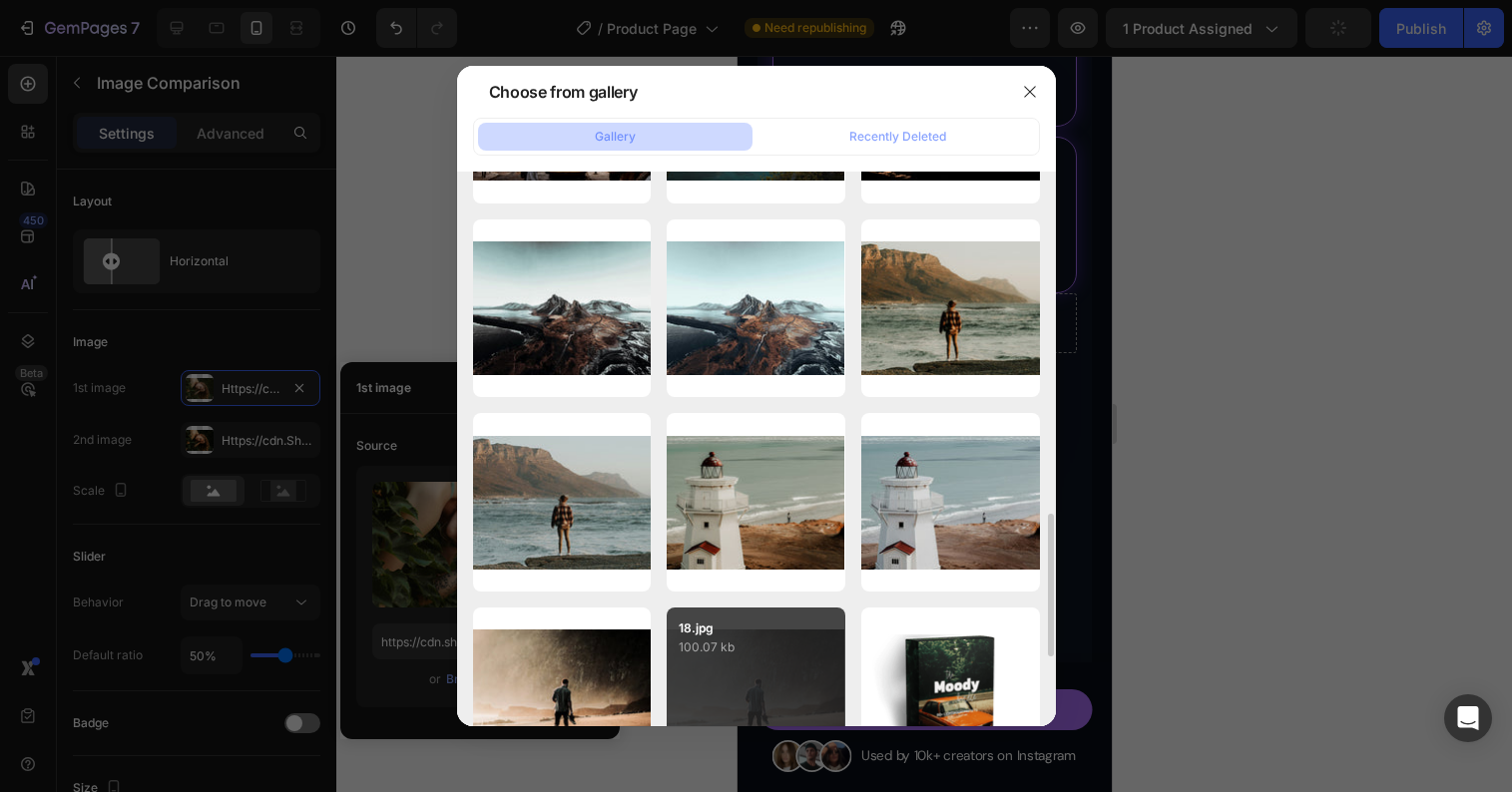 click on "18.jpg 100.07 kb" at bounding box center [756, 696] 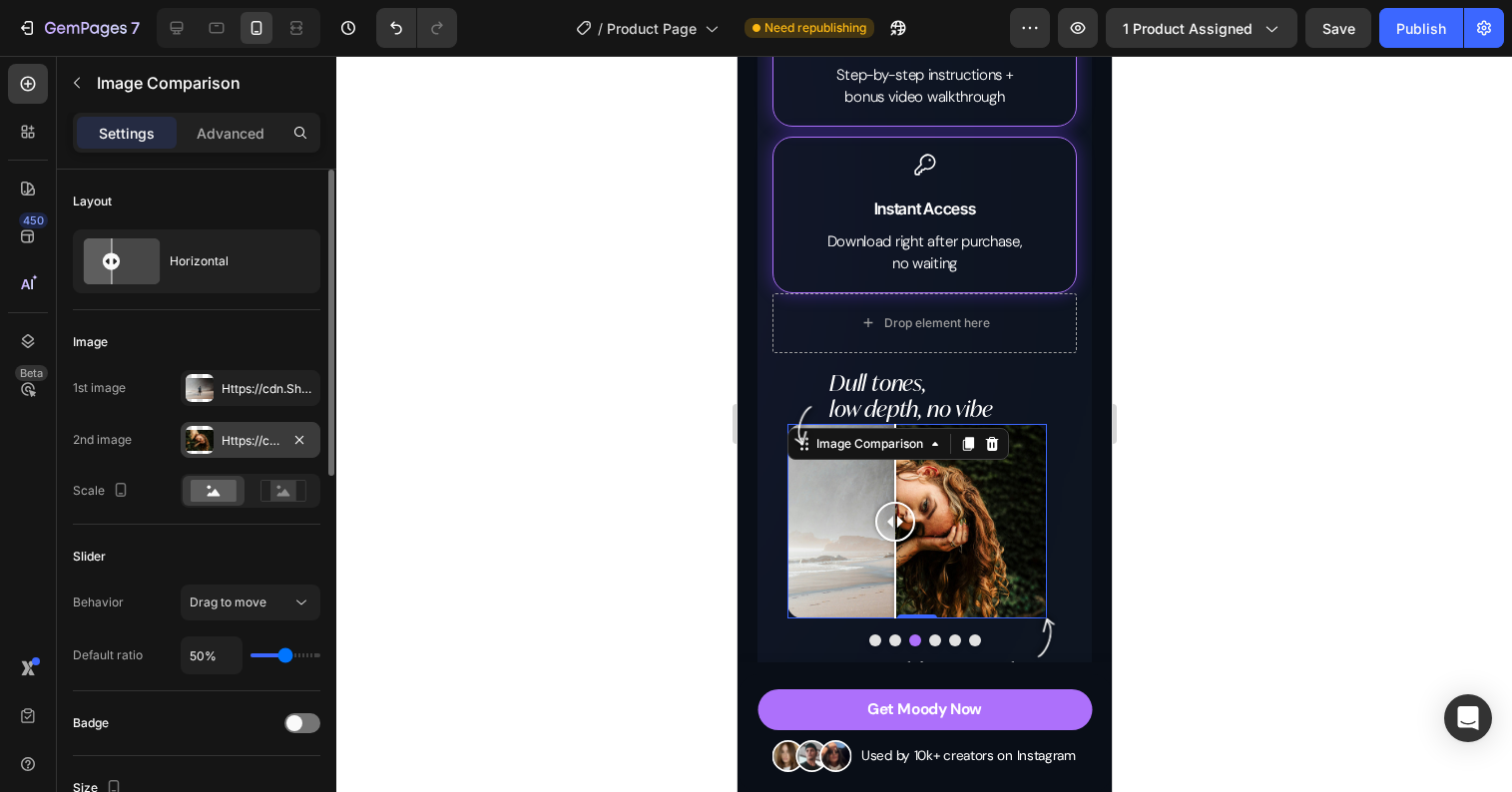 click on "Https://cdn.Shopify.Com/s/files/1/0698/5688/6972/files/gempages_572473113388778648-e6078ded-2a31-4a9b-a72d-af27d940cf31.Jpg" at bounding box center (251, 441) 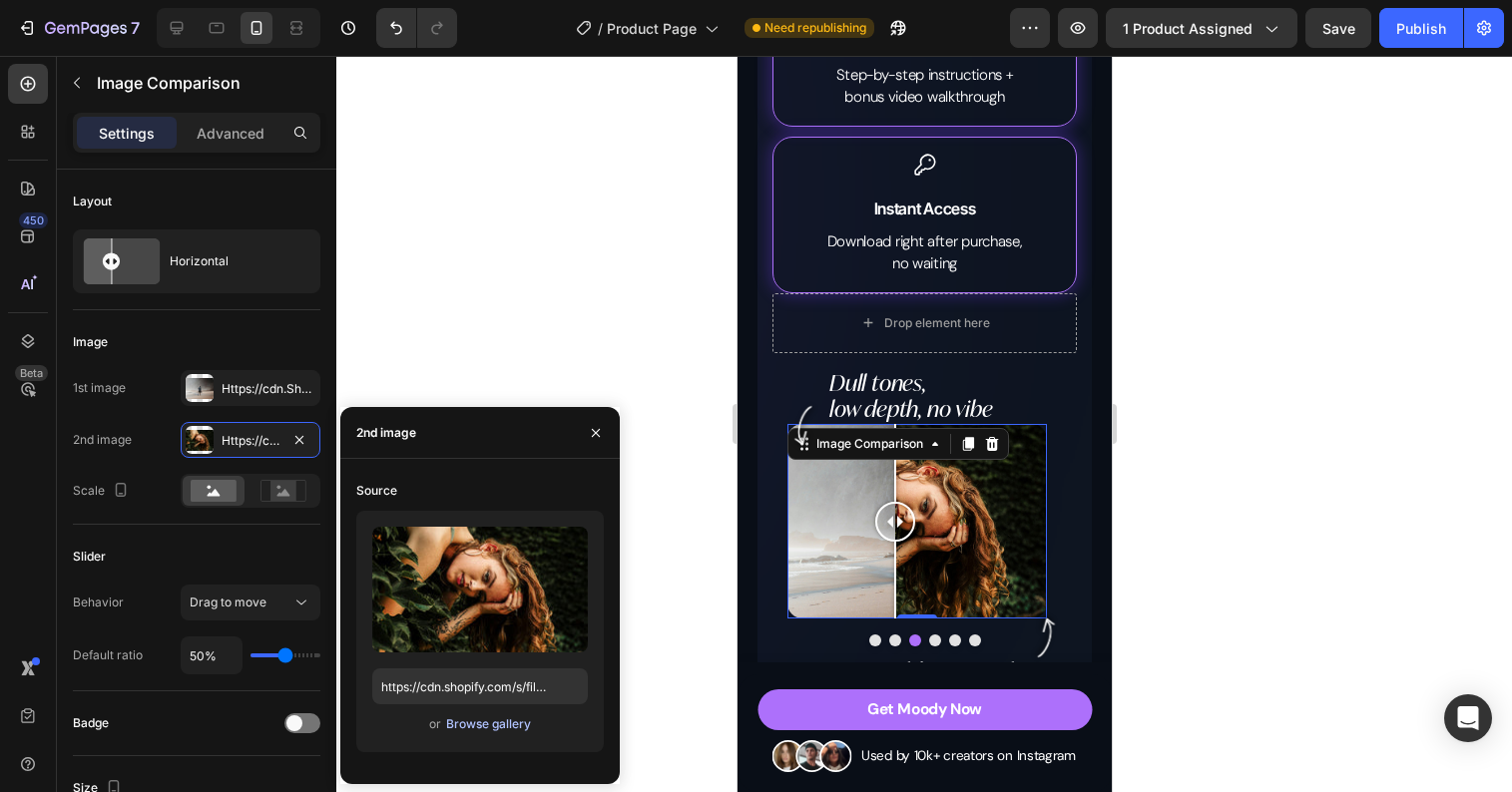 click on "Browse gallery" at bounding box center [488, 724] 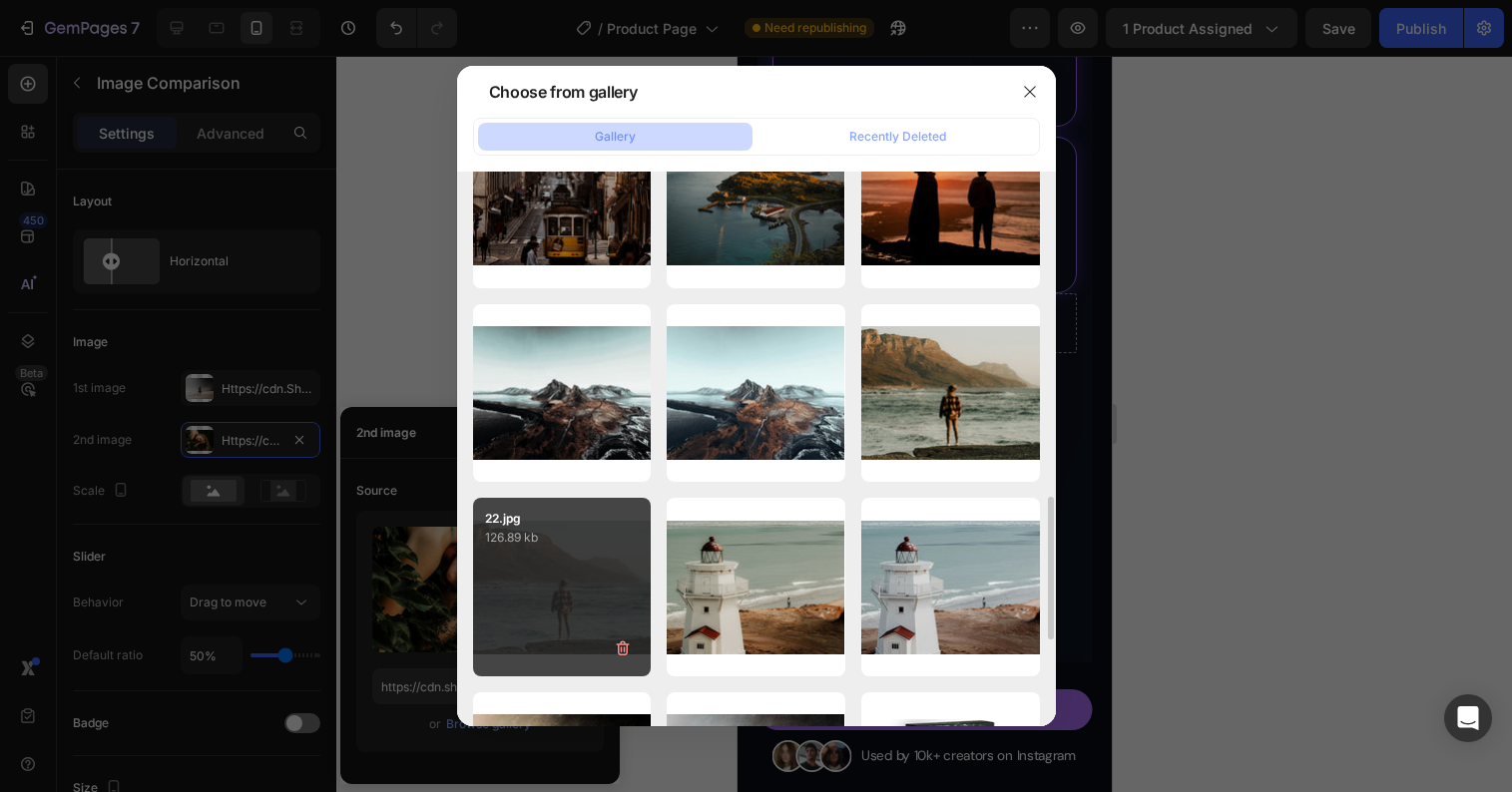 scroll, scrollTop: 1581, scrollLeft: 0, axis: vertical 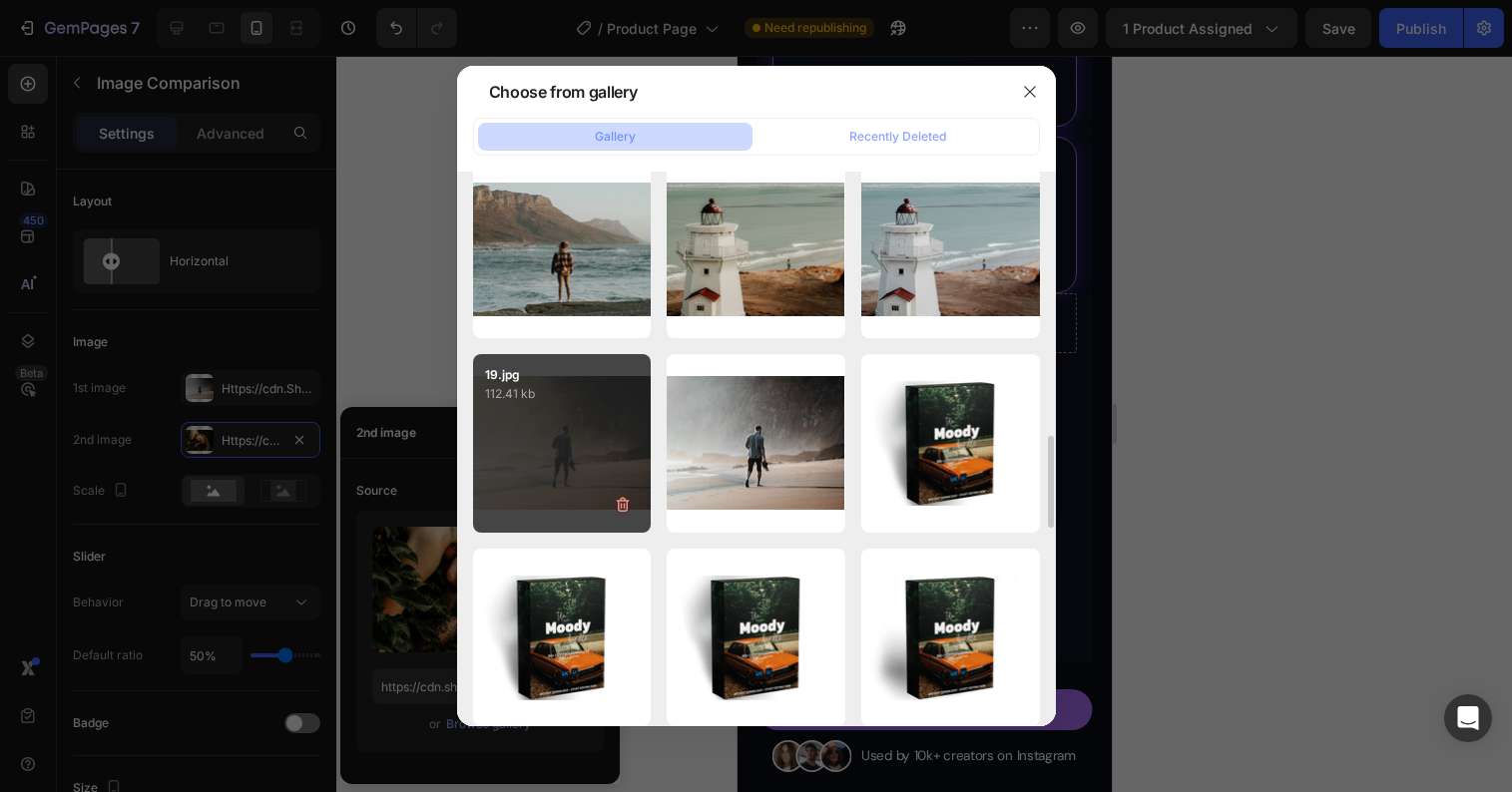click on "19.jpg 112.41 kb" at bounding box center [562, 443] 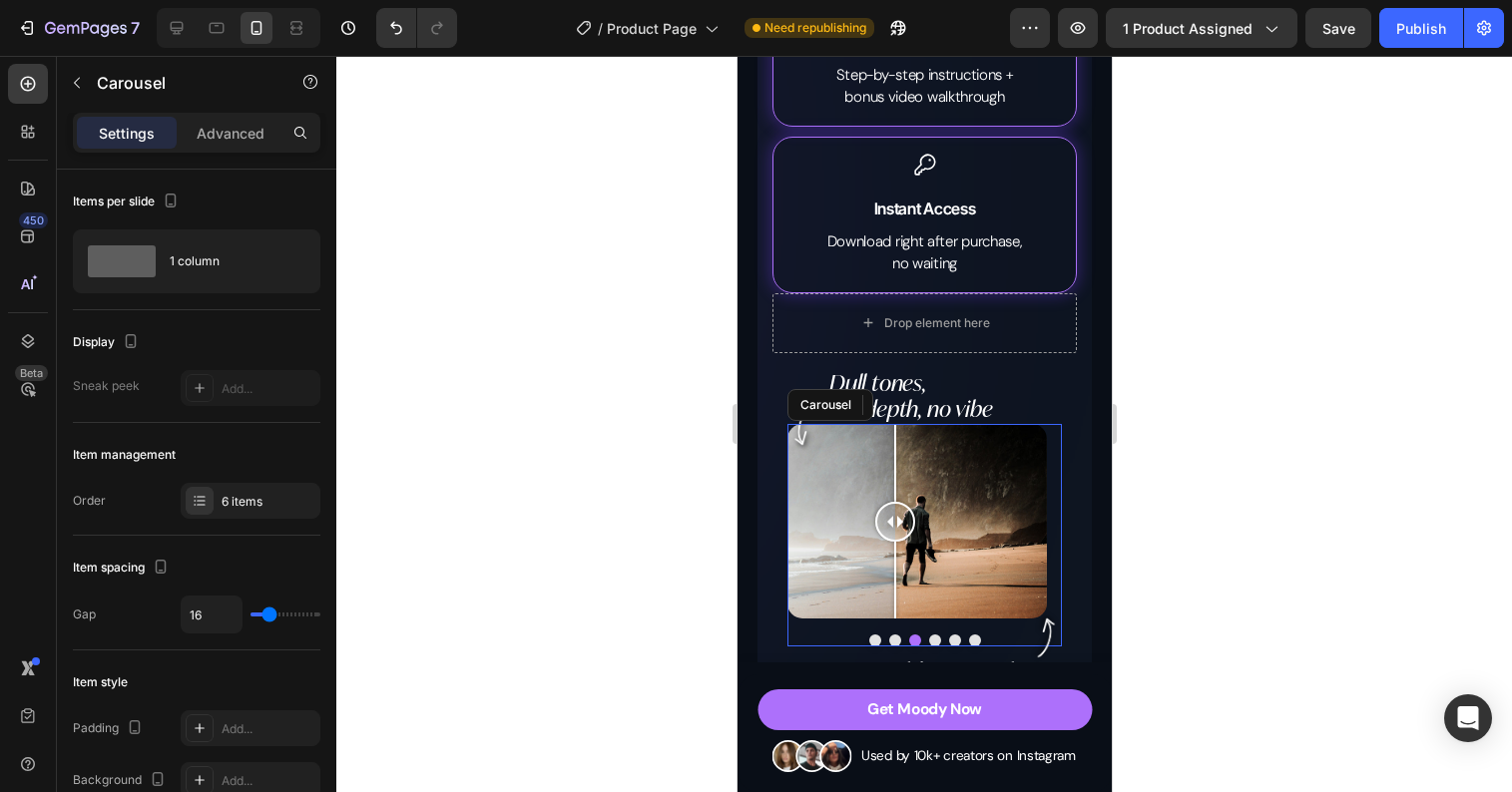 click at bounding box center [934, 640] 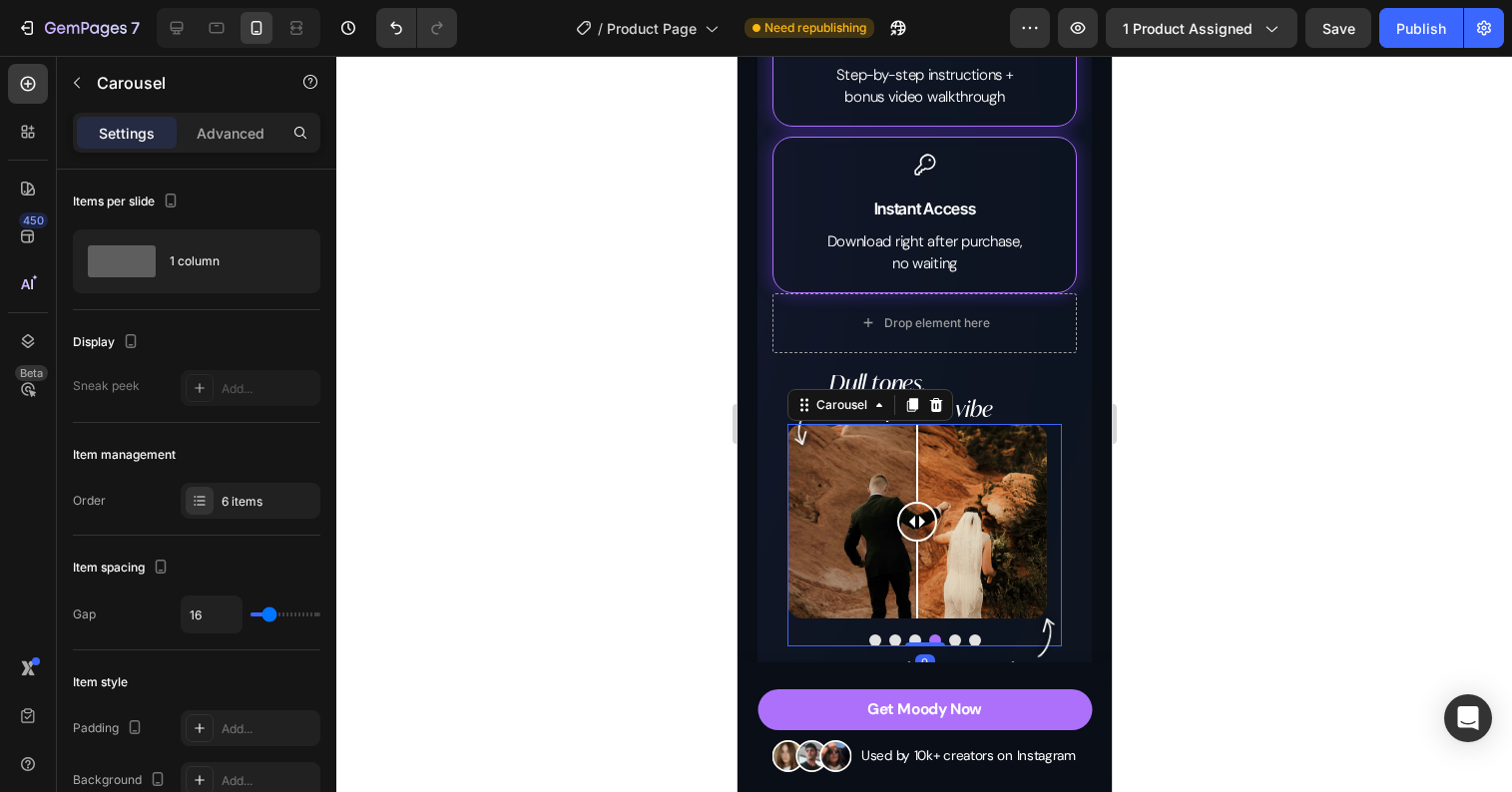 click at bounding box center (923, 640) 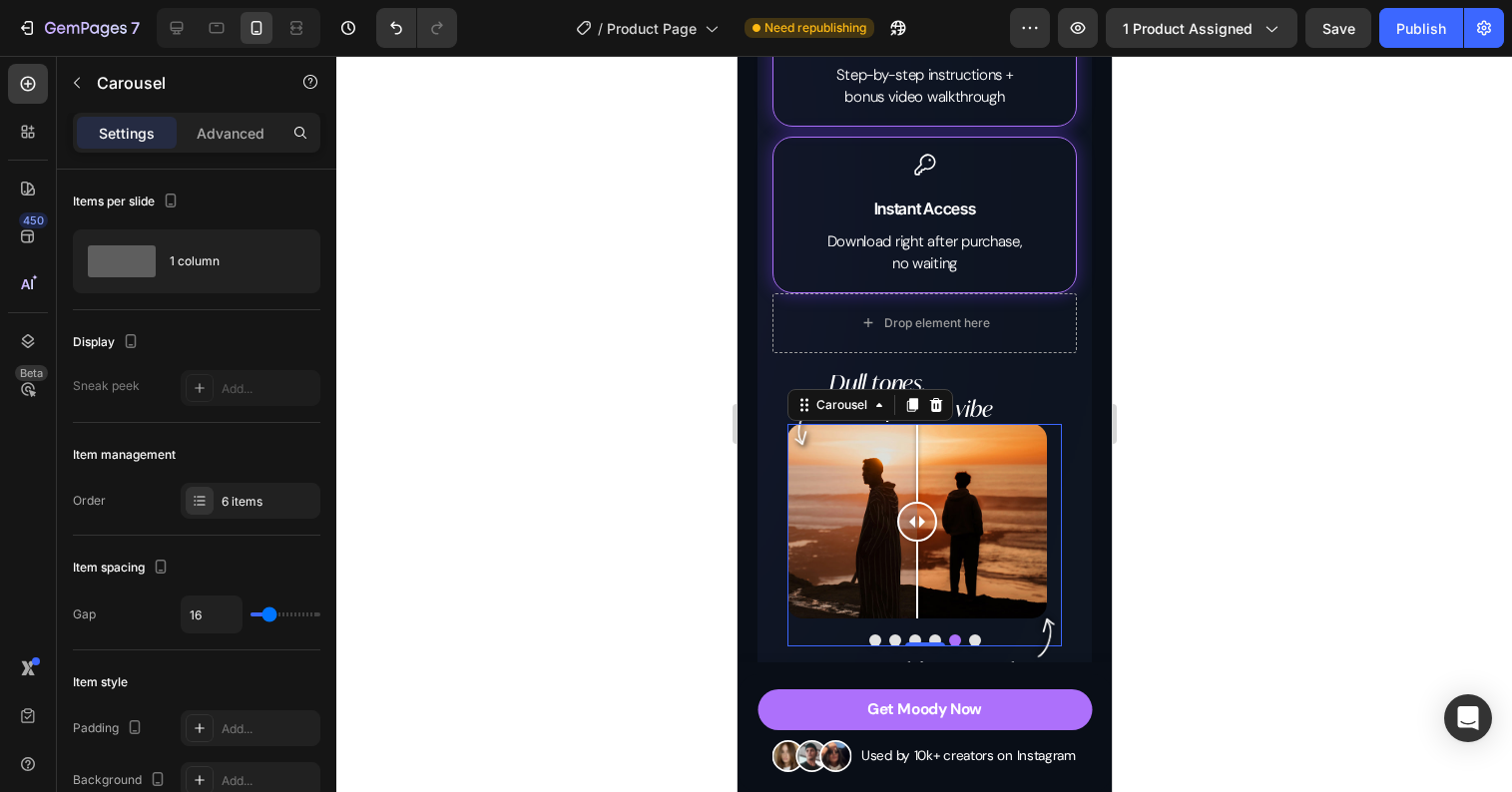 click at bounding box center (974, 640) 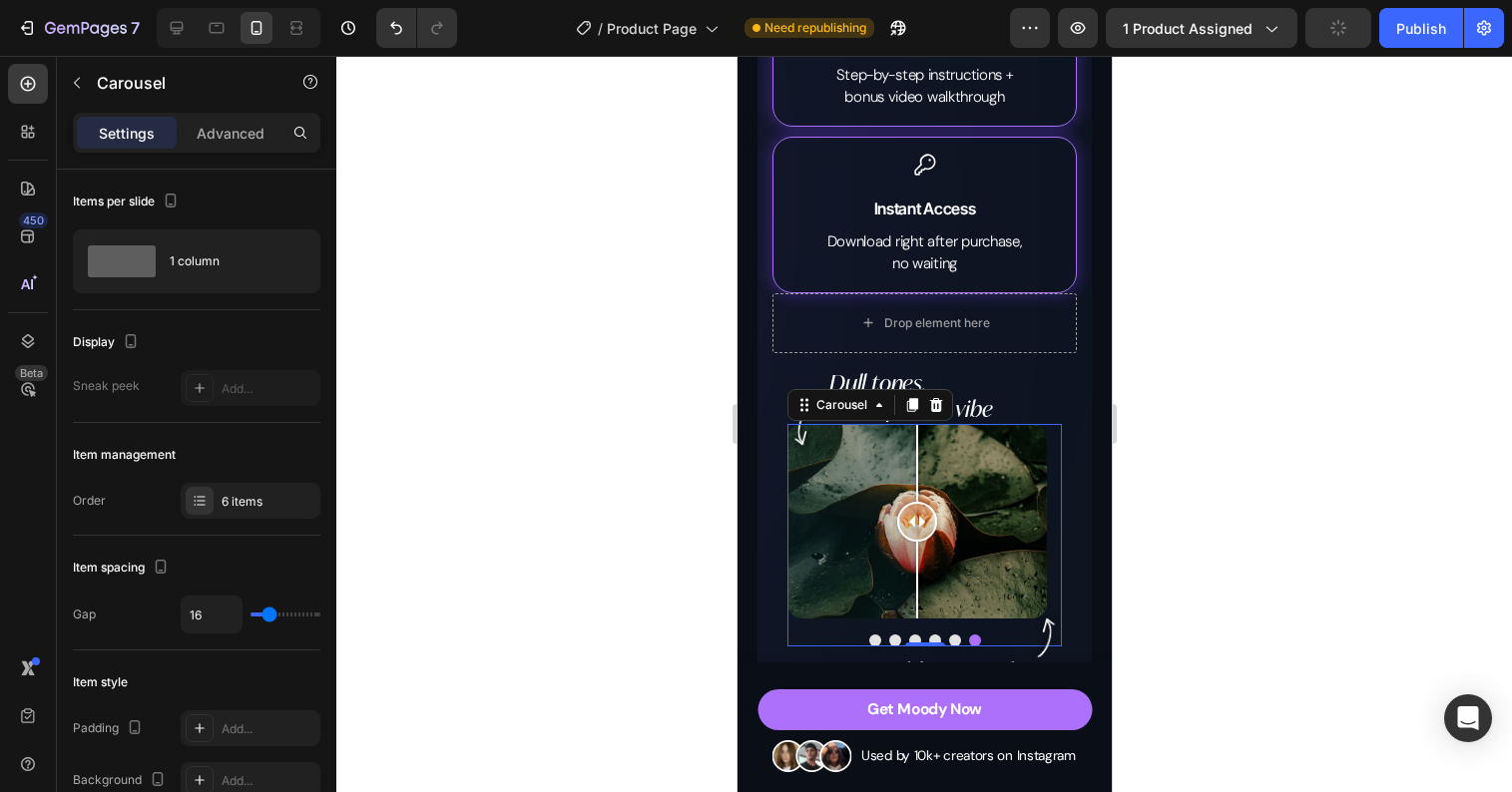 click at bounding box center [874, 640] 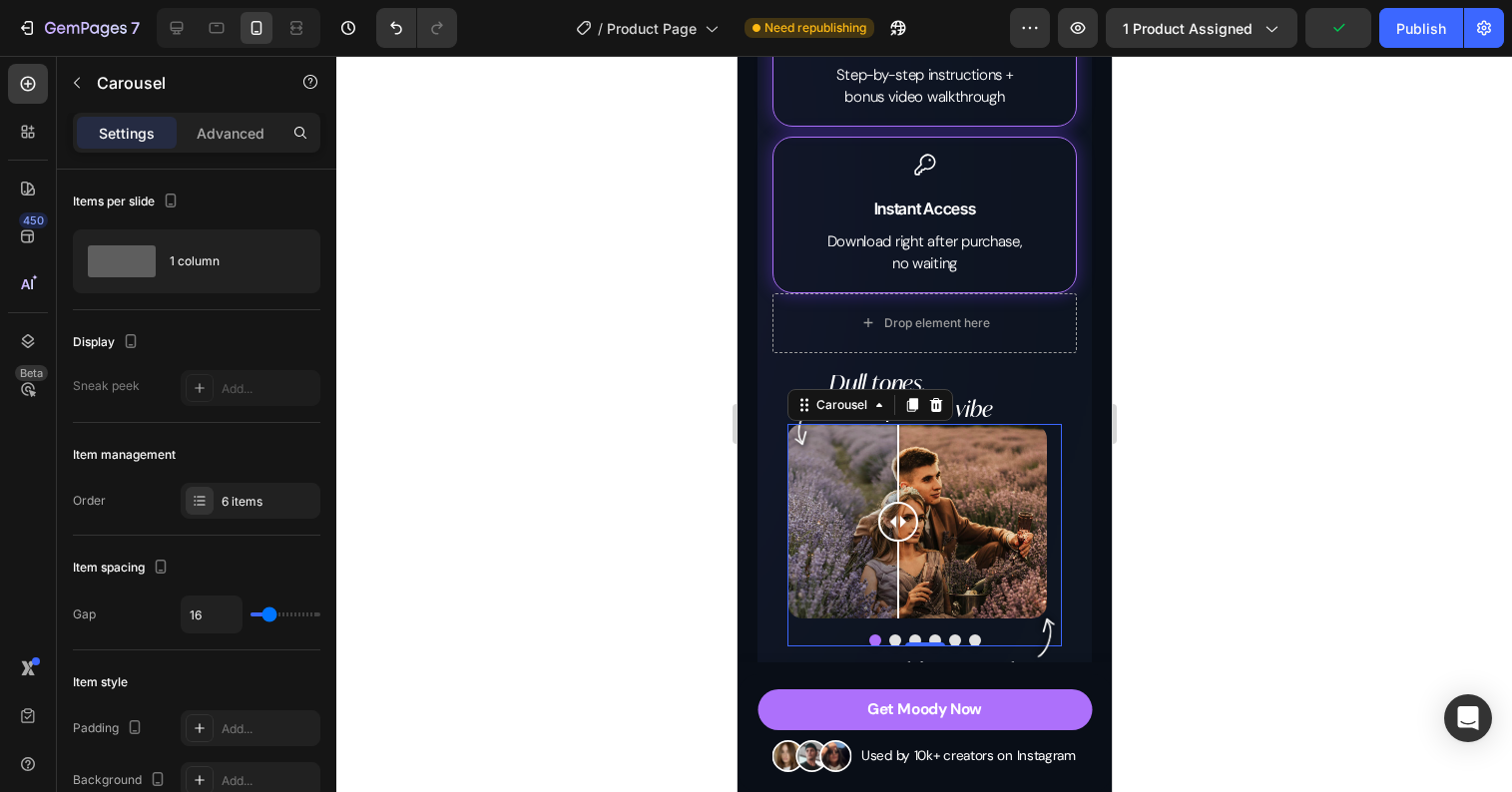 click 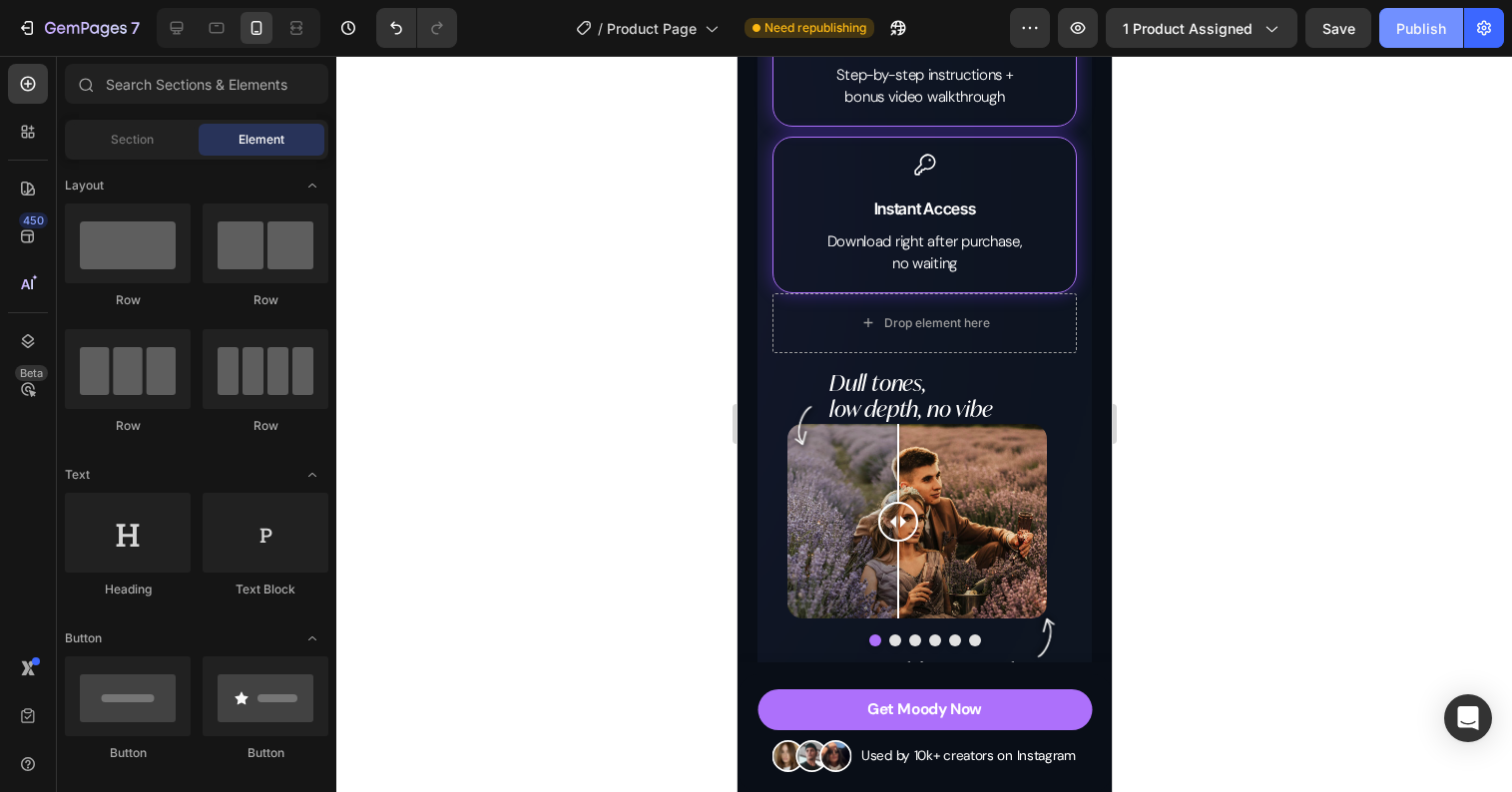 click on "Publish" at bounding box center (1421, 28) 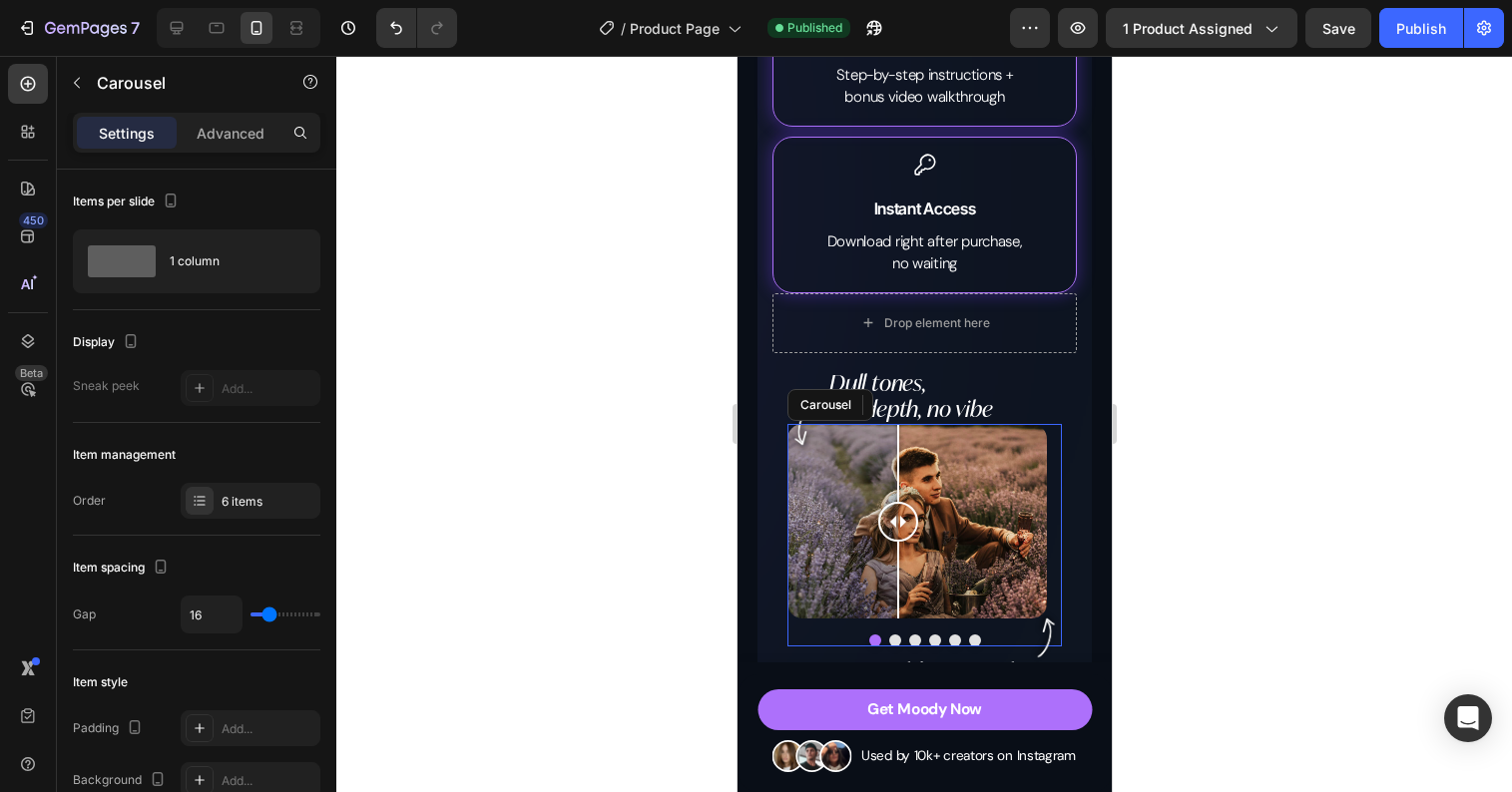 click at bounding box center (894, 640) 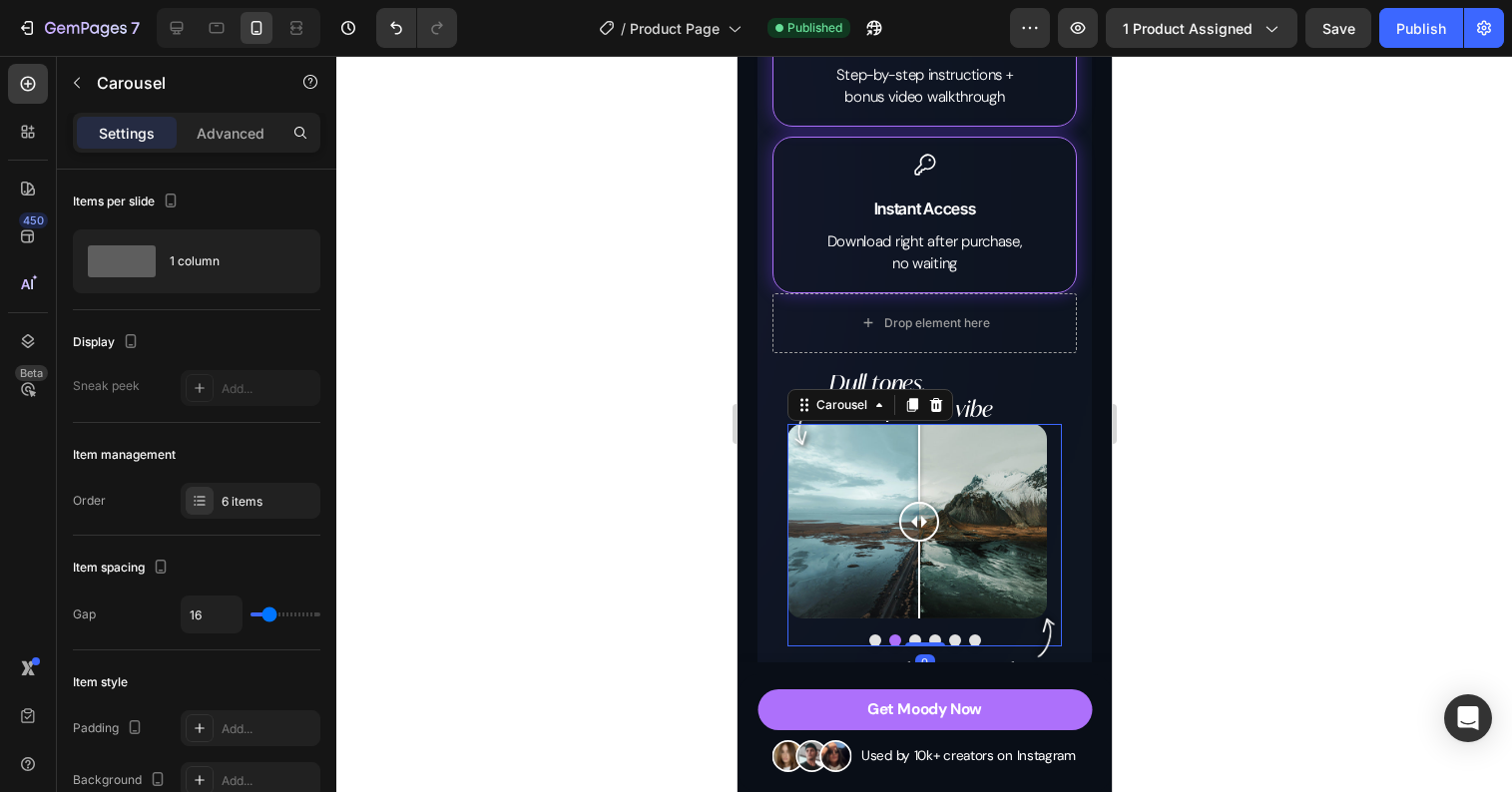 click at bounding box center (914, 640) 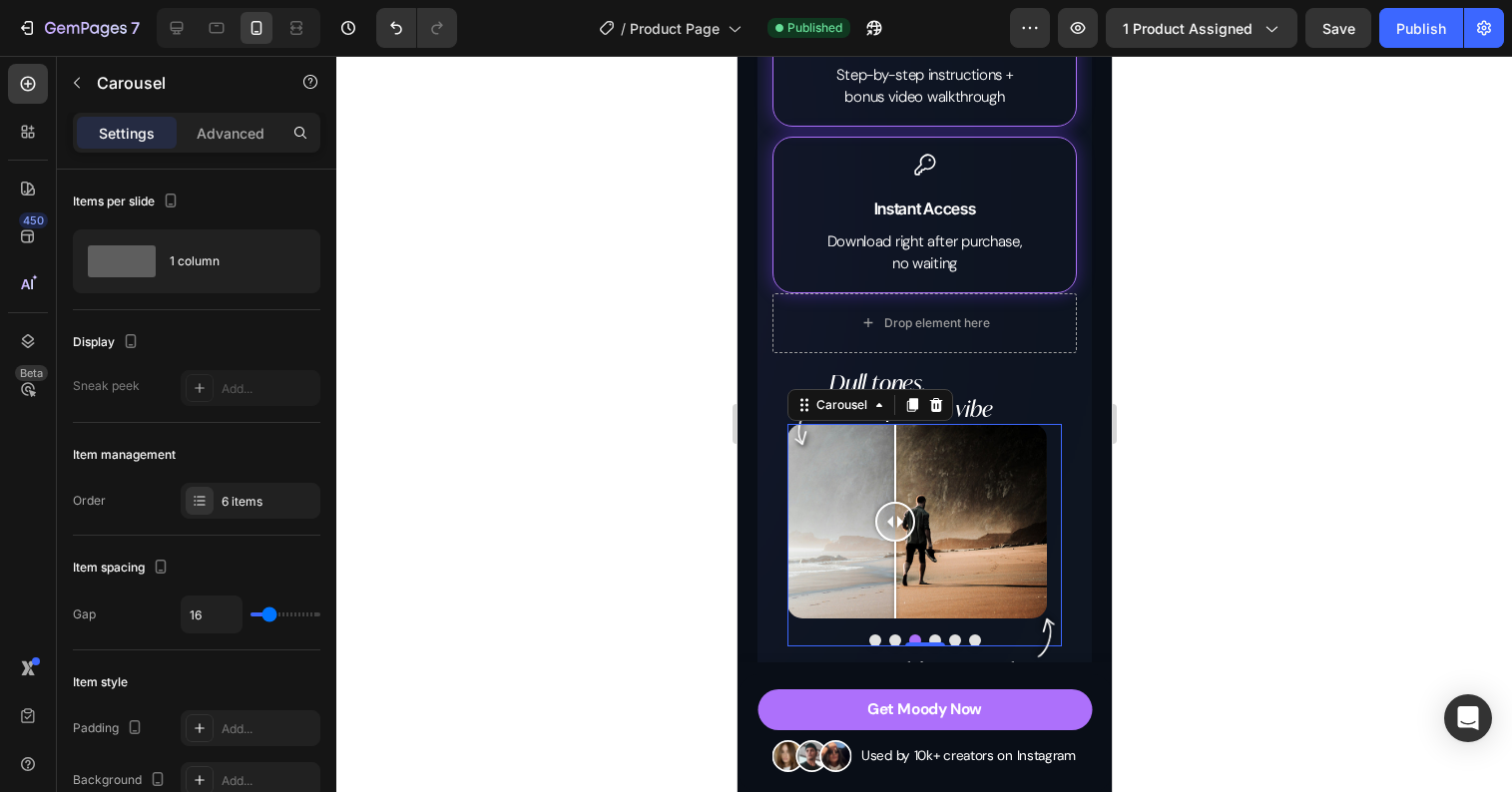 click at bounding box center [934, 640] 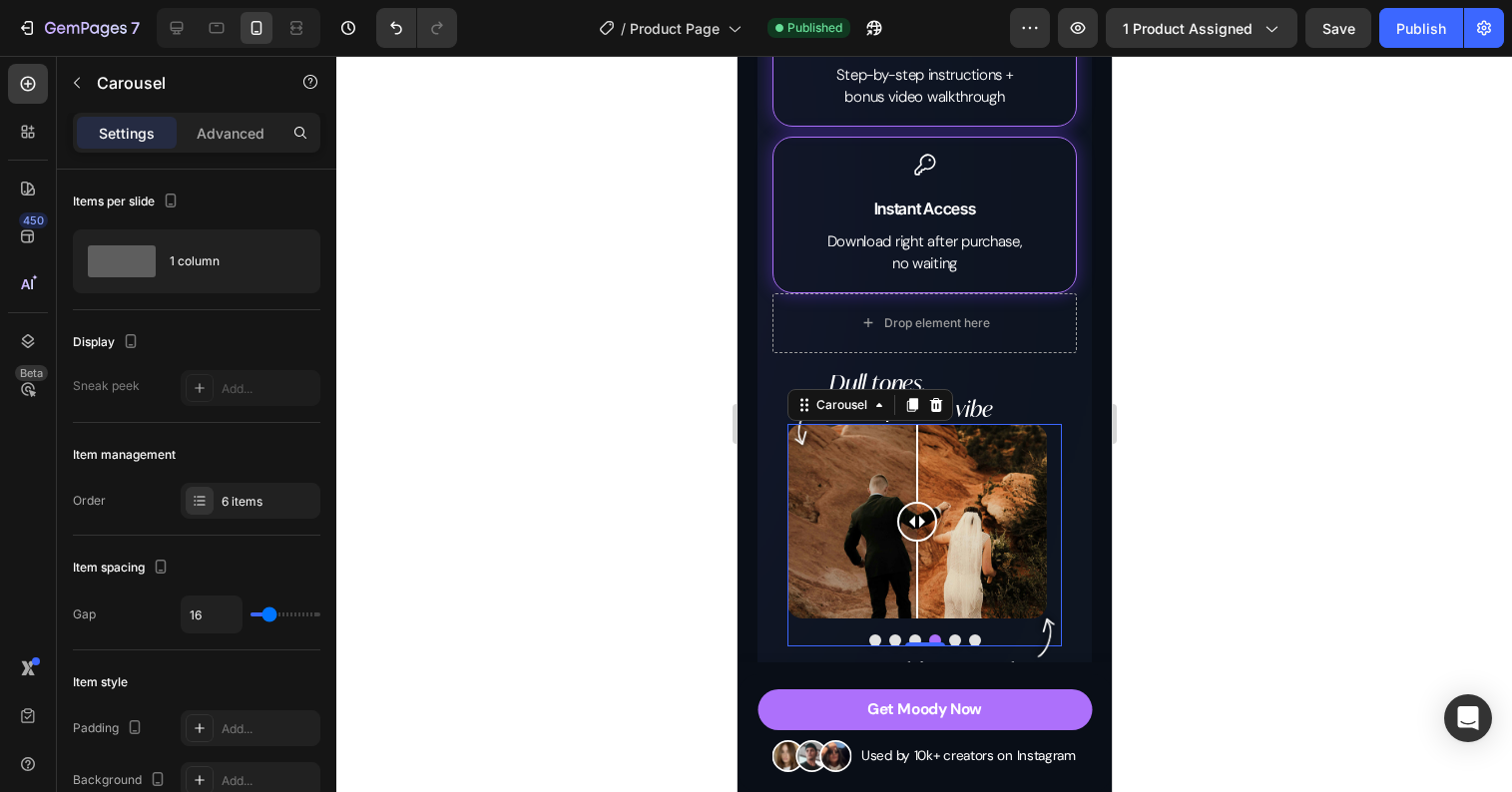 click at bounding box center [923, 640] 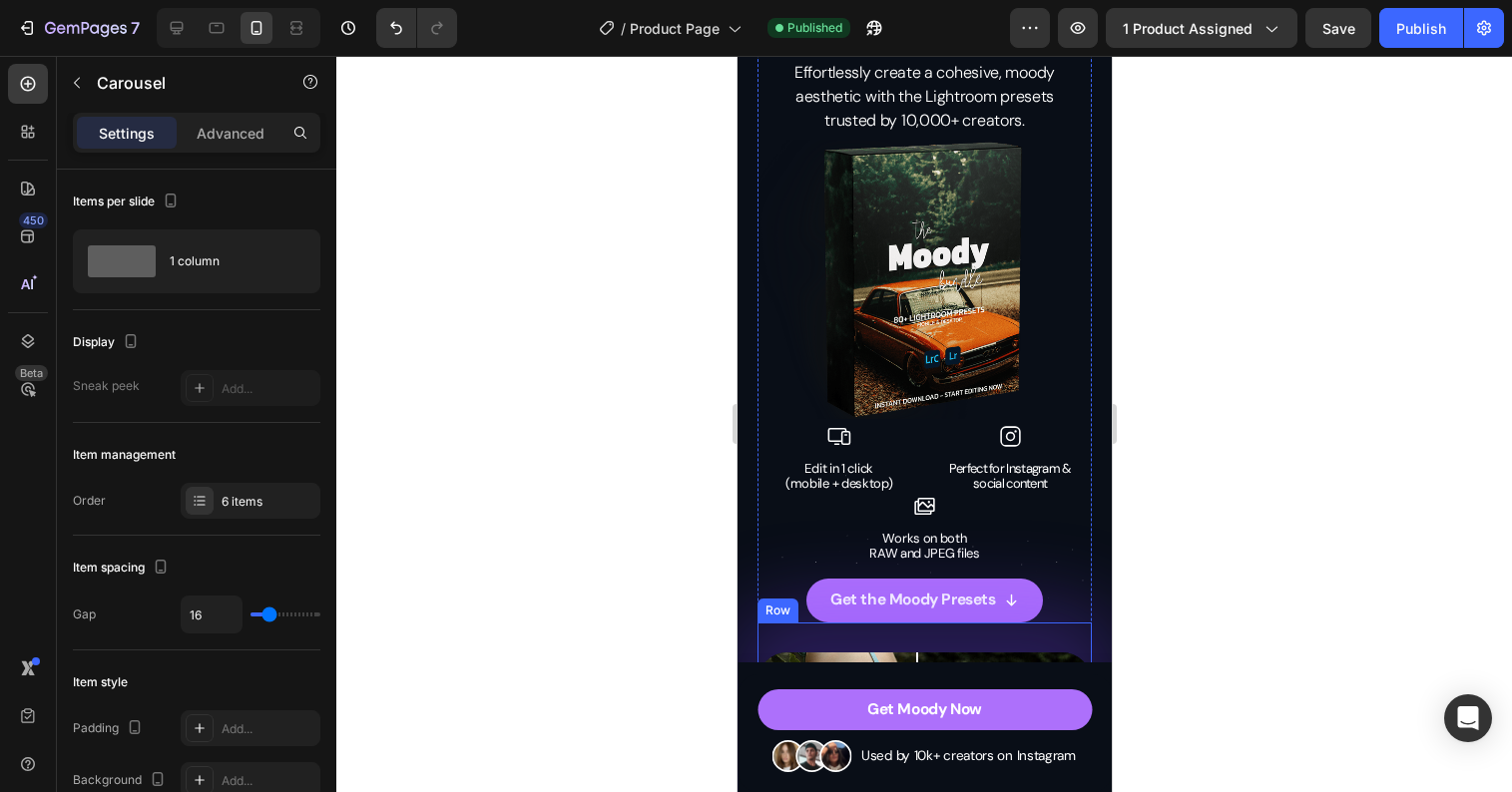scroll, scrollTop: 199, scrollLeft: 0, axis: vertical 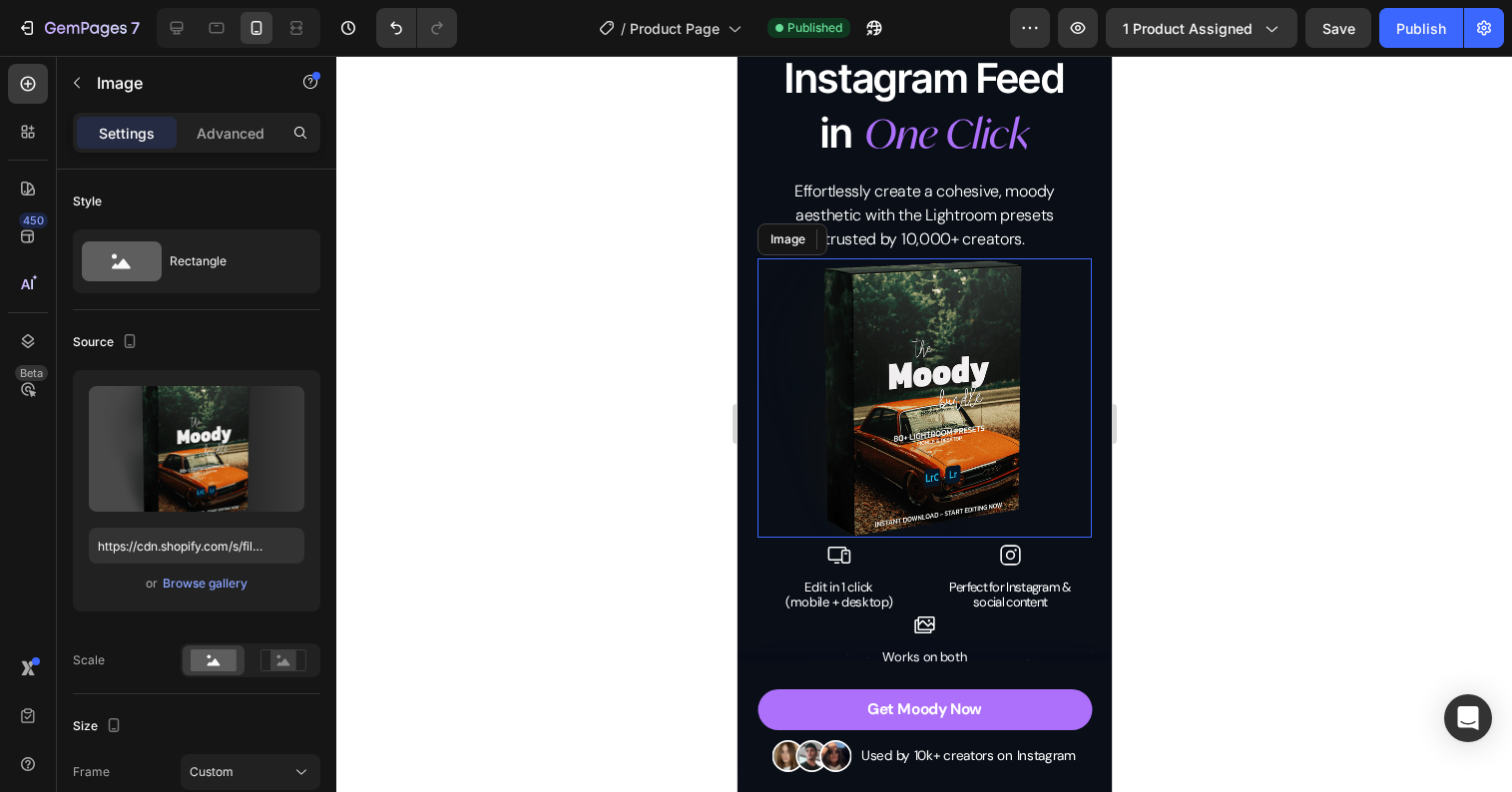 click at bounding box center (923, 398) 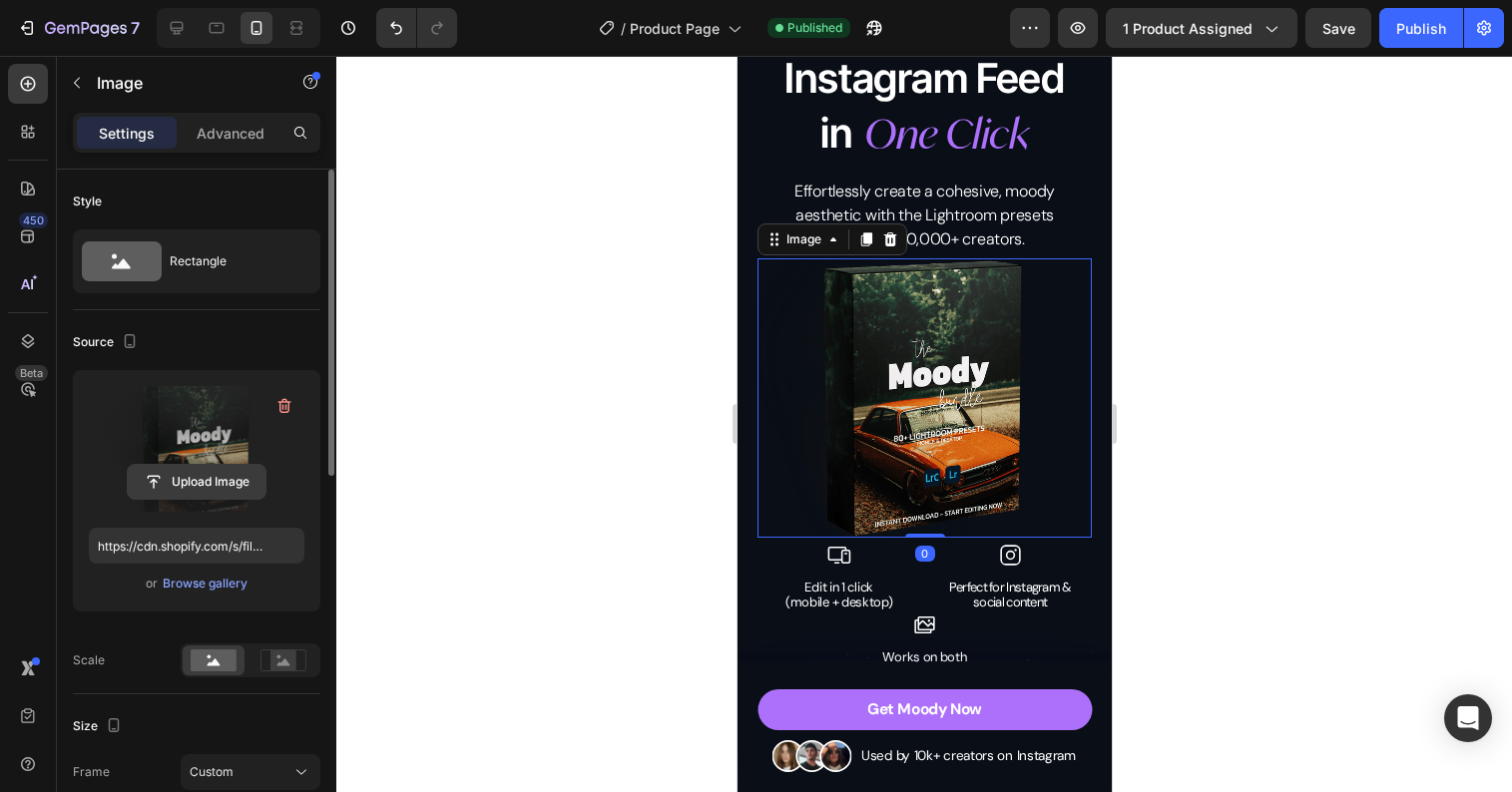 click 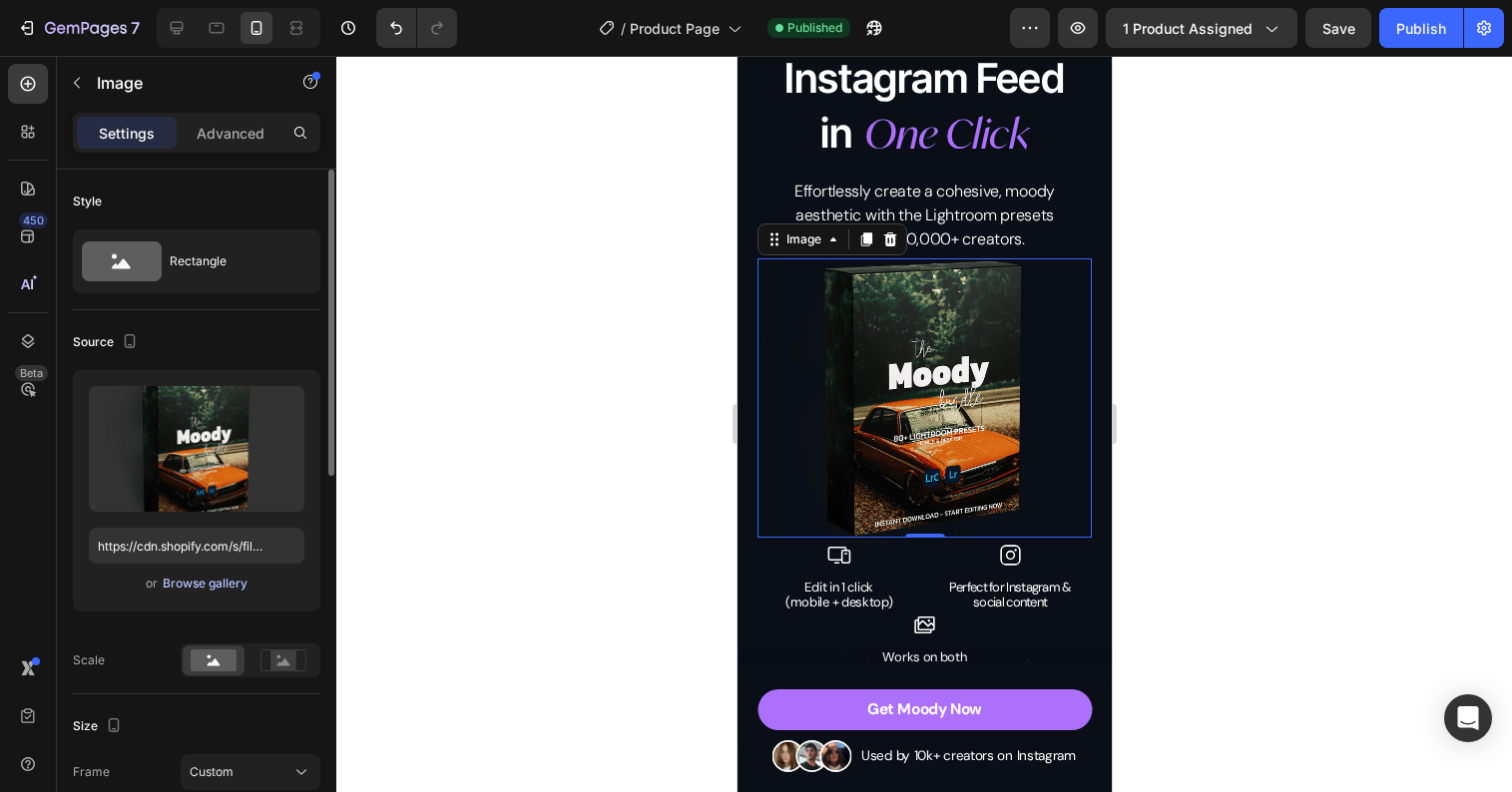 click on "Browse gallery" at bounding box center [205, 584] 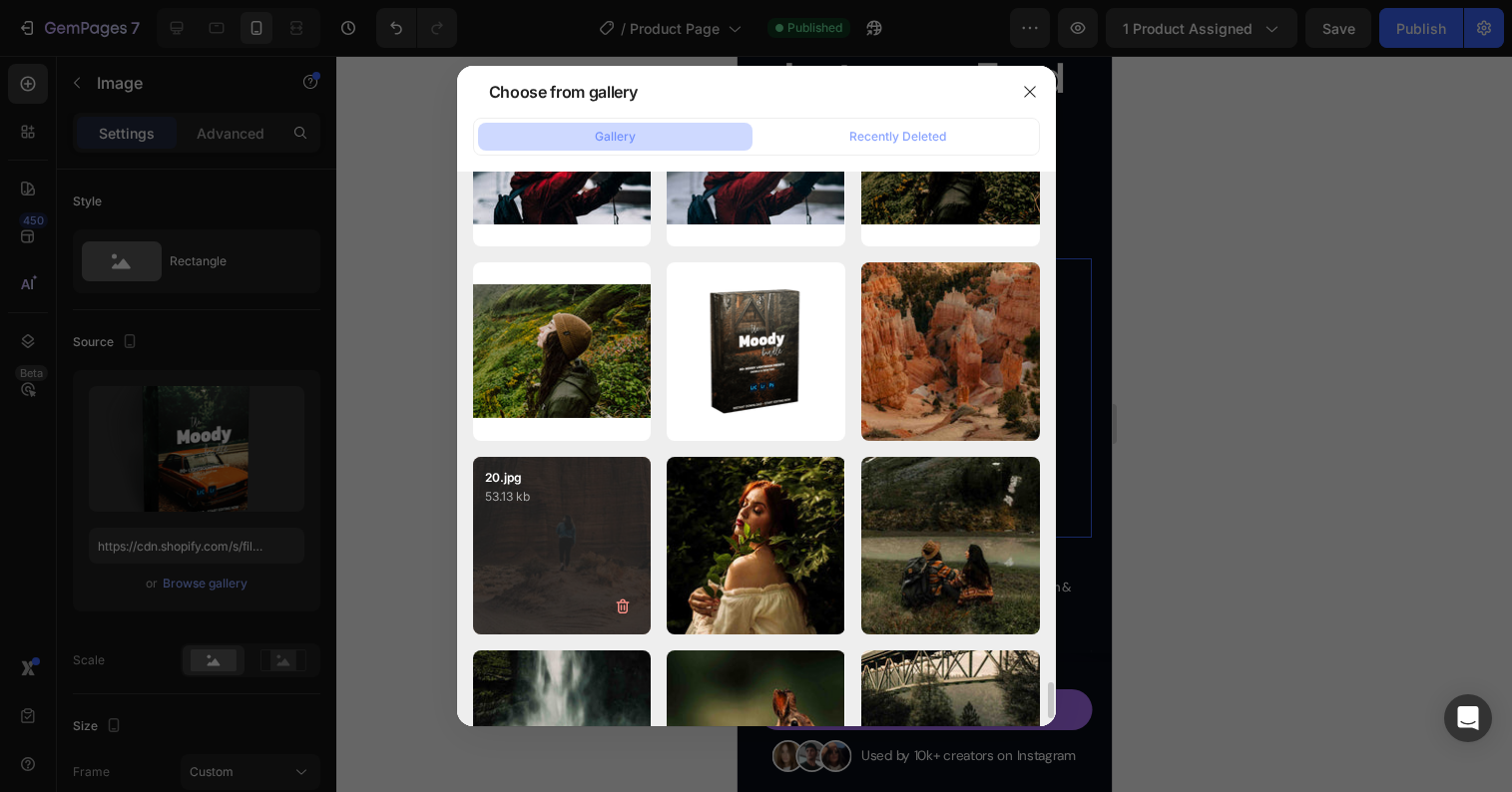 scroll, scrollTop: 7697, scrollLeft: 0, axis: vertical 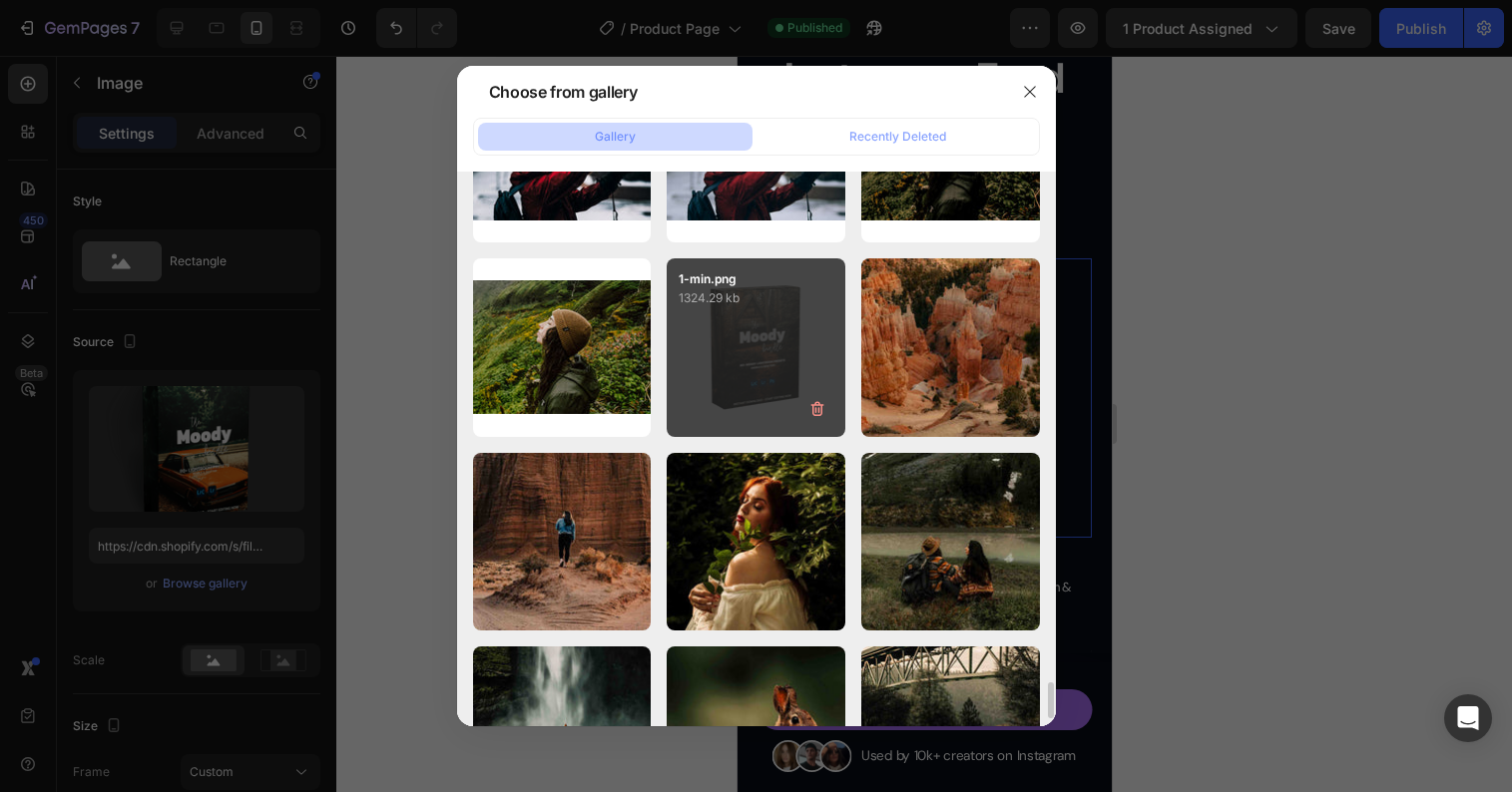 click on "1-min.png 1324.29 kb" at bounding box center [756, 347] 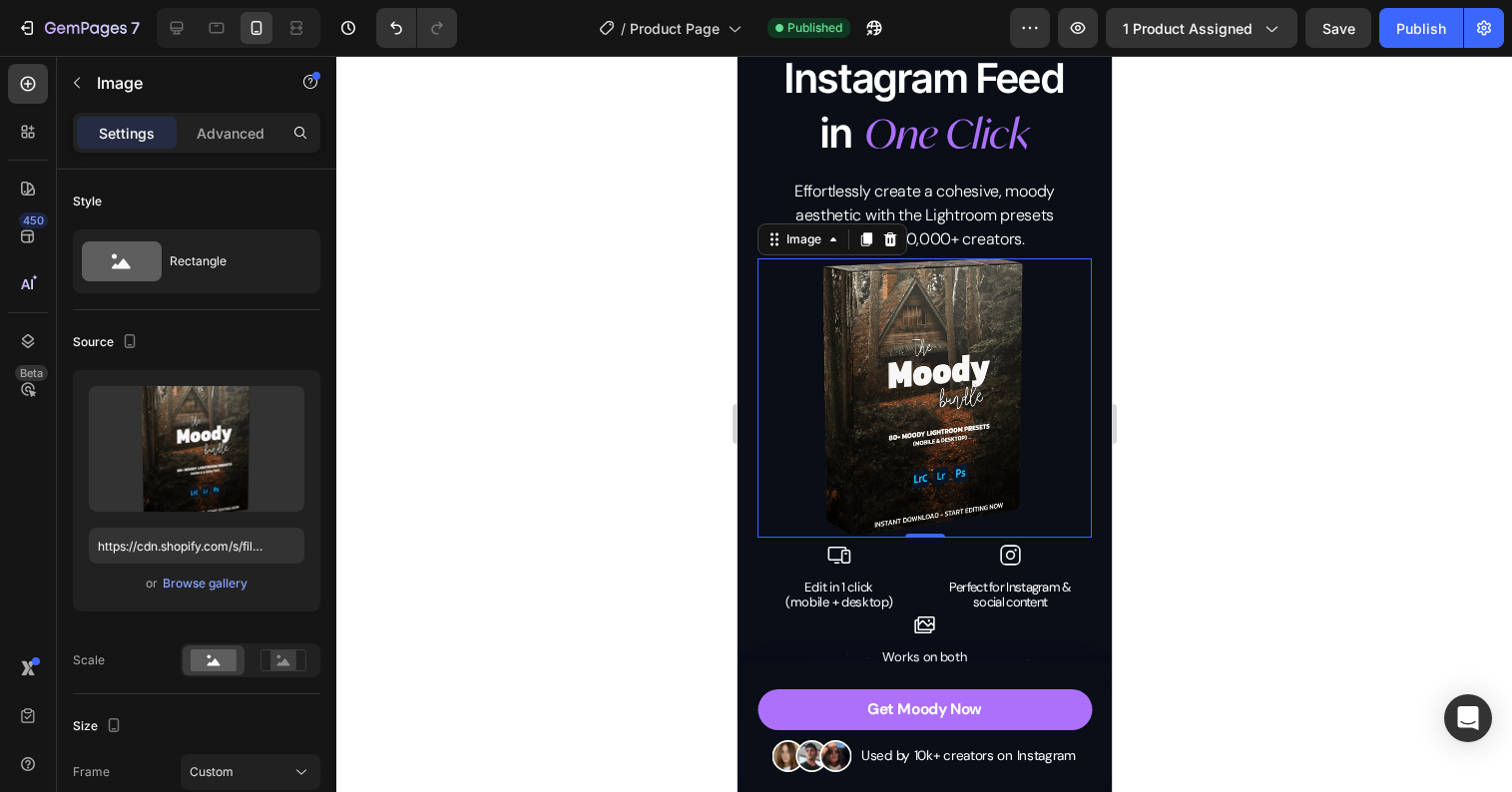 click 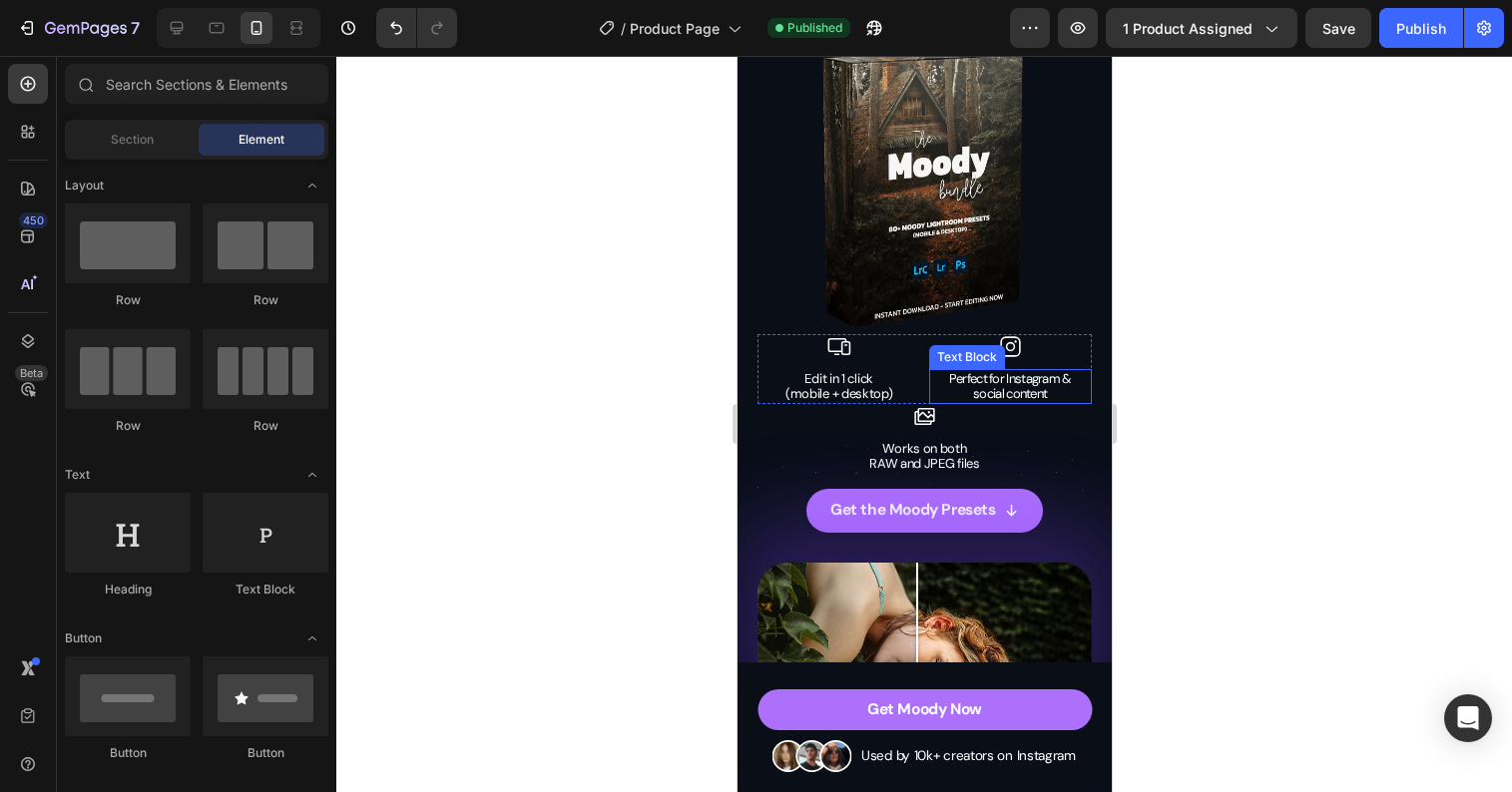 scroll, scrollTop: 599, scrollLeft: 0, axis: vertical 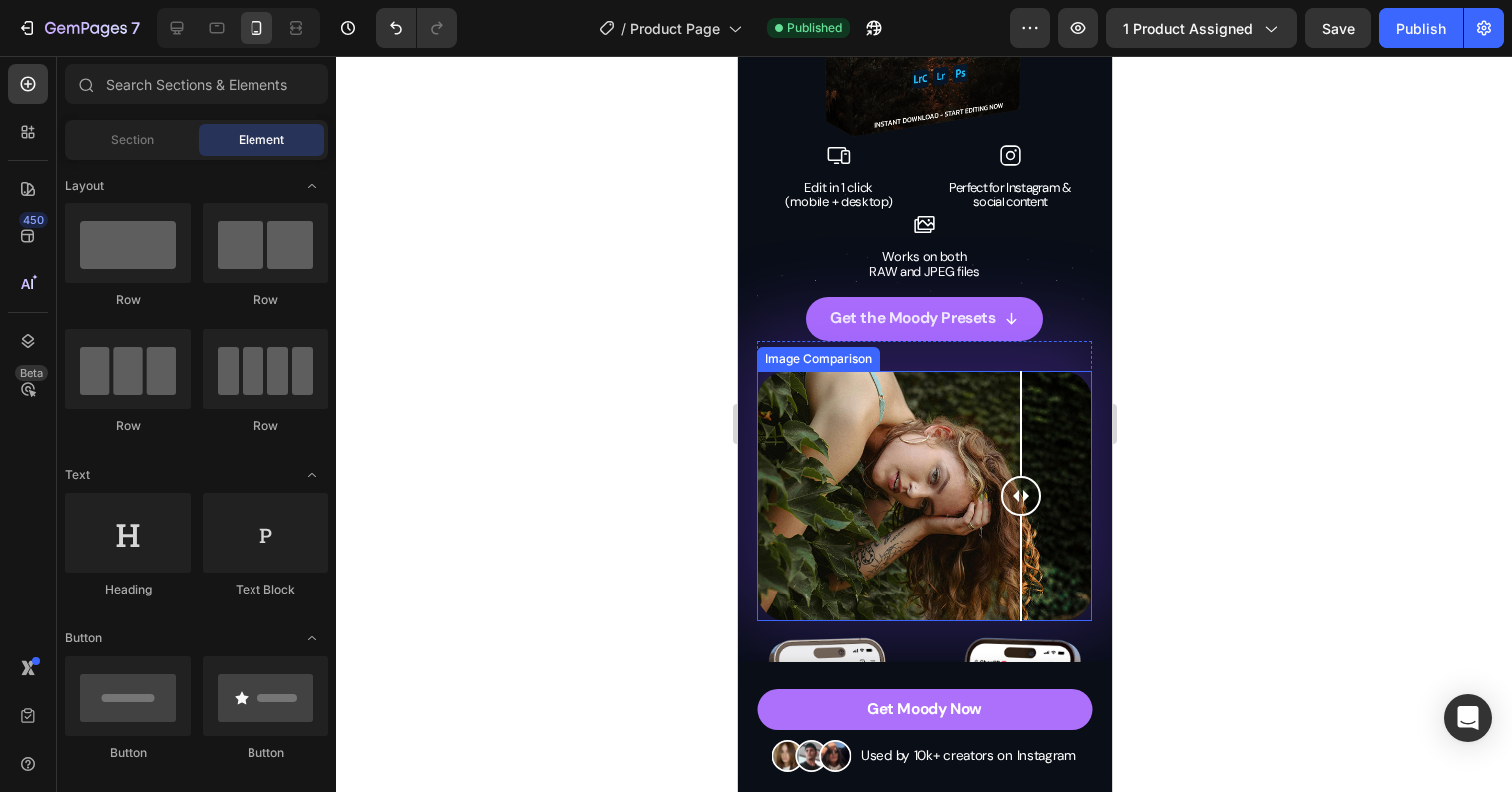 click at bounding box center (923, 496) 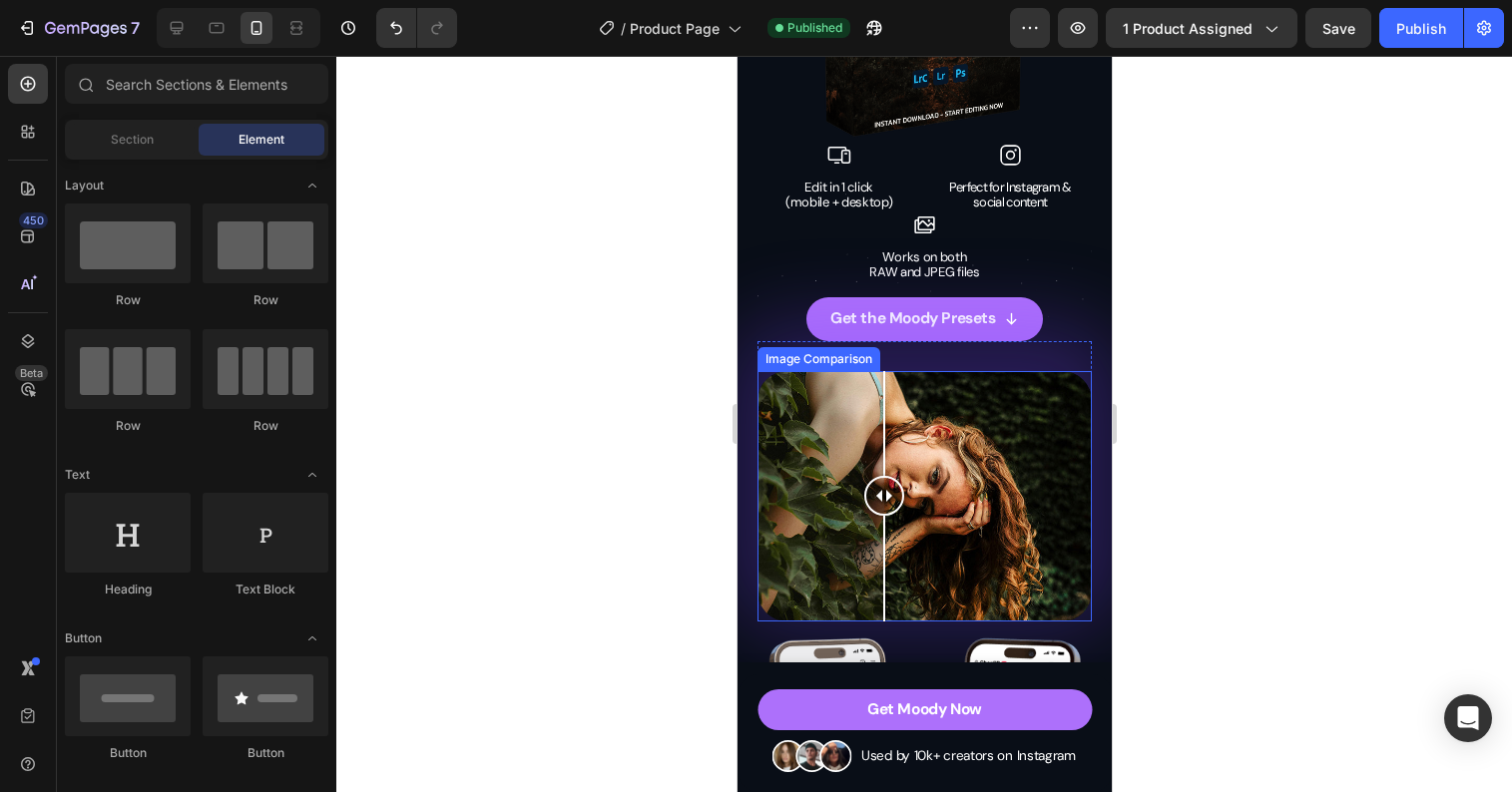 click at bounding box center [923, 496] 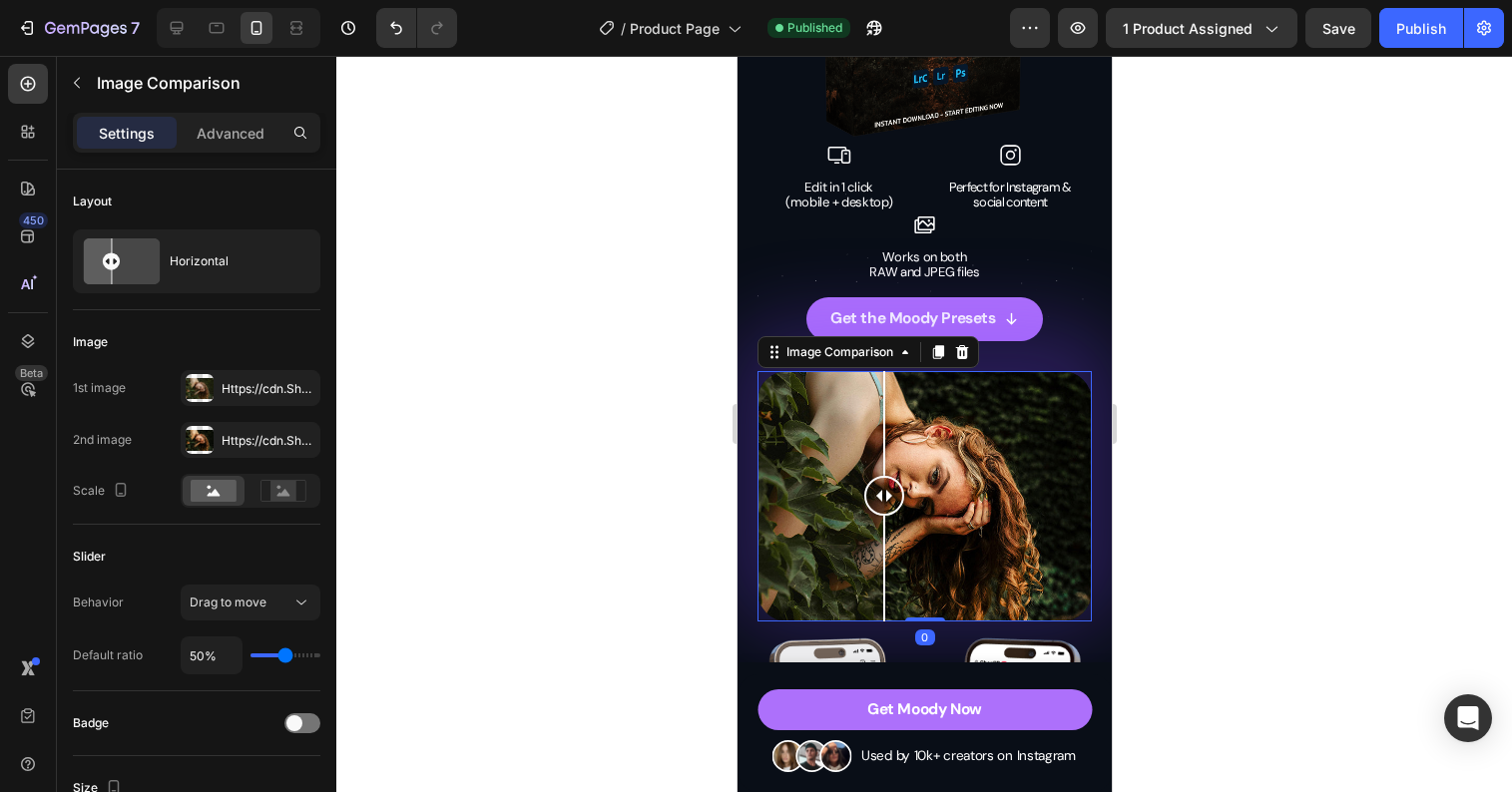 click at bounding box center (923, 496) 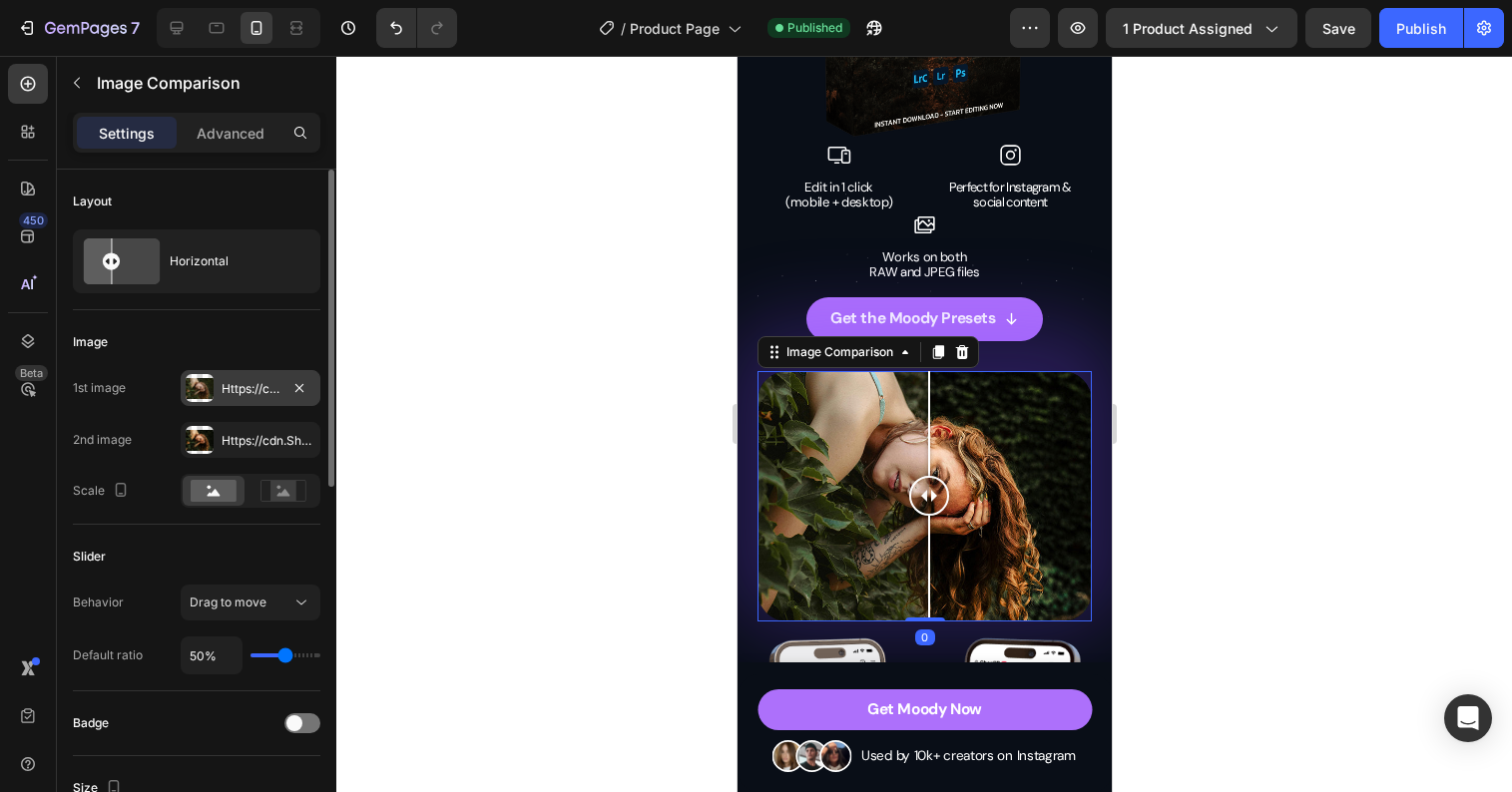 click at bounding box center (200, 388) 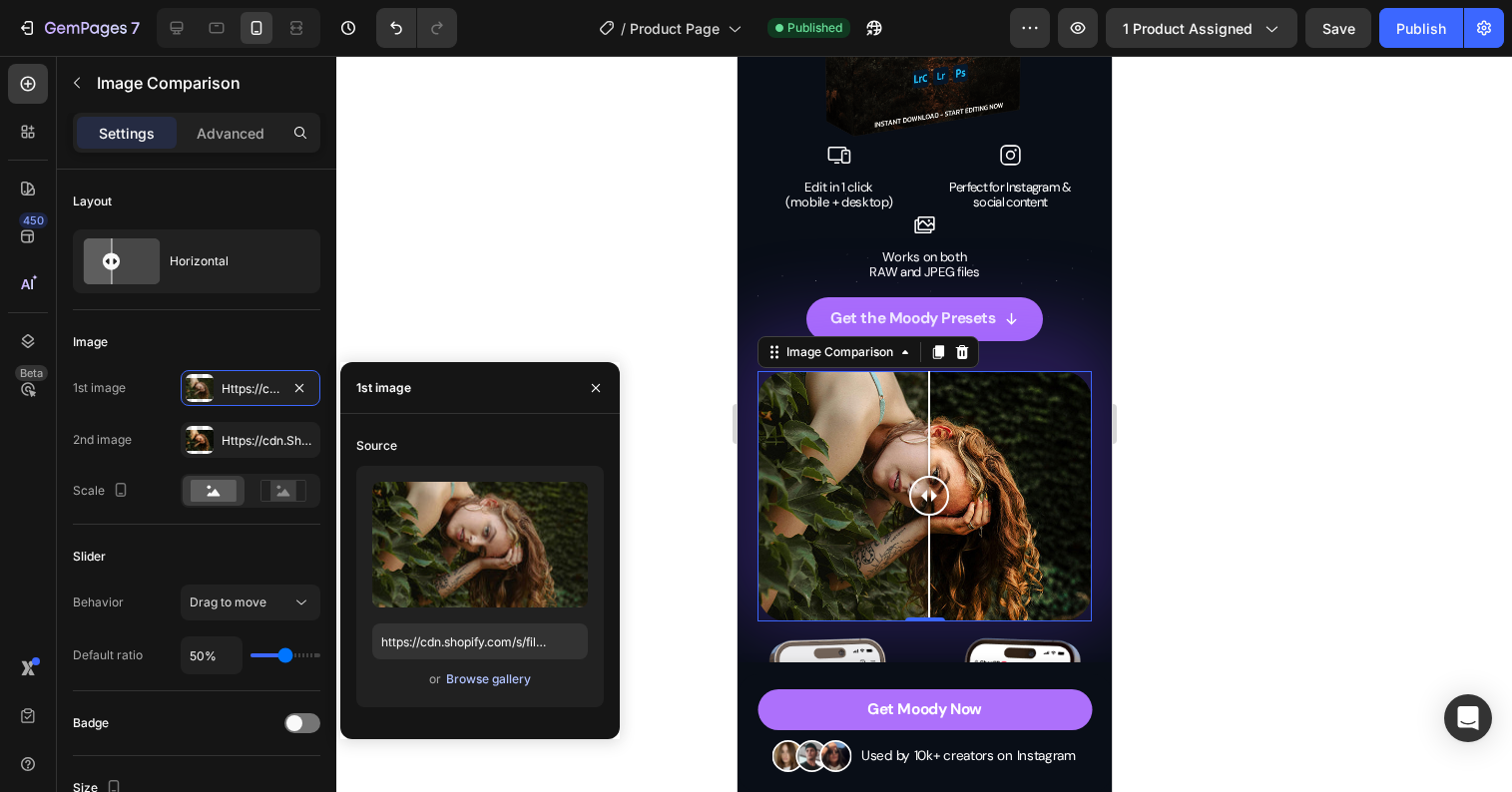 click on "Browse gallery" at bounding box center (488, 679) 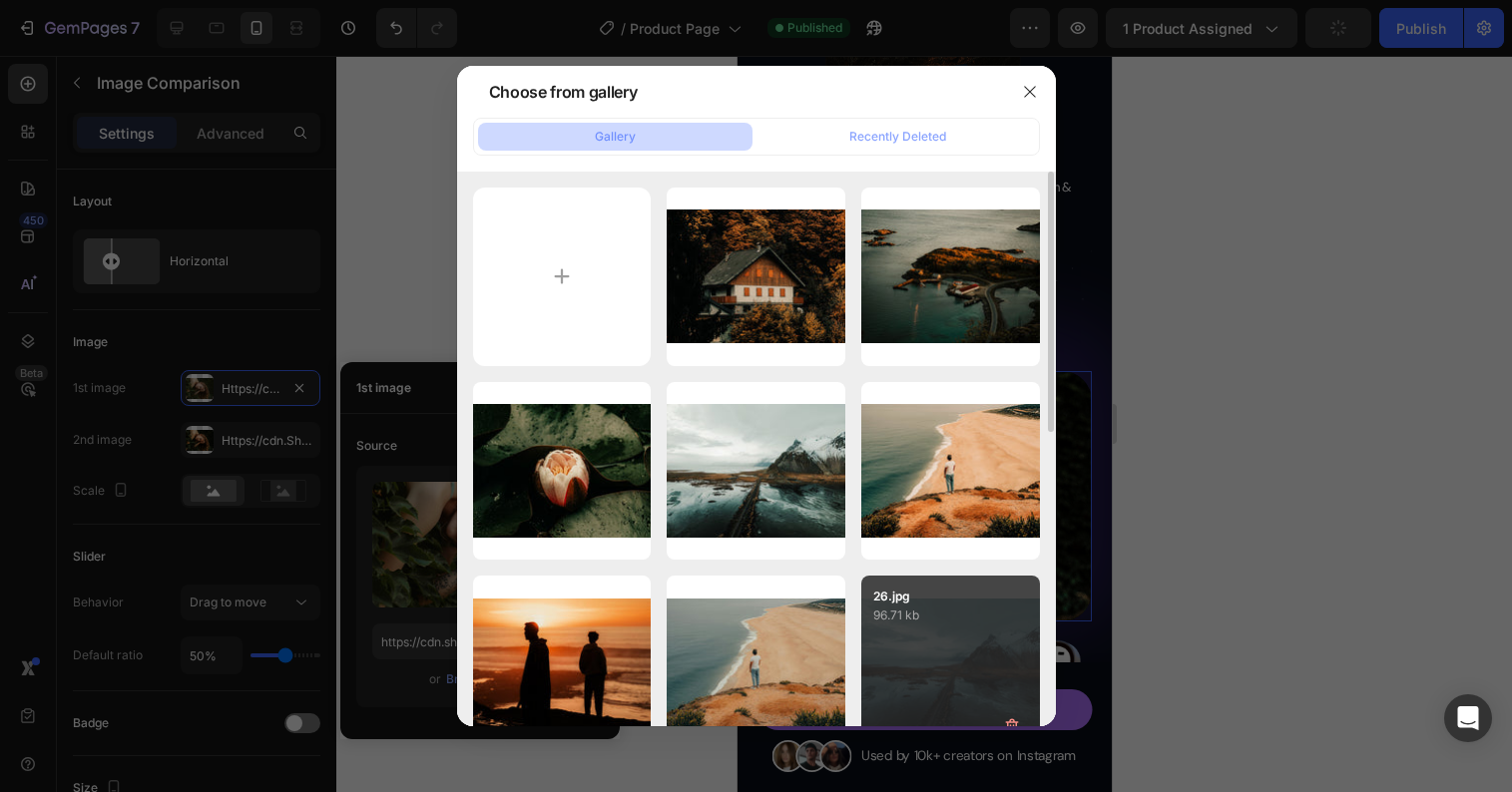 click on "26.jpg 96.71 kb" at bounding box center [950, 664] 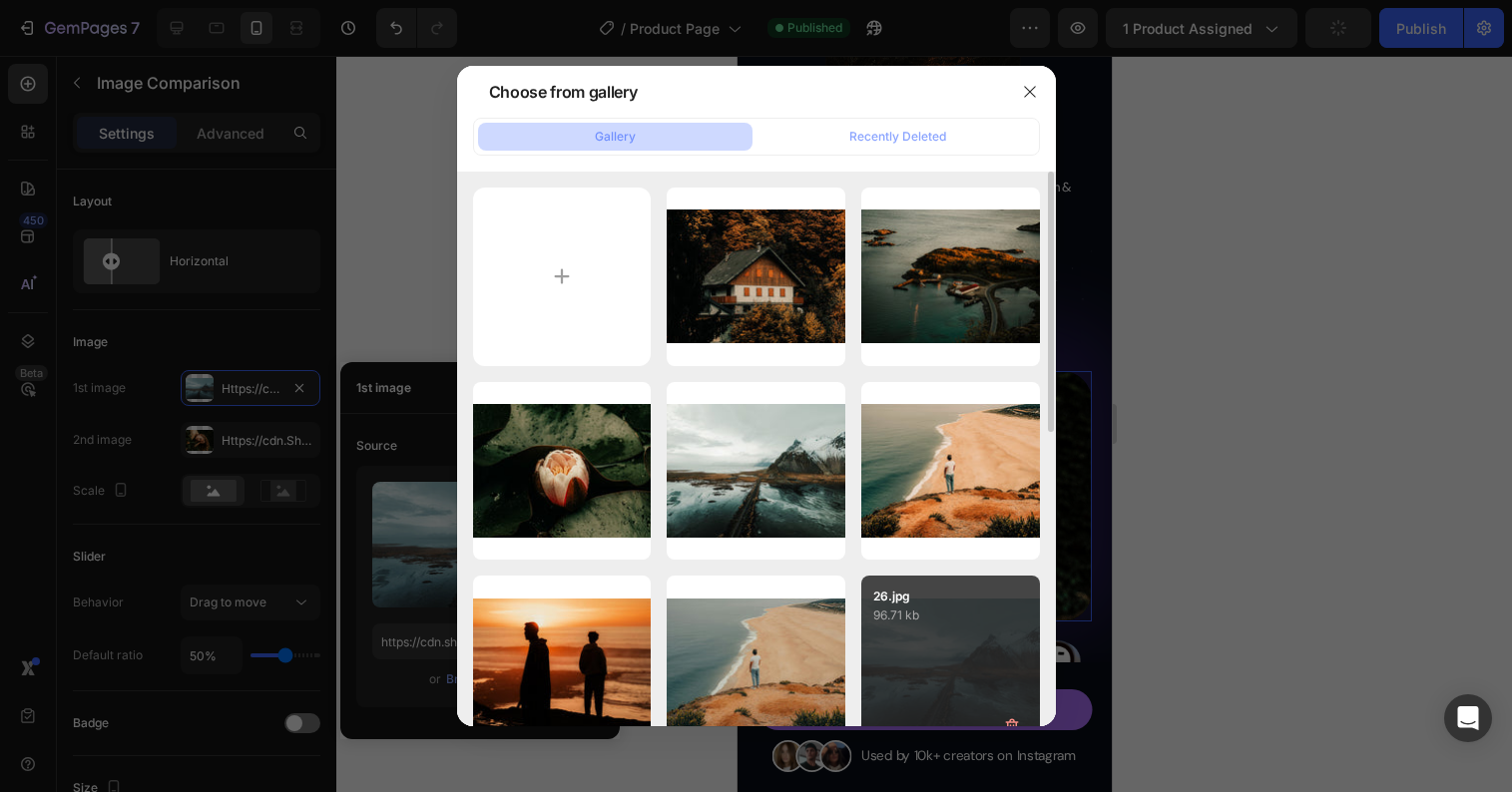 type on "https://cdn.shopify.com/s/files/1/0698/5688/6972/files/gempages_572473113388778648-7e0d1981-a439-4bcc-bbc9-07bf26b538a0.jpg" 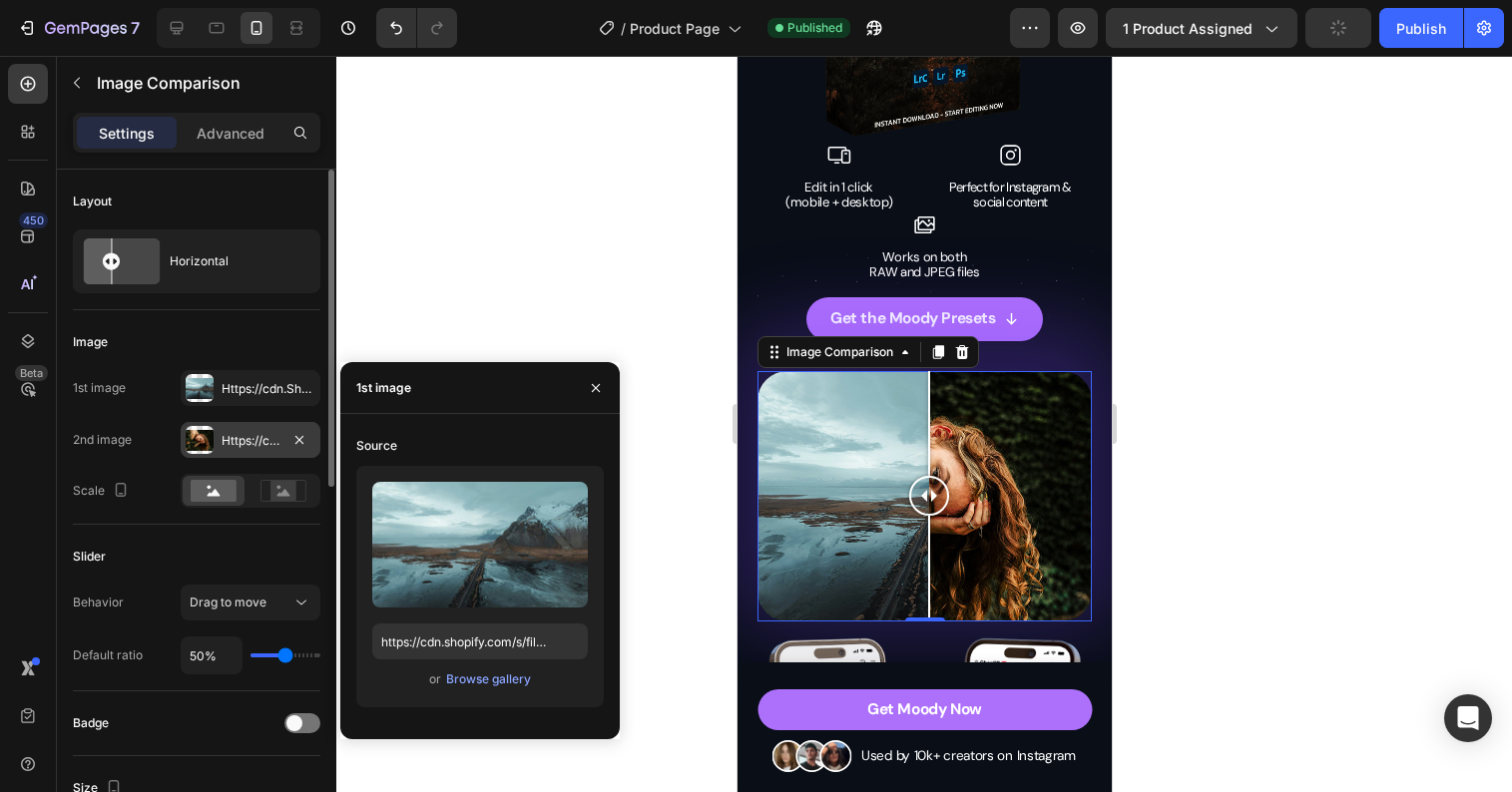 click on "Https://cdn.Shopify.Com/s/files/1/0698/5688/6972/files/gempages_572473113388778648-e6078ded-2a31-4a9b-a72d-af27d940cf31.Jpg" at bounding box center [251, 441] 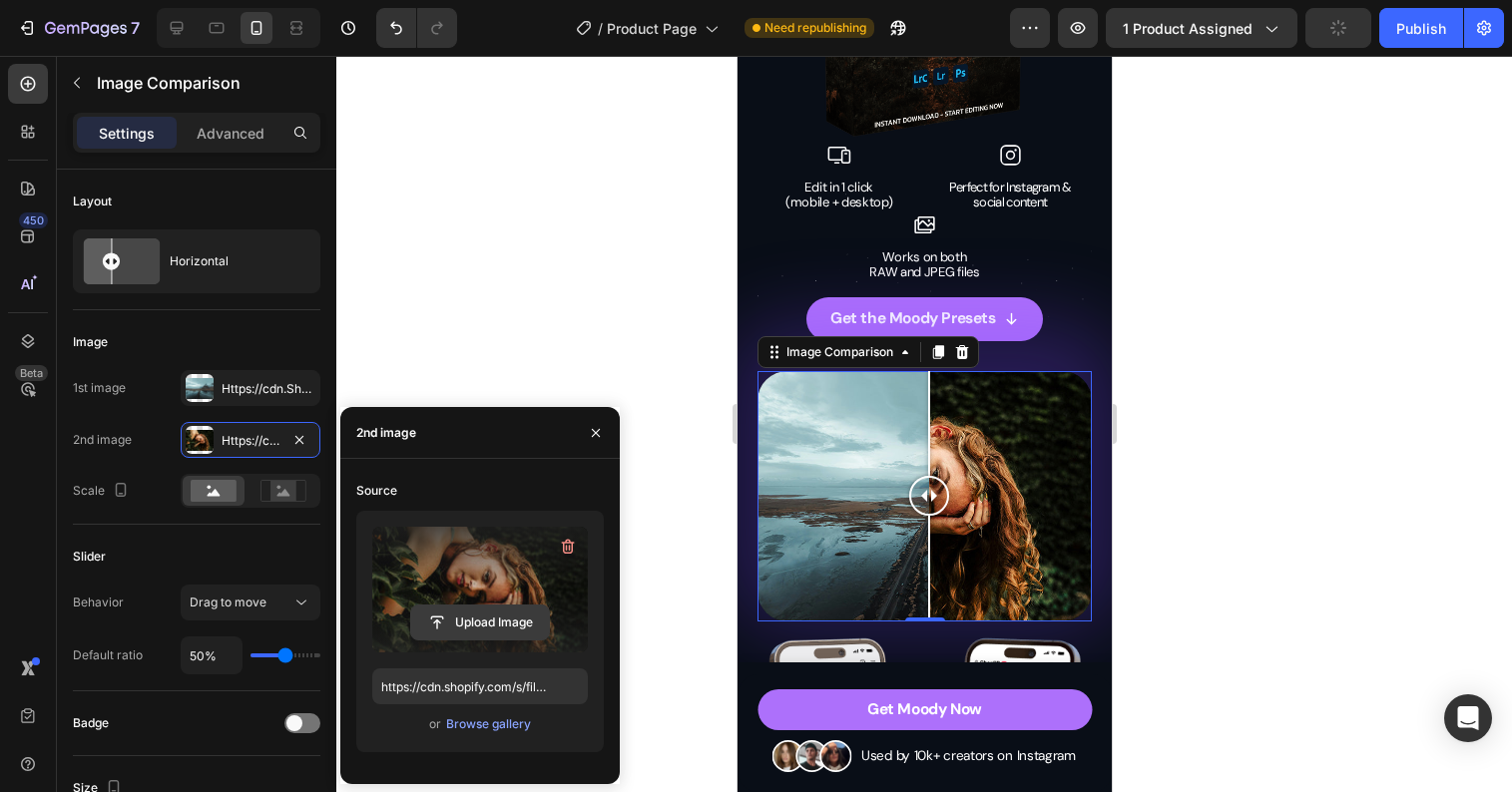 click 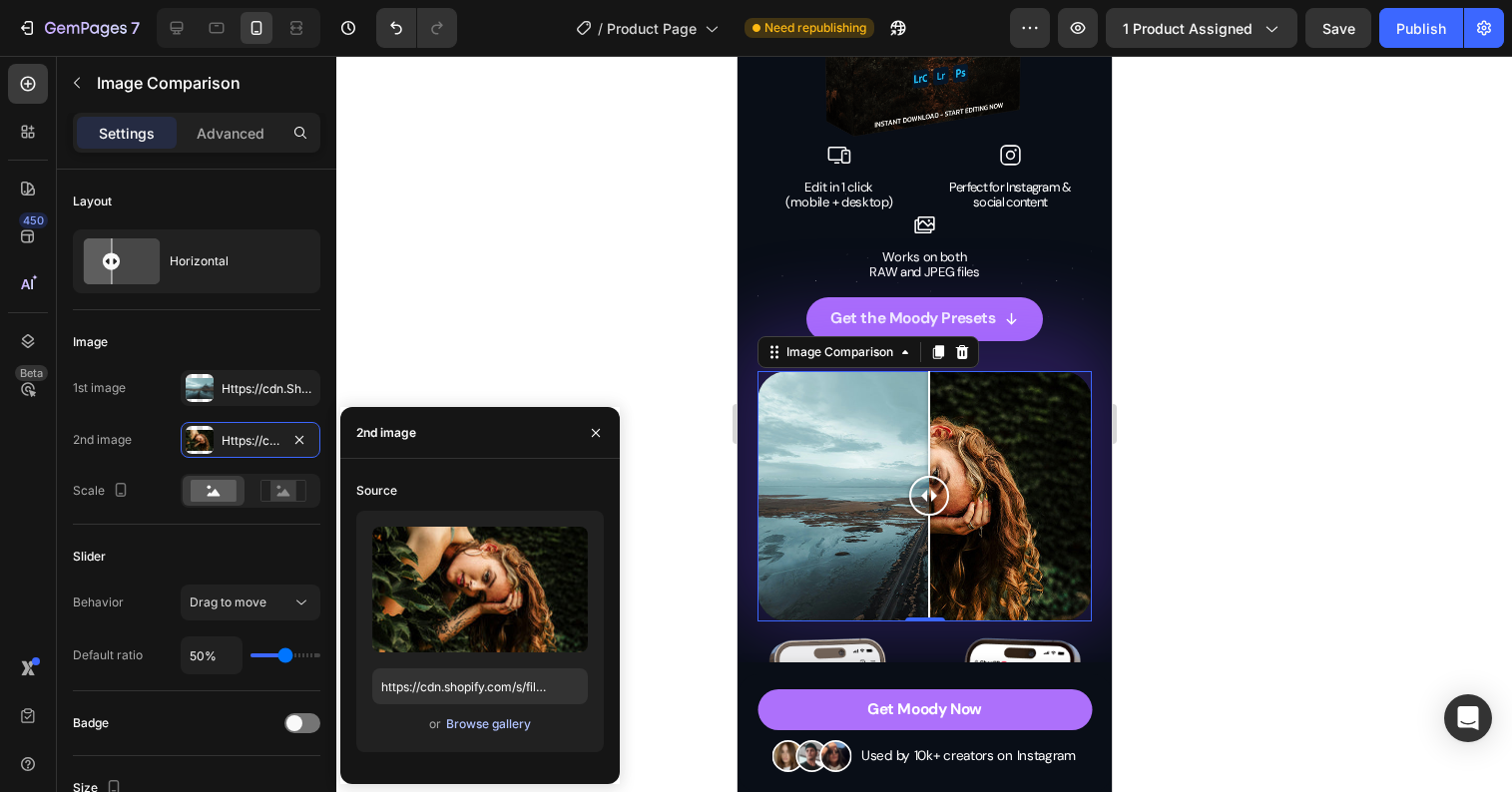 click on "Browse gallery" at bounding box center (488, 724) 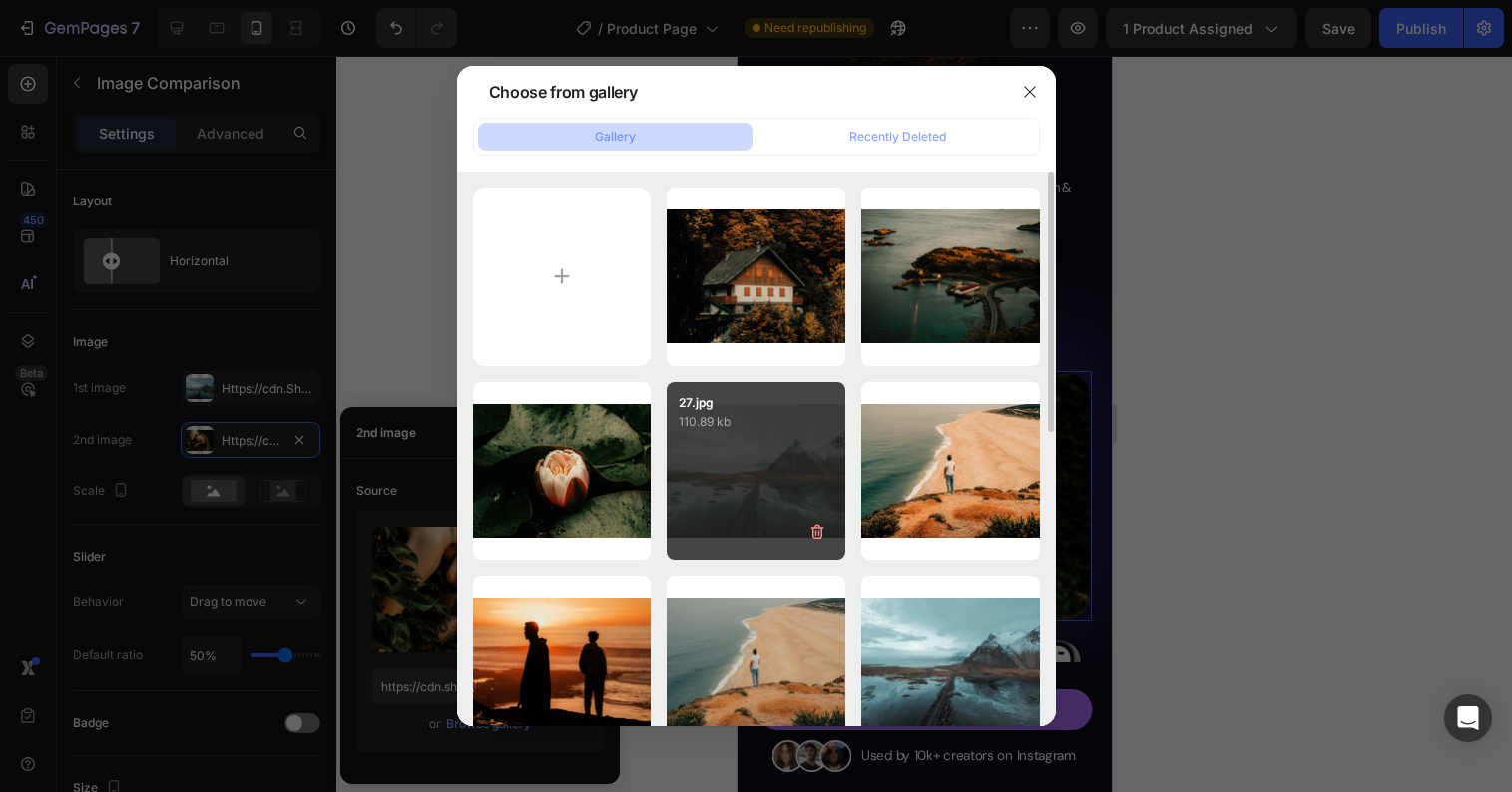 click on "27.jpg 110.89 kb" at bounding box center [756, 471] 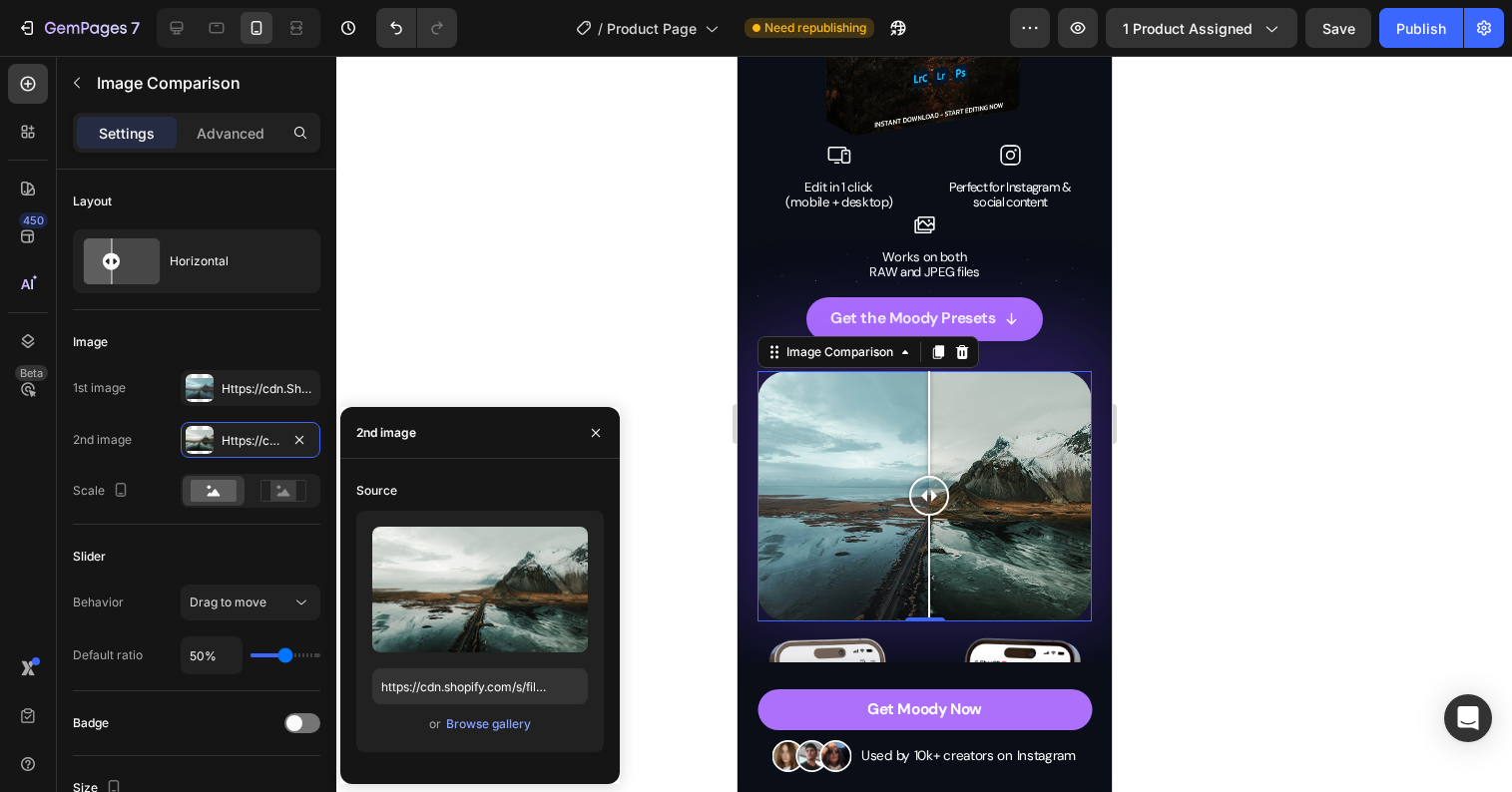 click 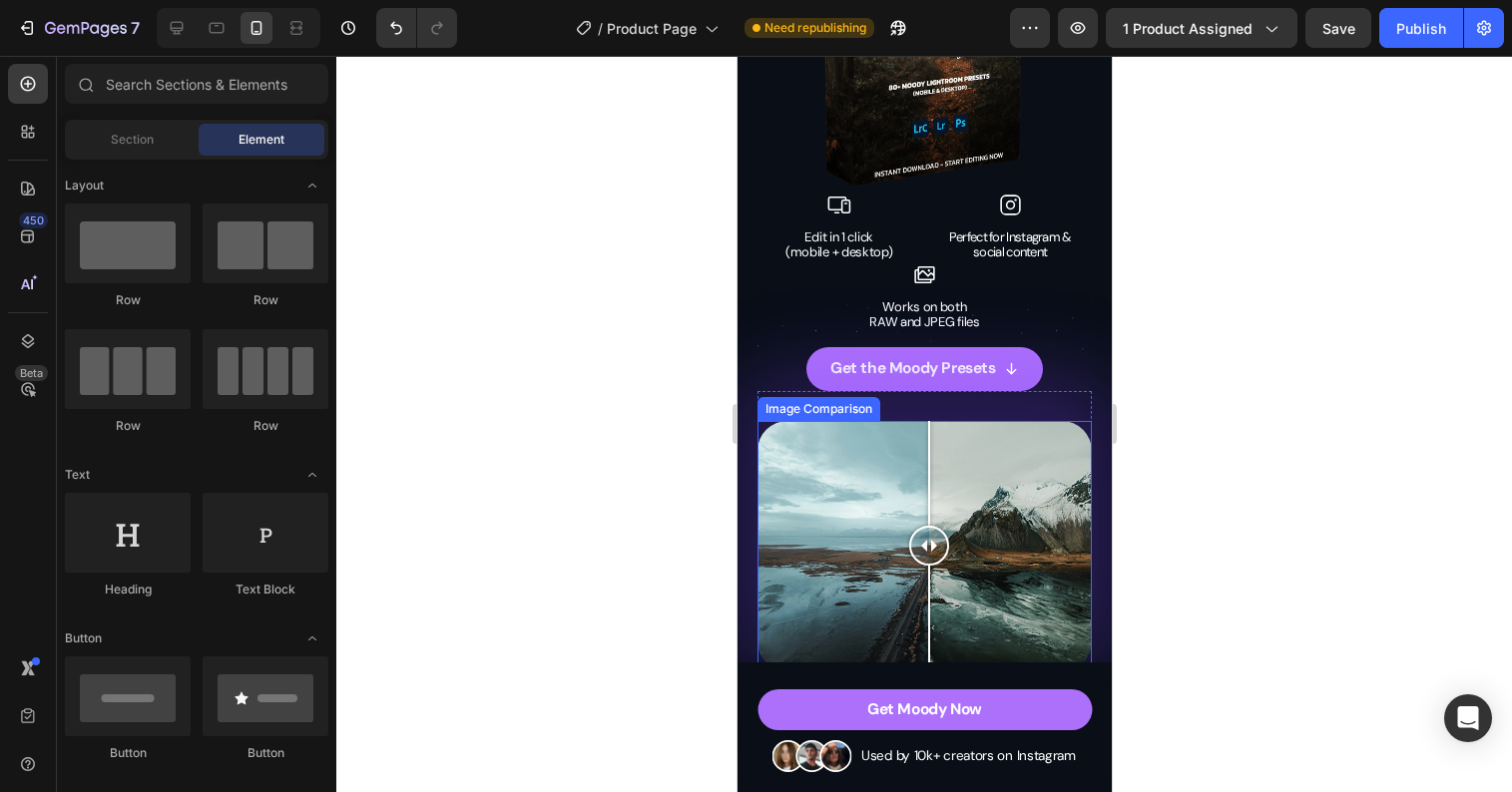 scroll, scrollTop: 711, scrollLeft: 0, axis: vertical 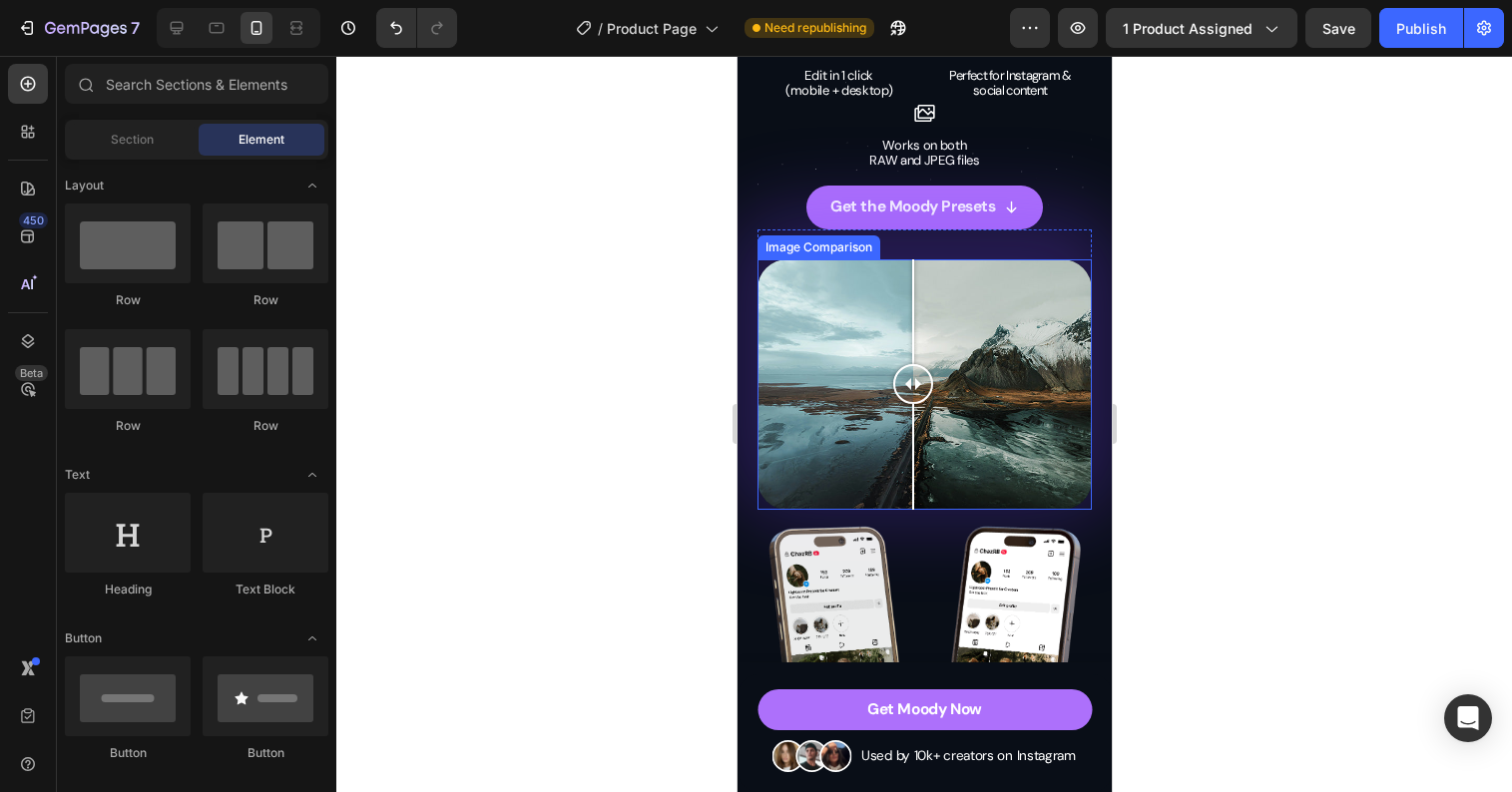 drag, startPoint x: 960, startPoint y: 375, endPoint x: 912, endPoint y: 361, distance: 50 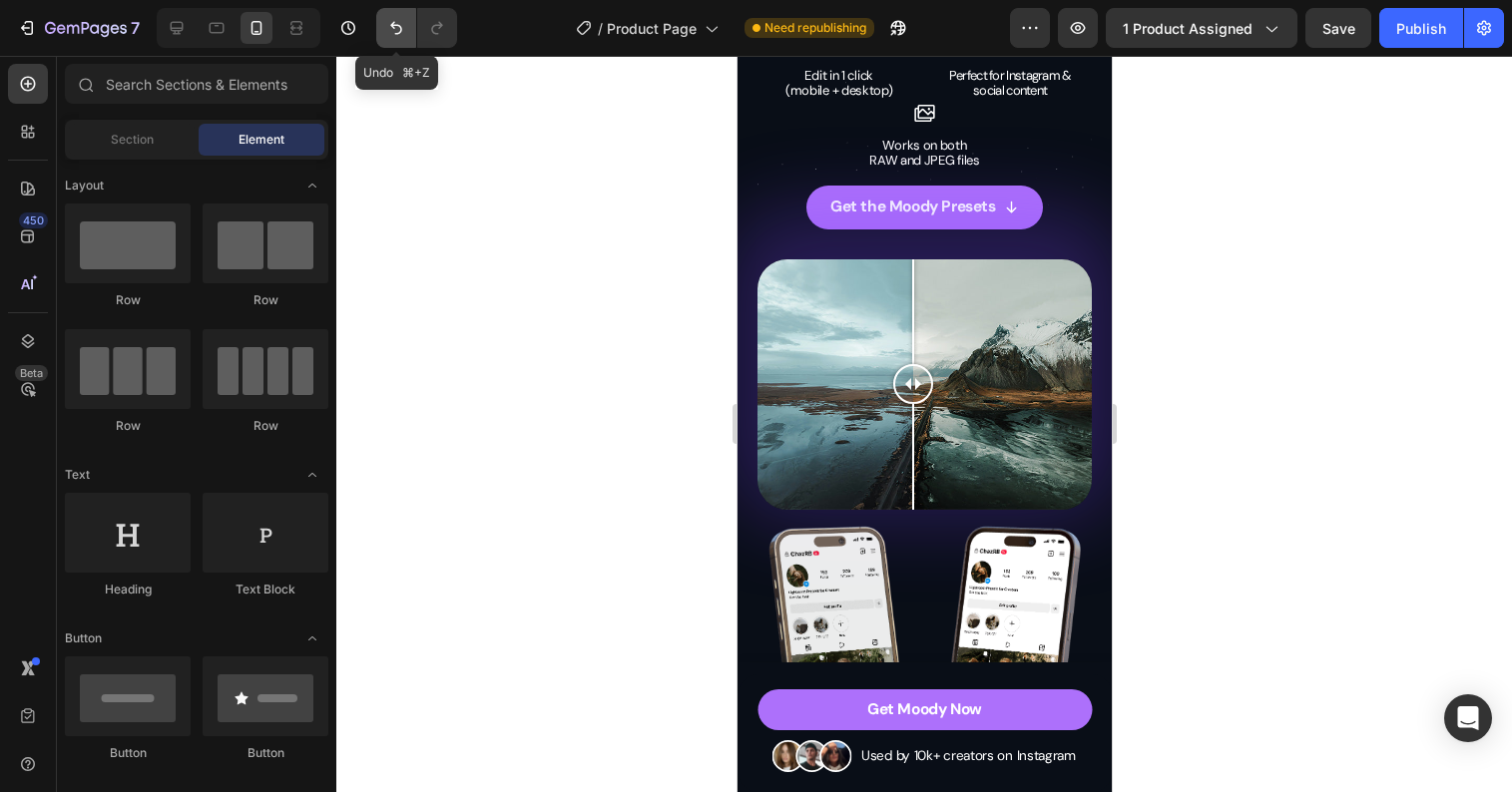 click 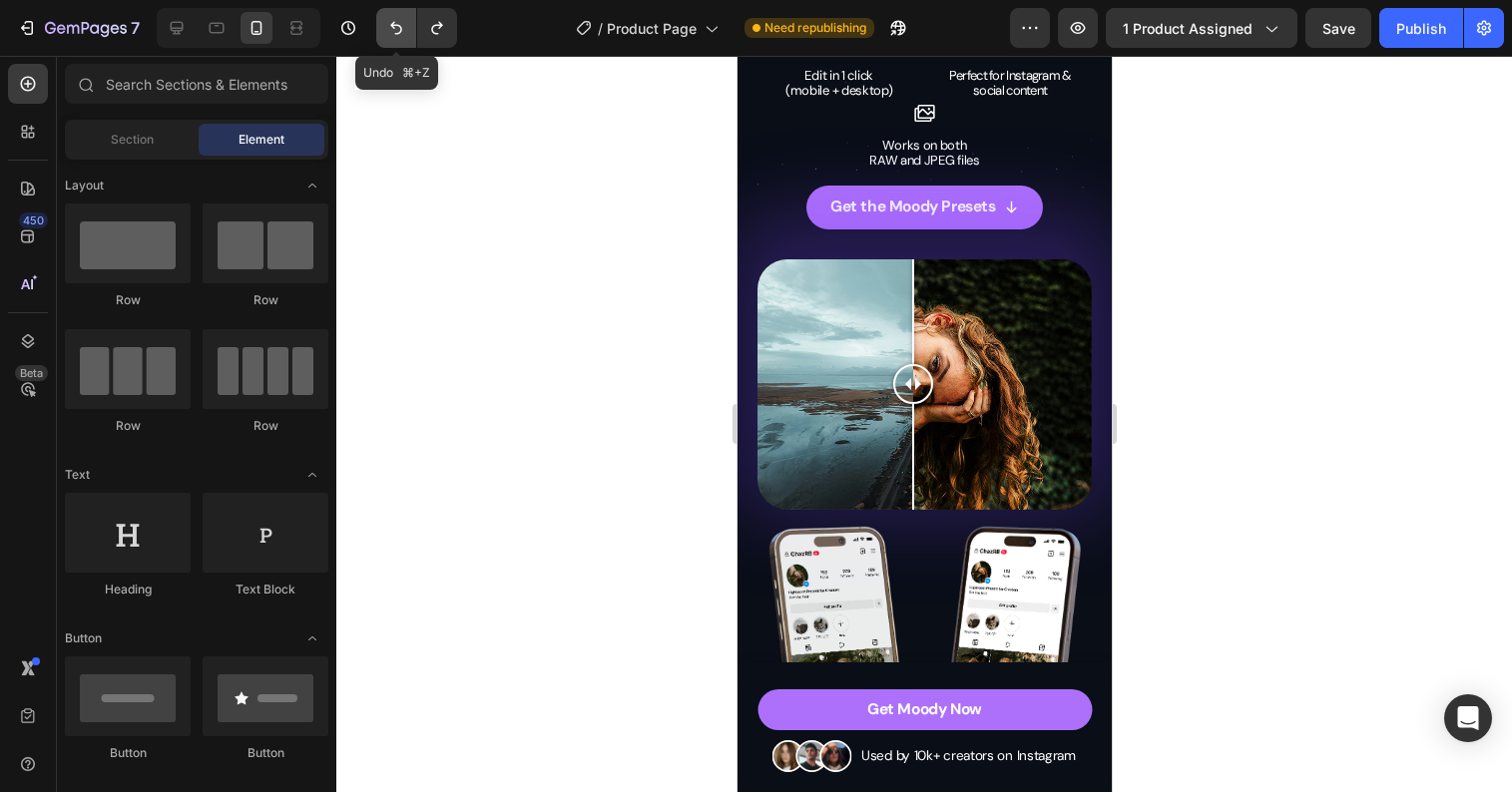 click 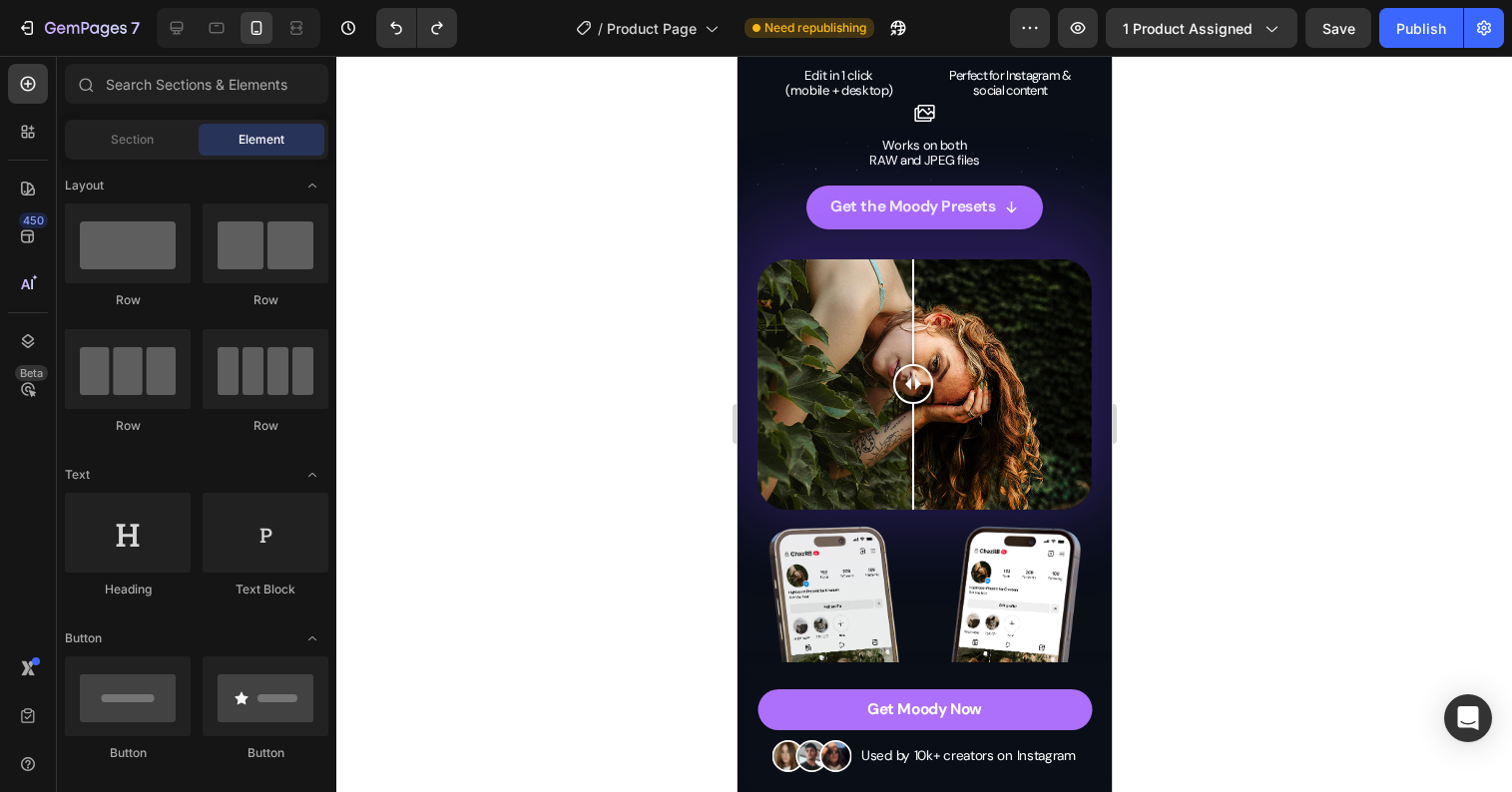 click 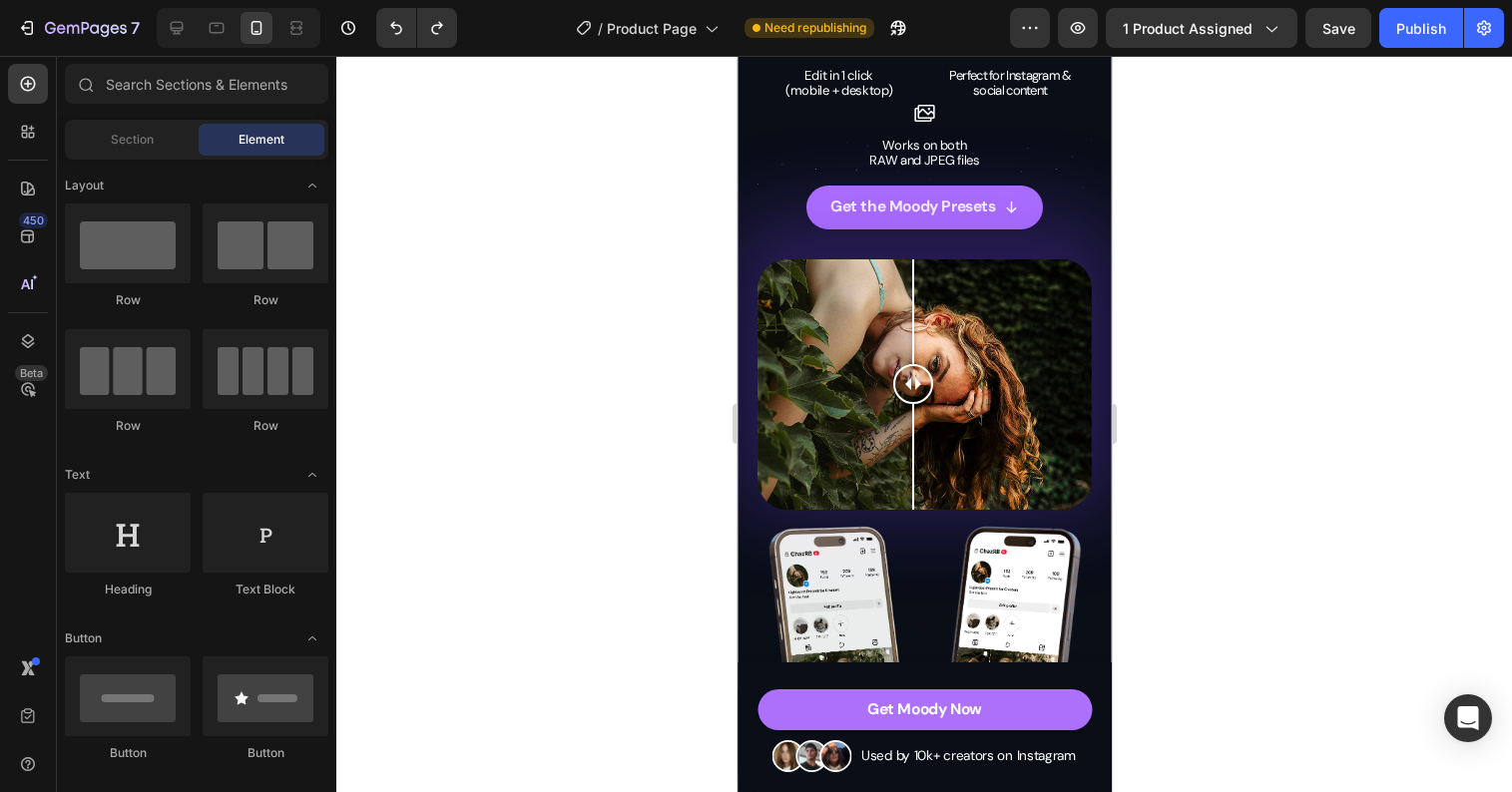 click 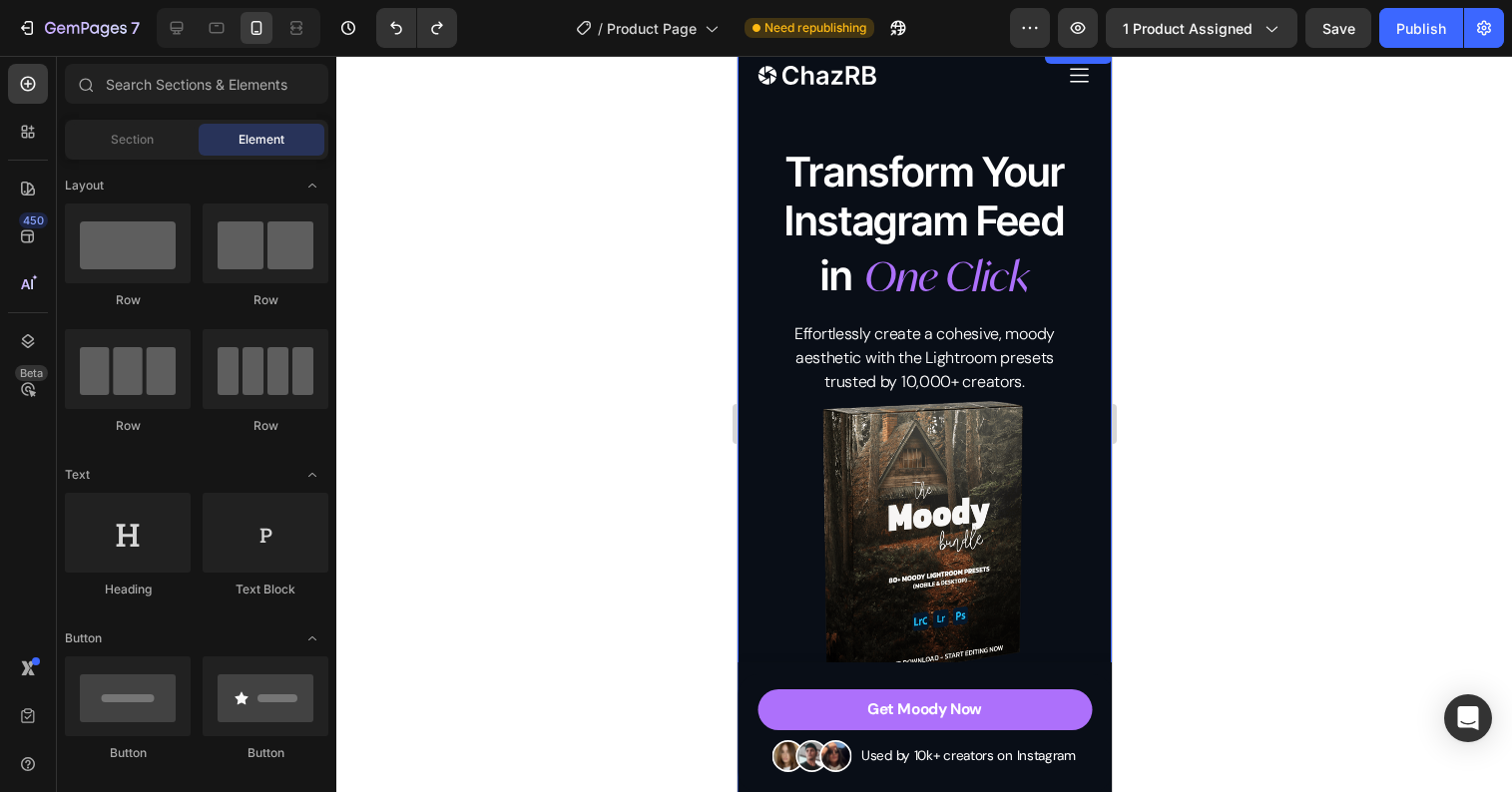 scroll, scrollTop: 0, scrollLeft: 0, axis: both 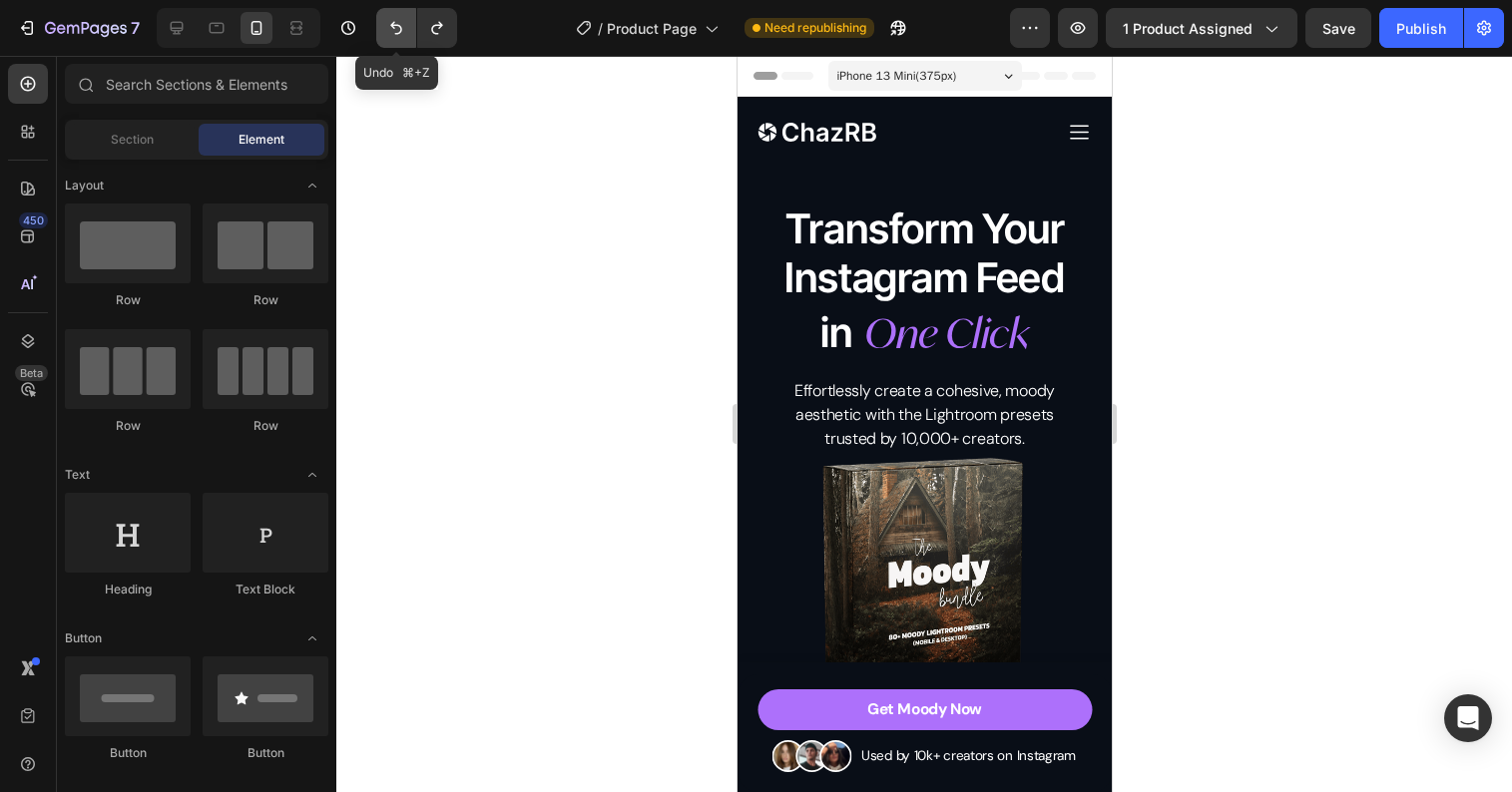 click 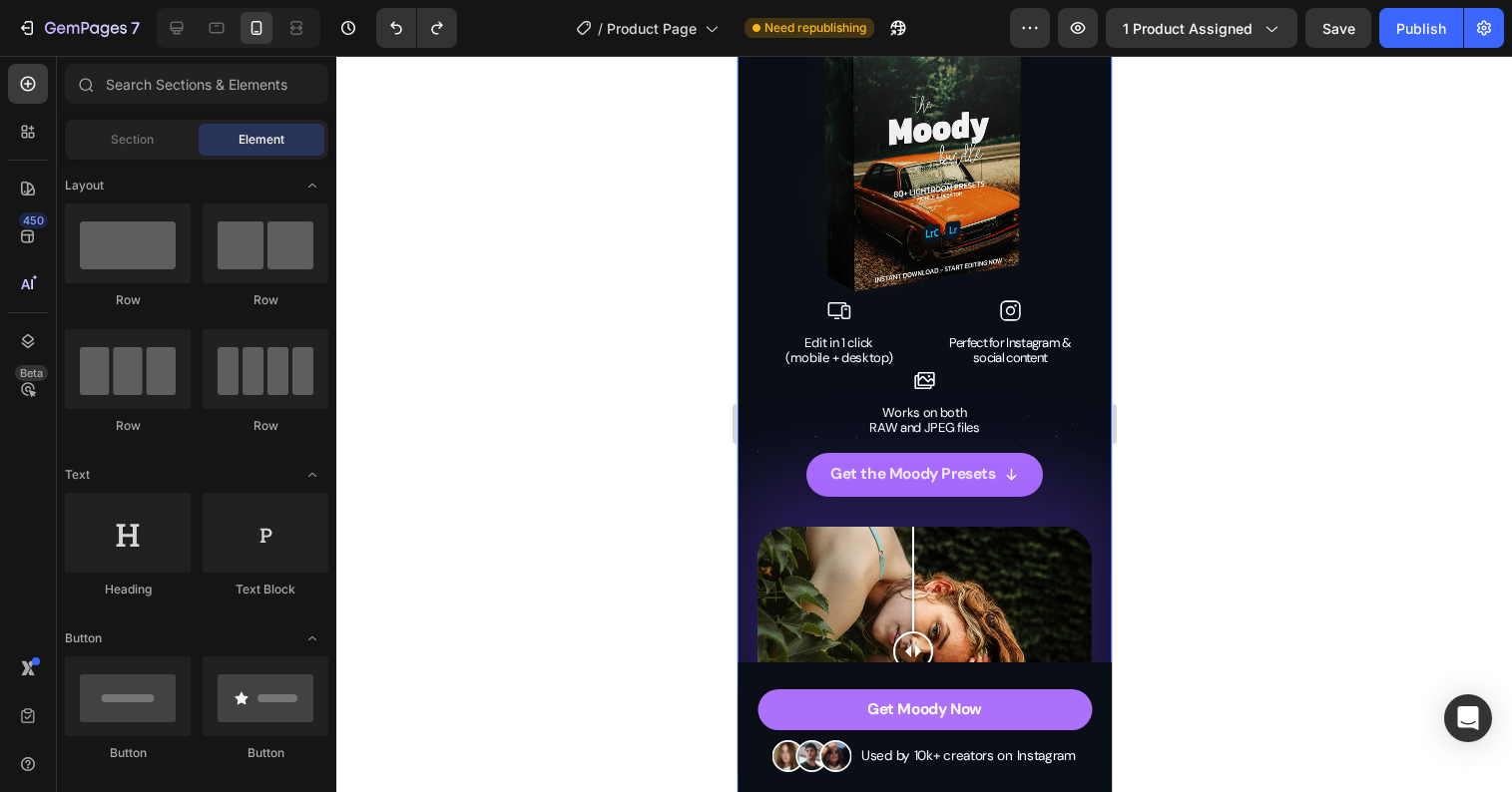 scroll, scrollTop: 0, scrollLeft: 0, axis: both 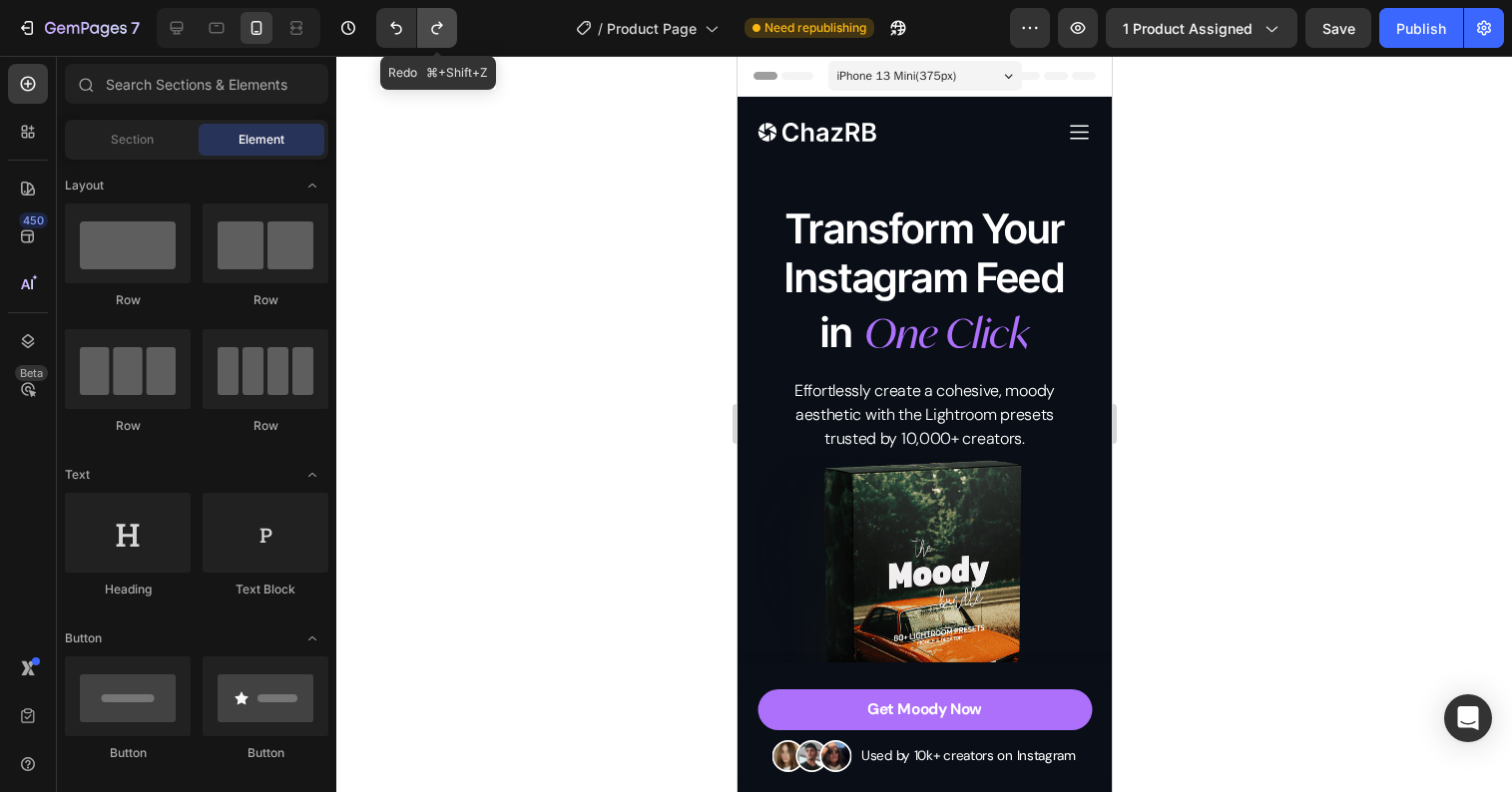 click 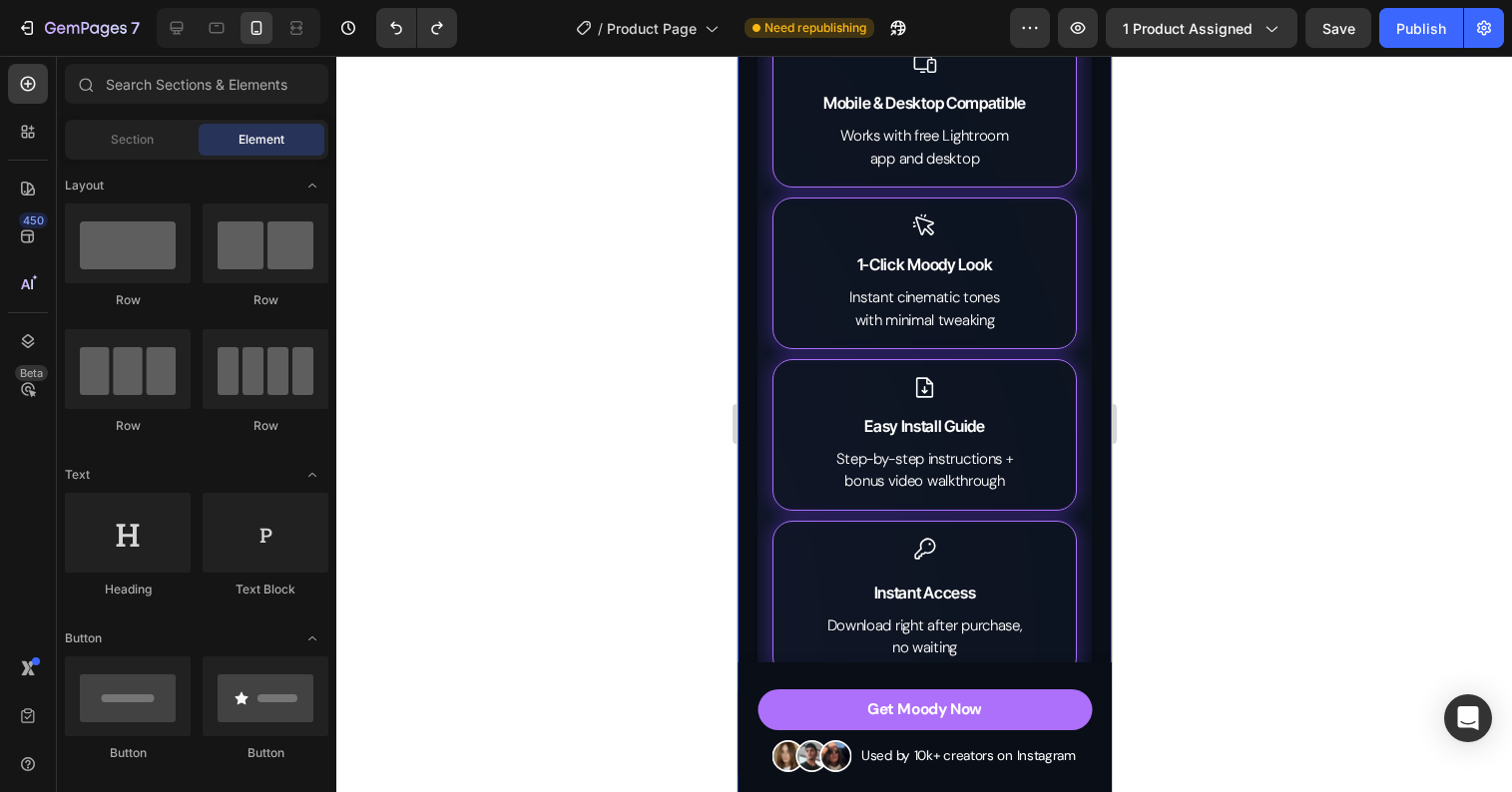 scroll, scrollTop: 4946, scrollLeft: 0, axis: vertical 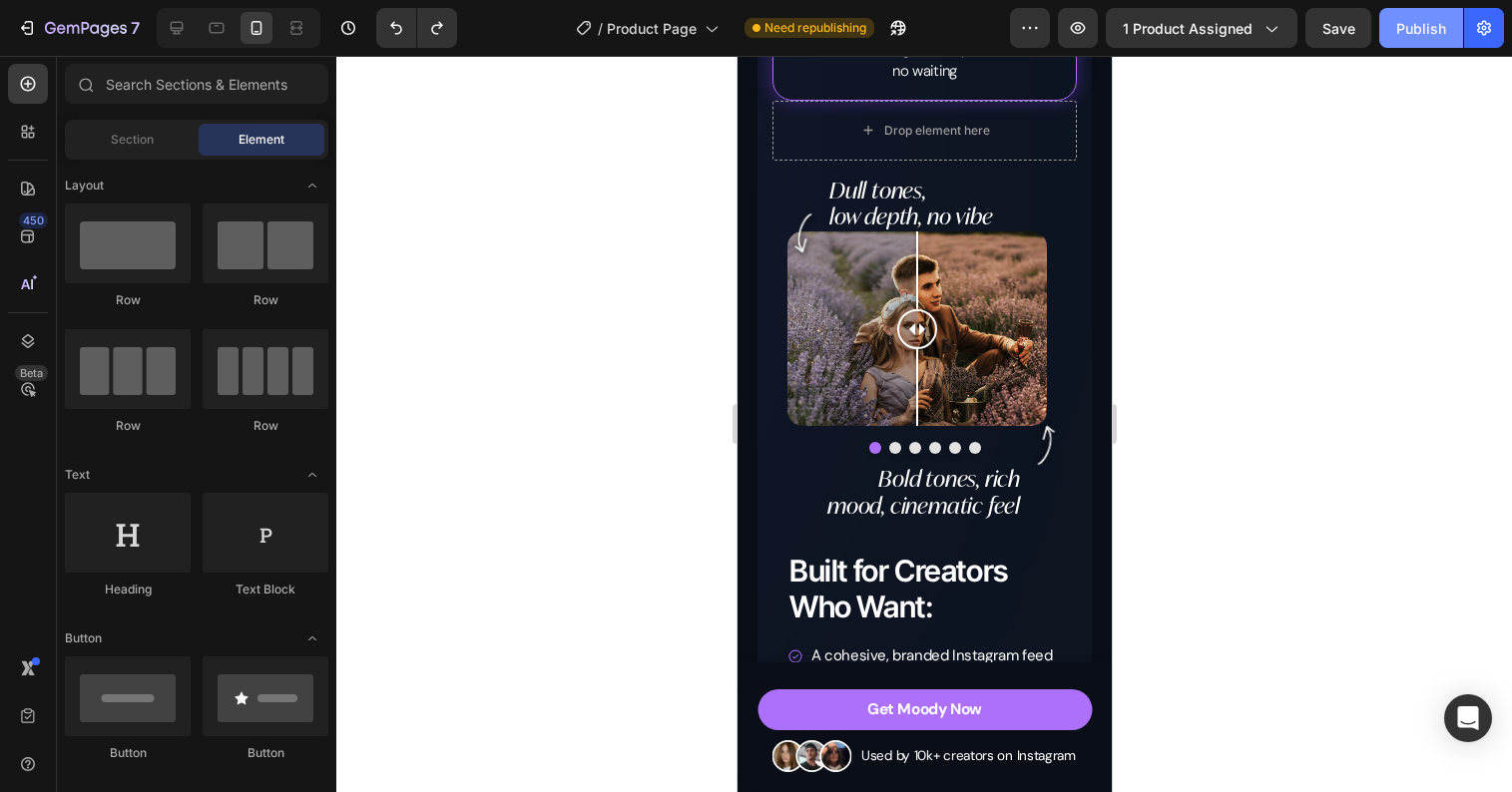 click on "Publish" at bounding box center (1421, 28) 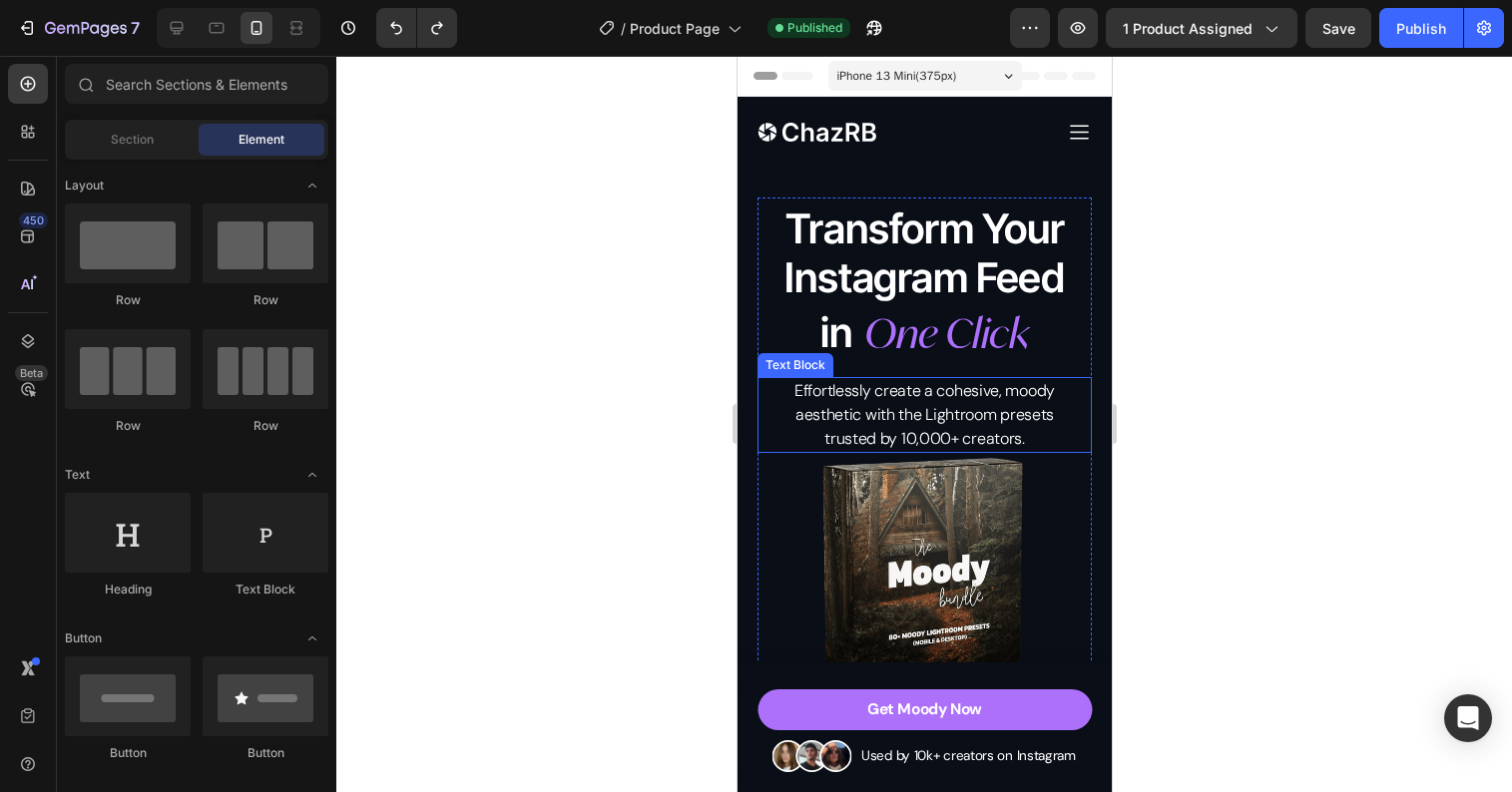 scroll, scrollTop: 170, scrollLeft: 0, axis: vertical 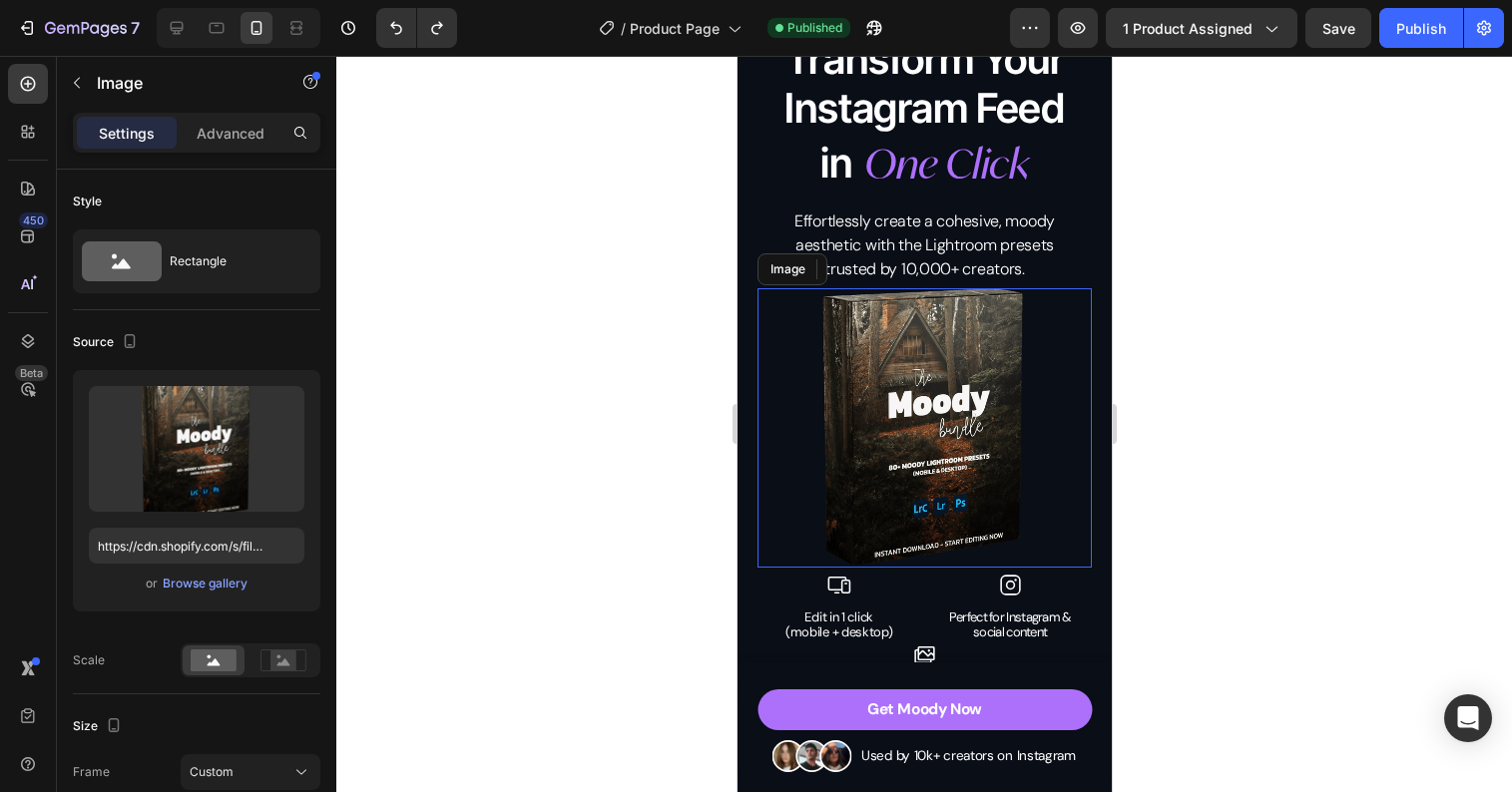 click at bounding box center (923, 428) 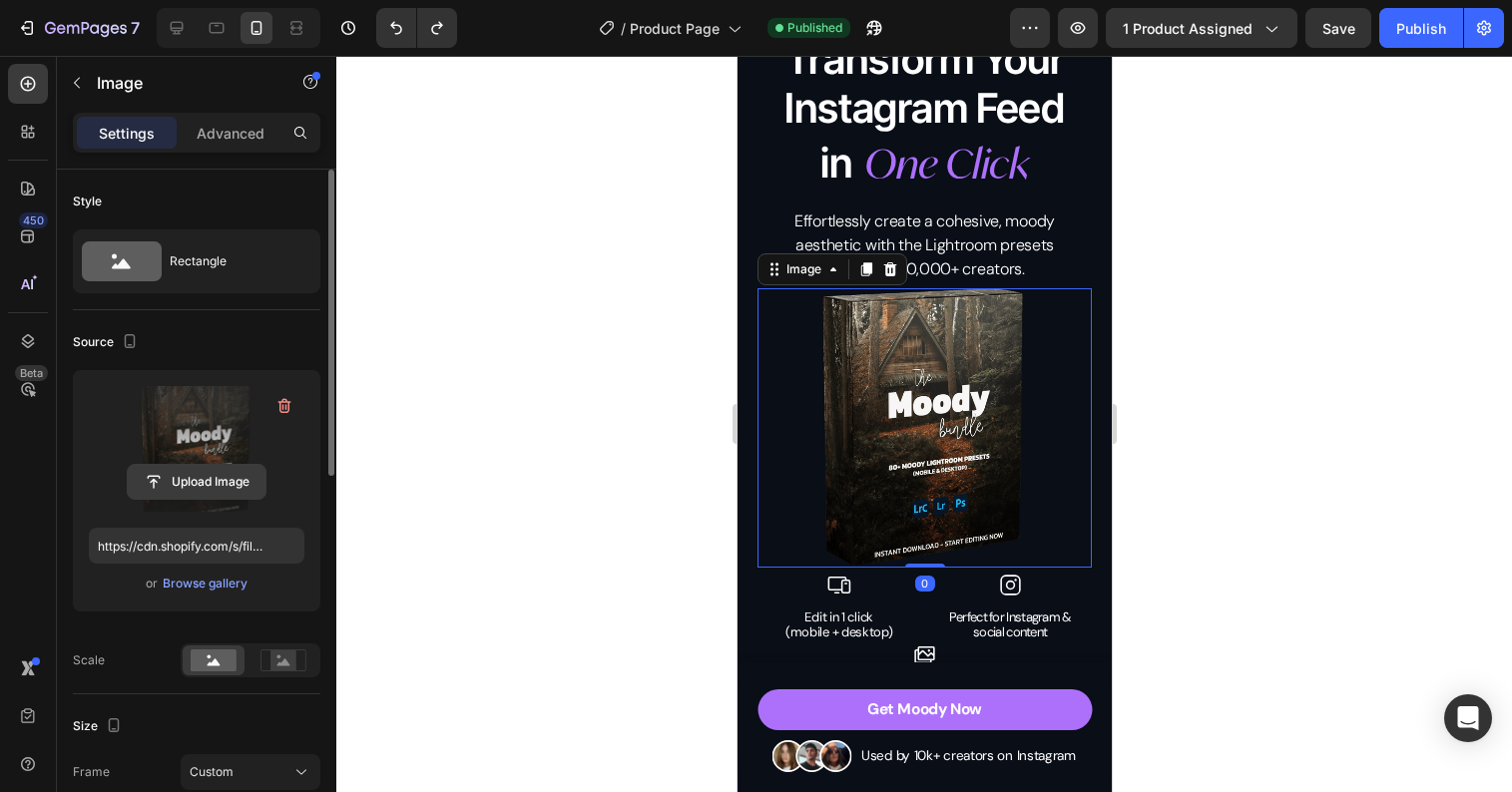 click 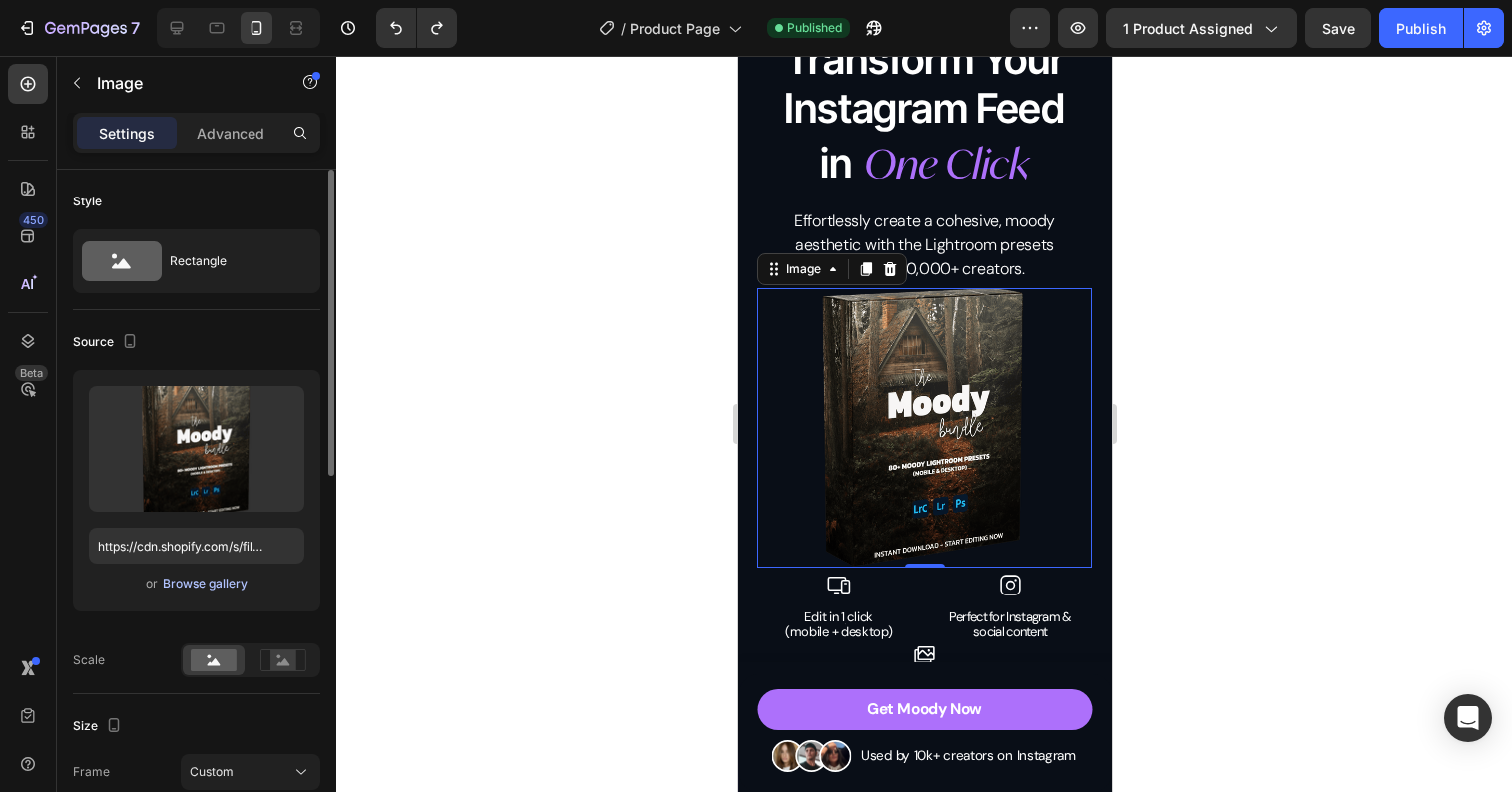 click on "Browse gallery" at bounding box center (205, 584) 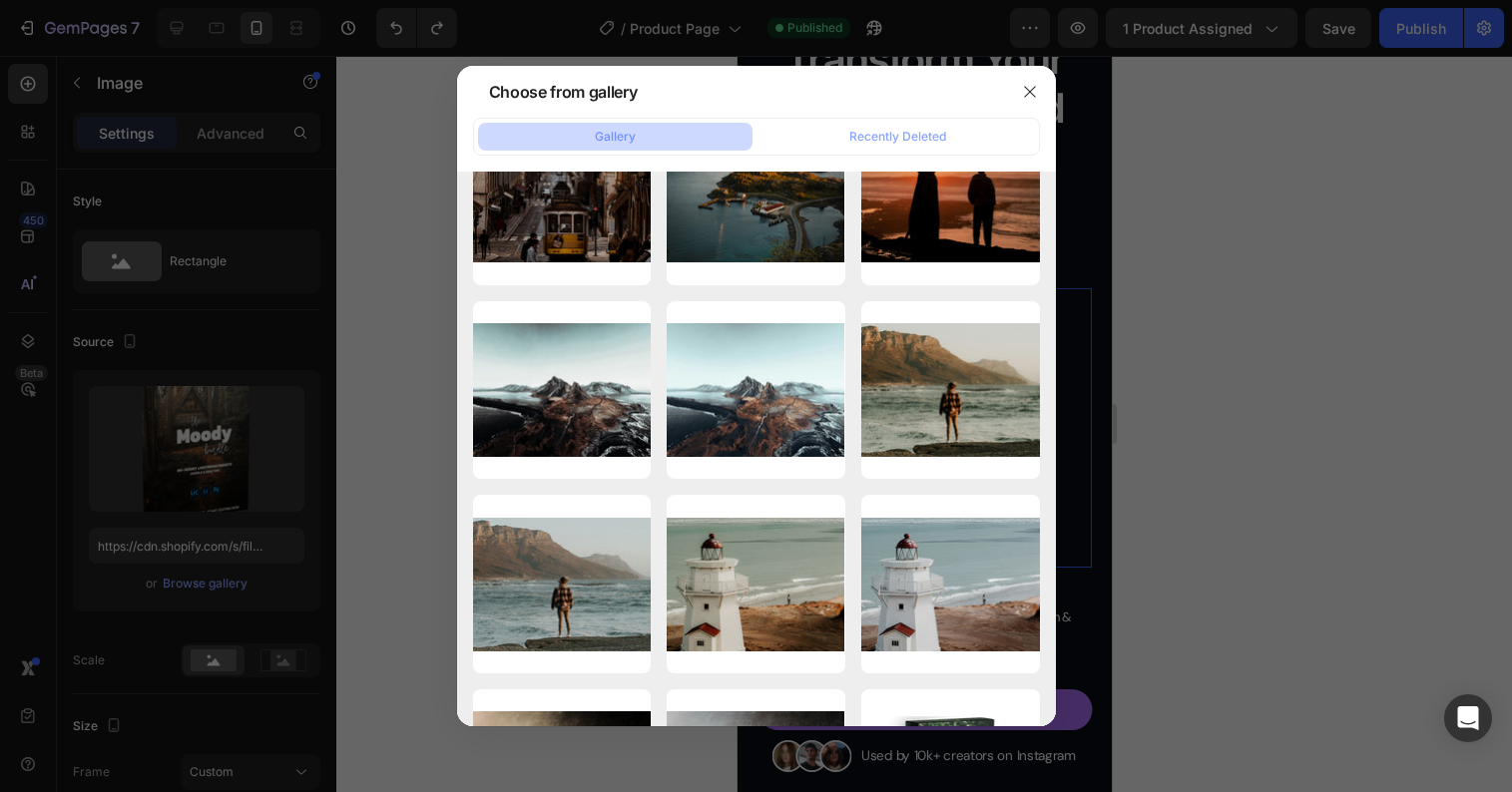 scroll, scrollTop: 1466, scrollLeft: 0, axis: vertical 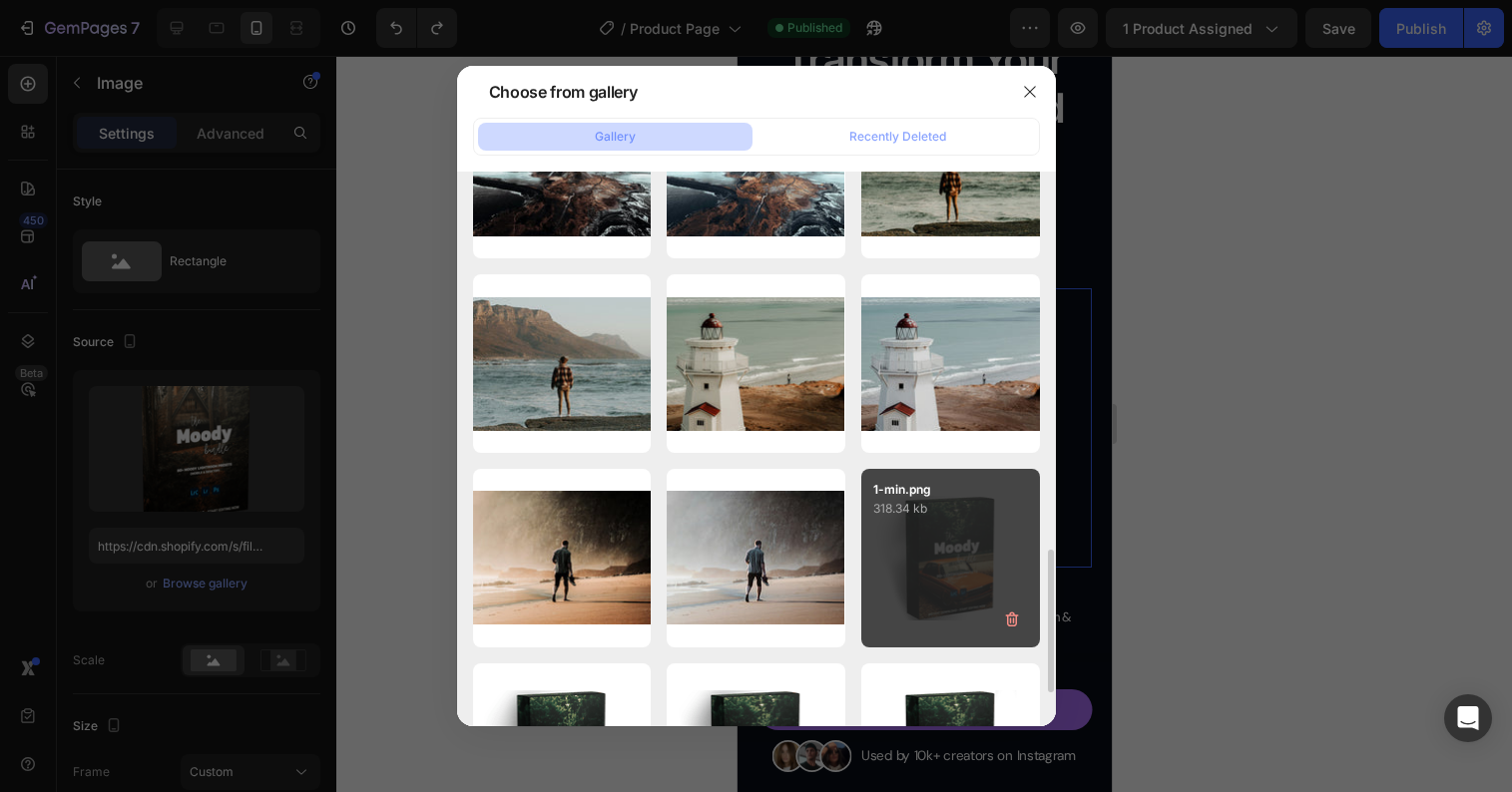 click on "1-min.png 318.34 kb" at bounding box center [950, 558] 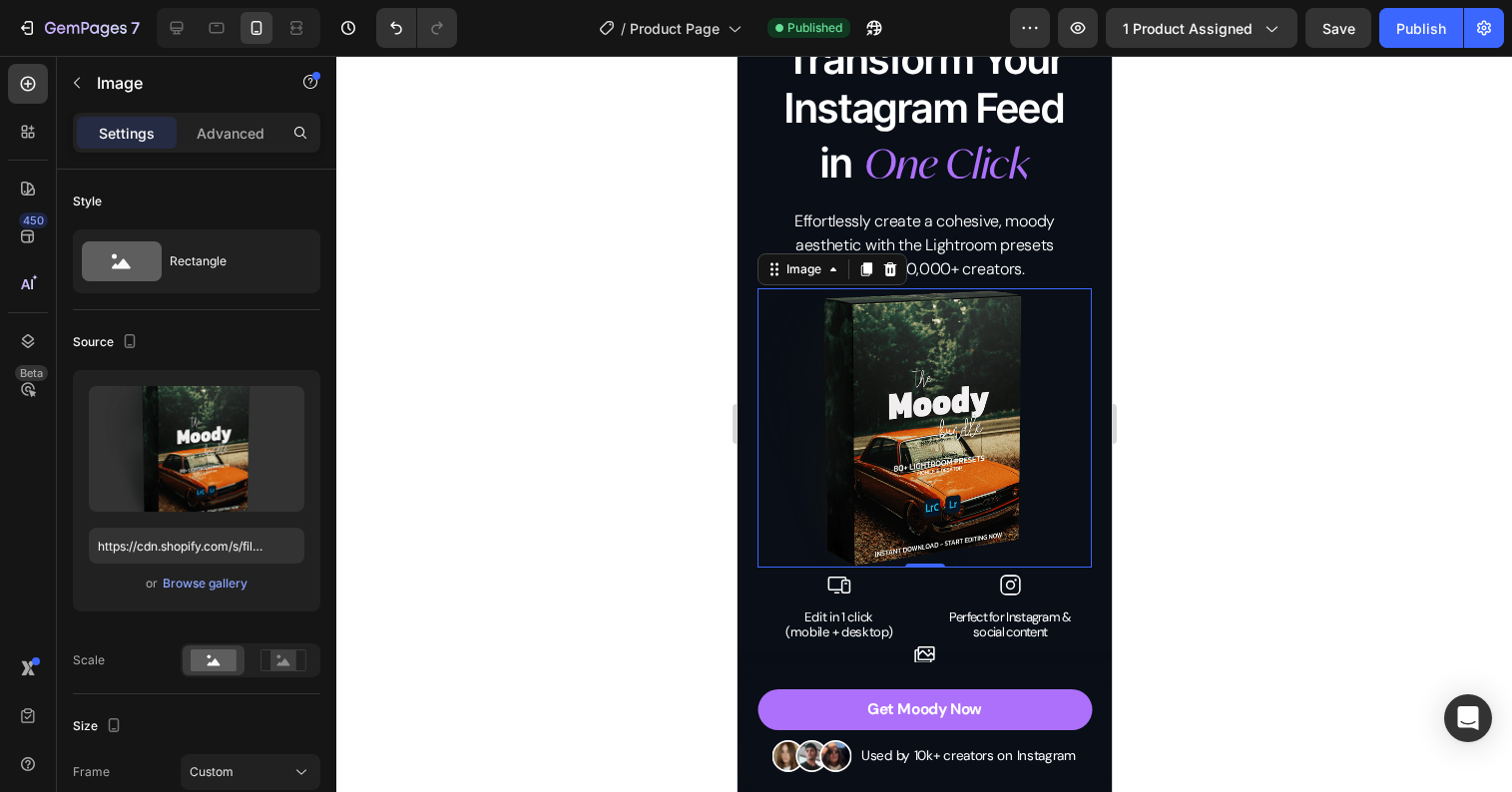 click 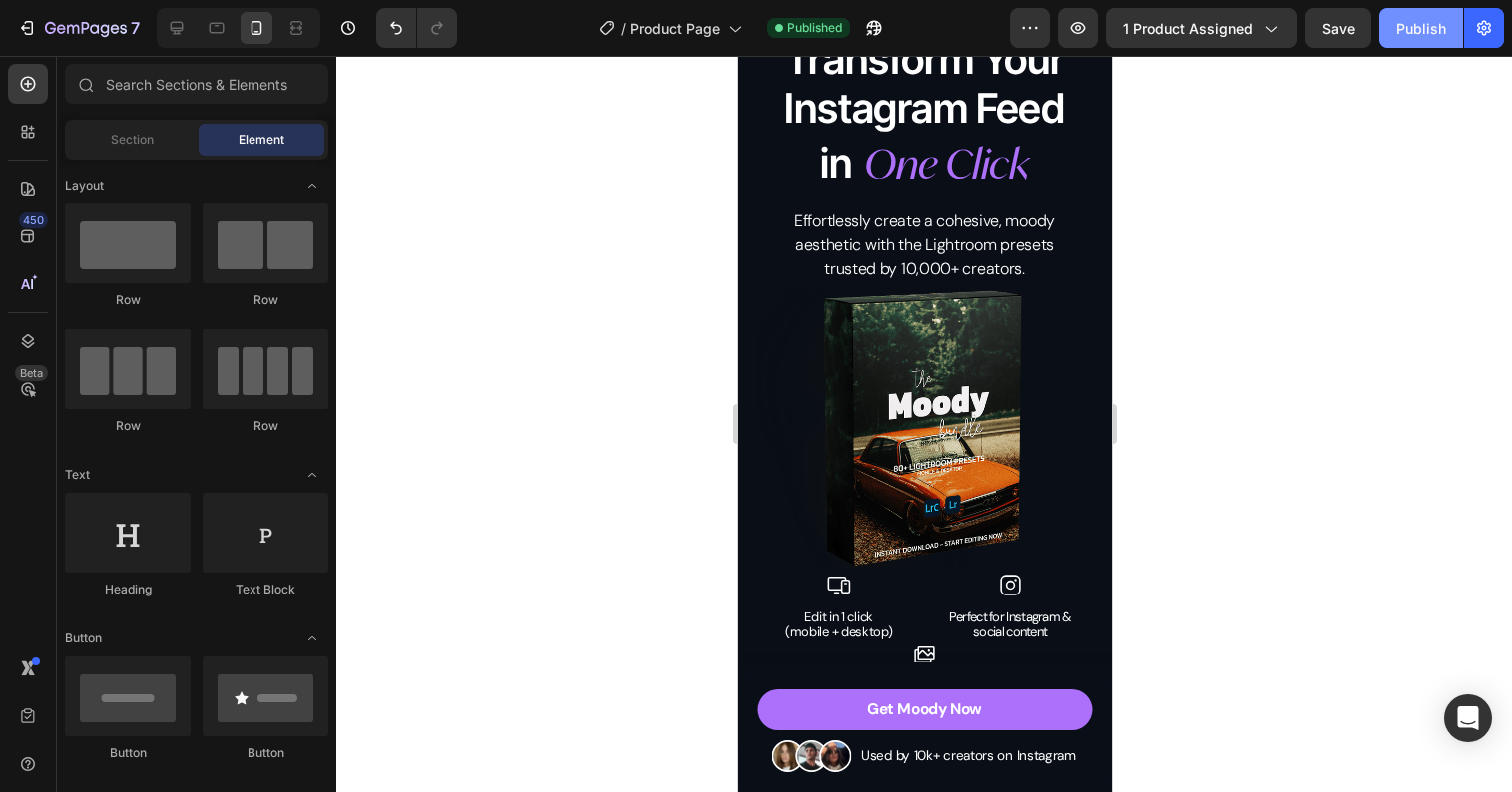 click on "Publish" at bounding box center [1421, 28] 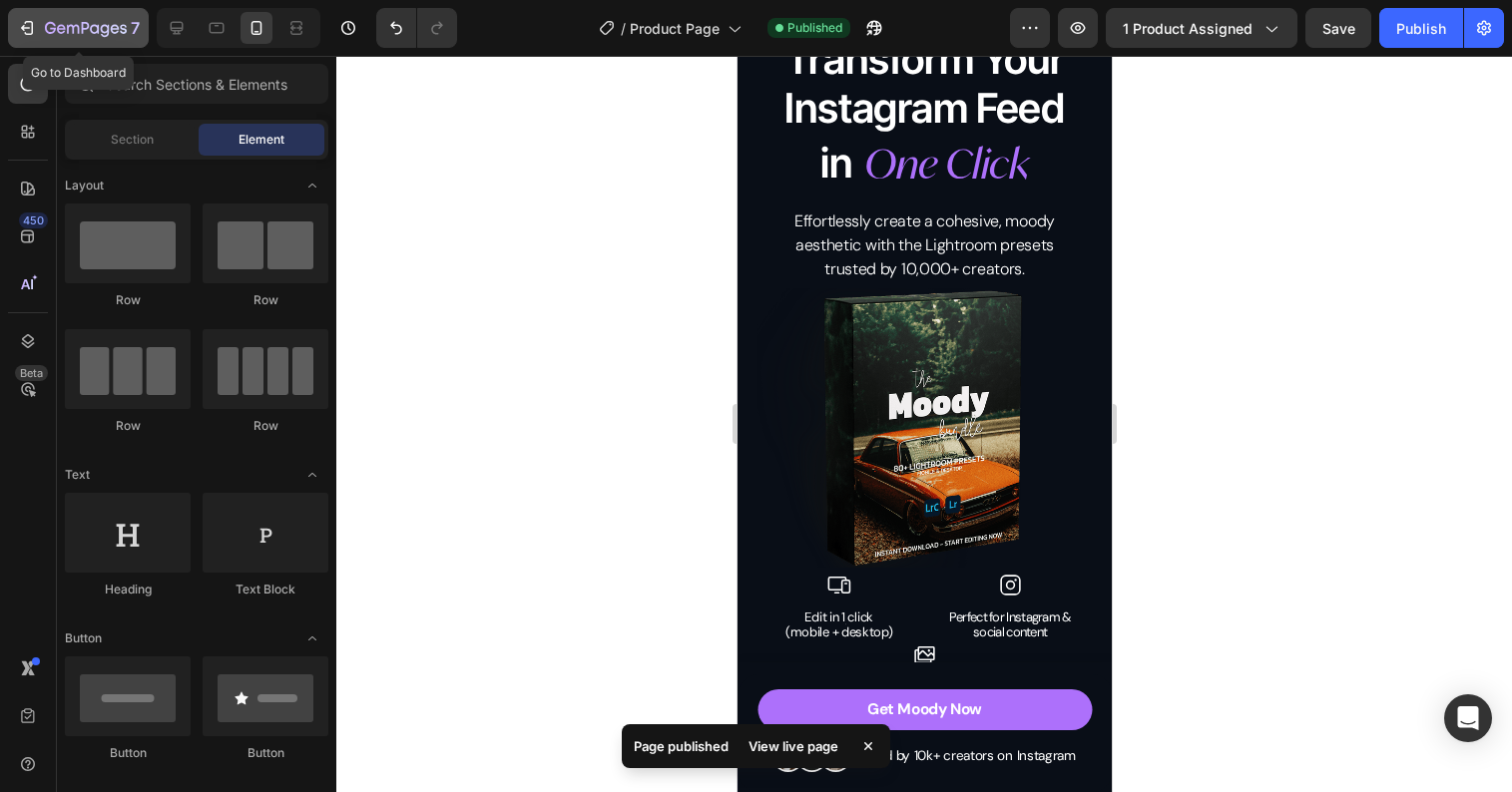 click 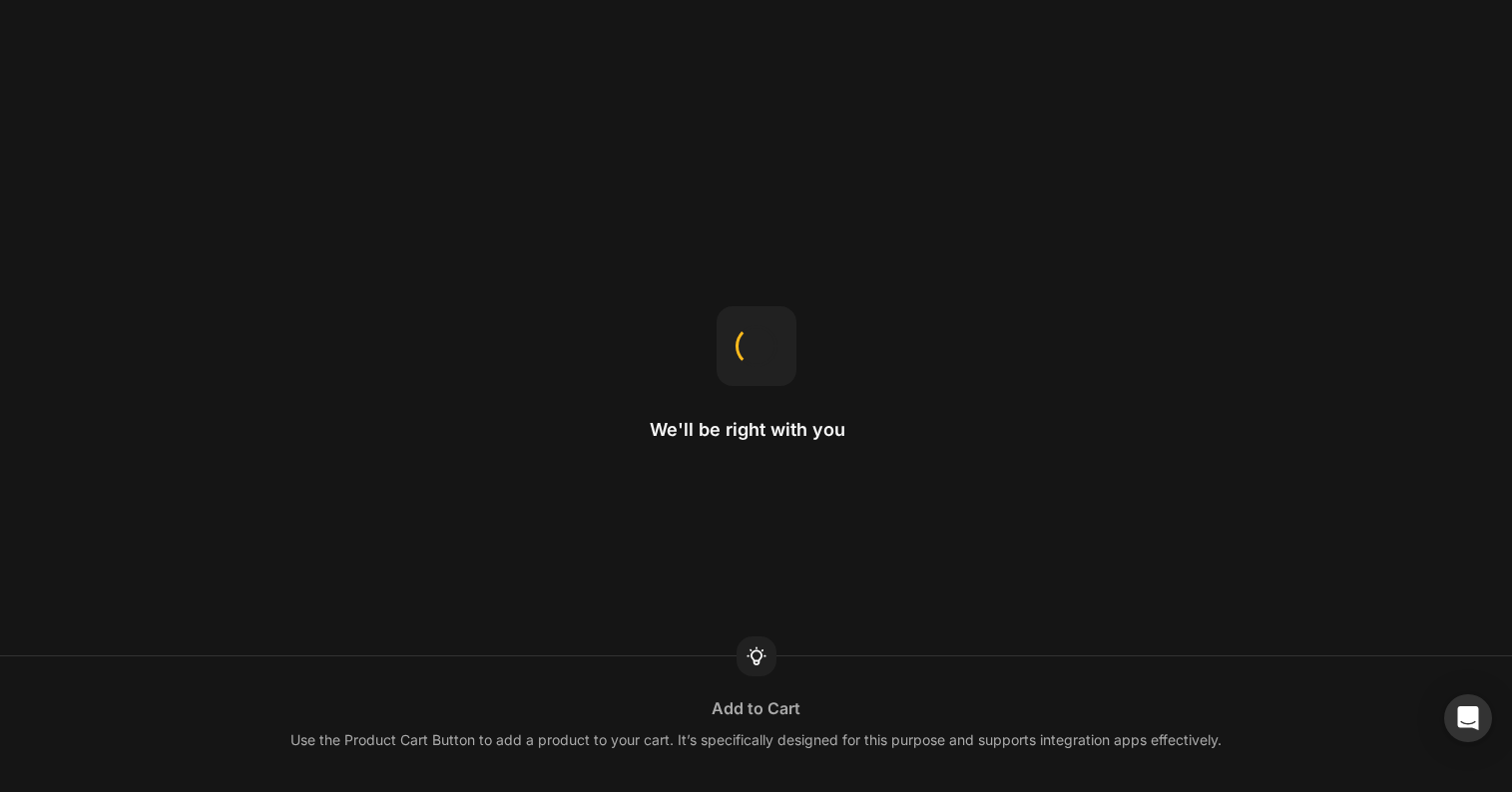 scroll, scrollTop: 0, scrollLeft: 0, axis: both 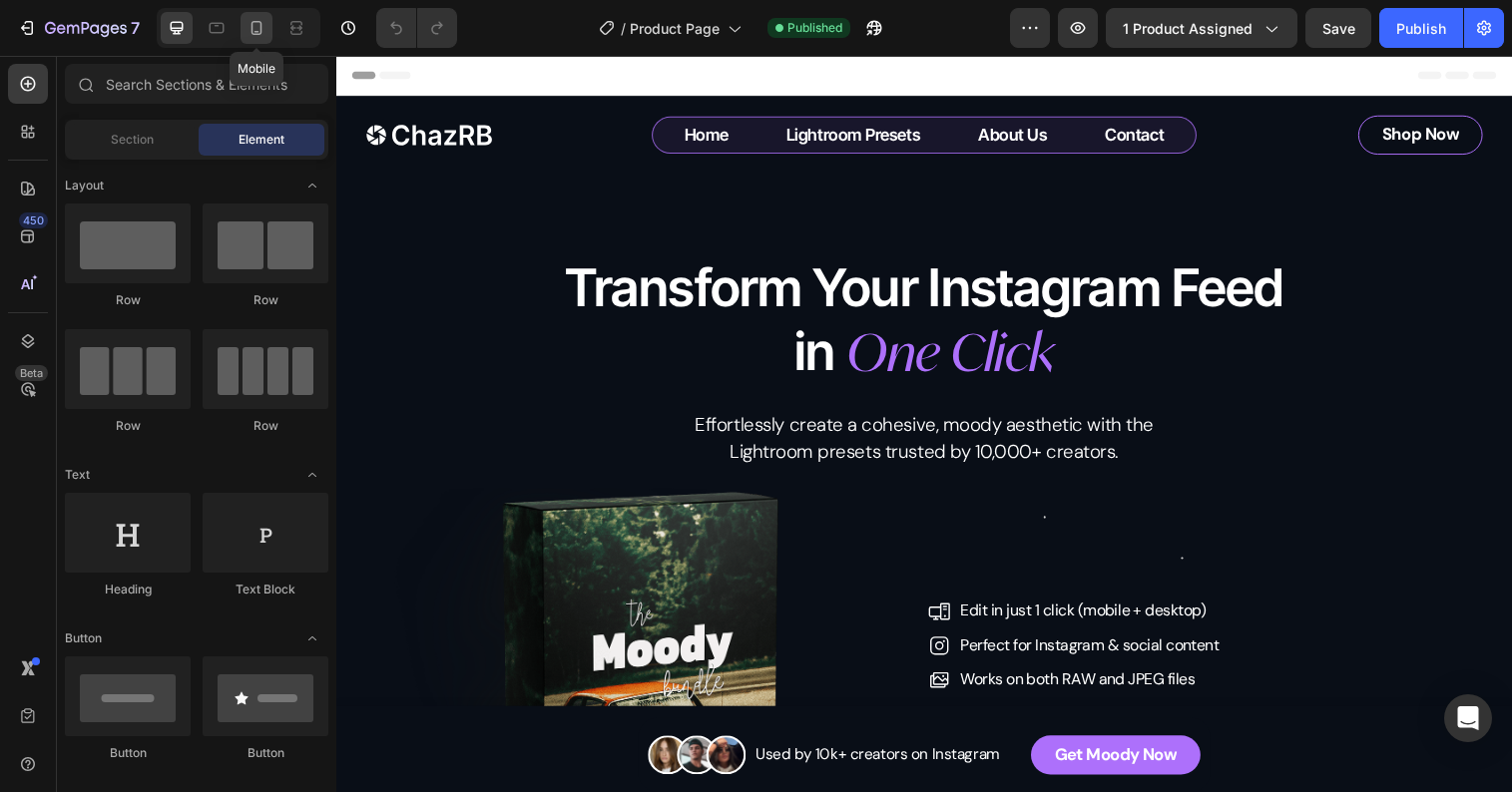 click 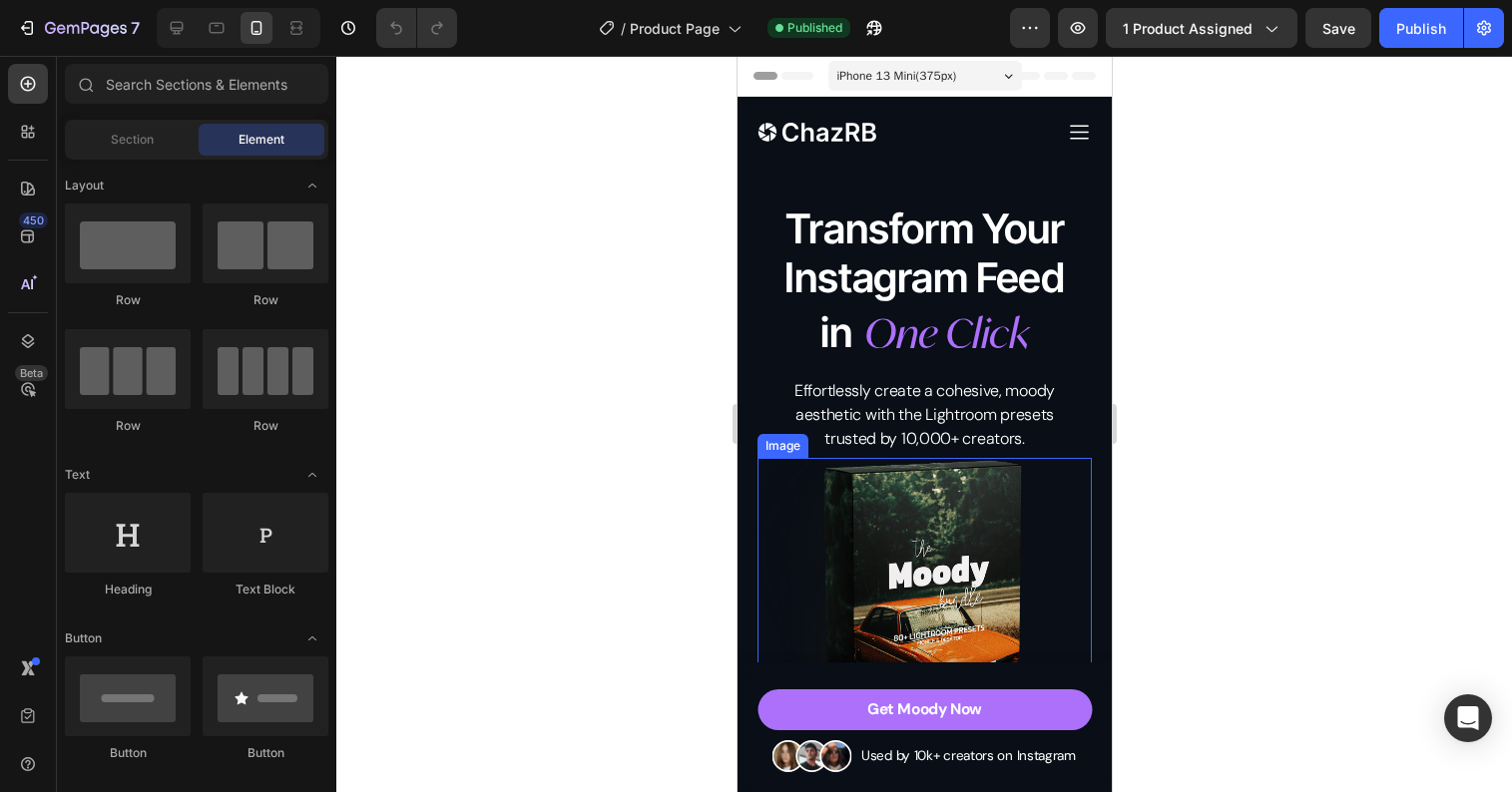 click at bounding box center (923, 597) 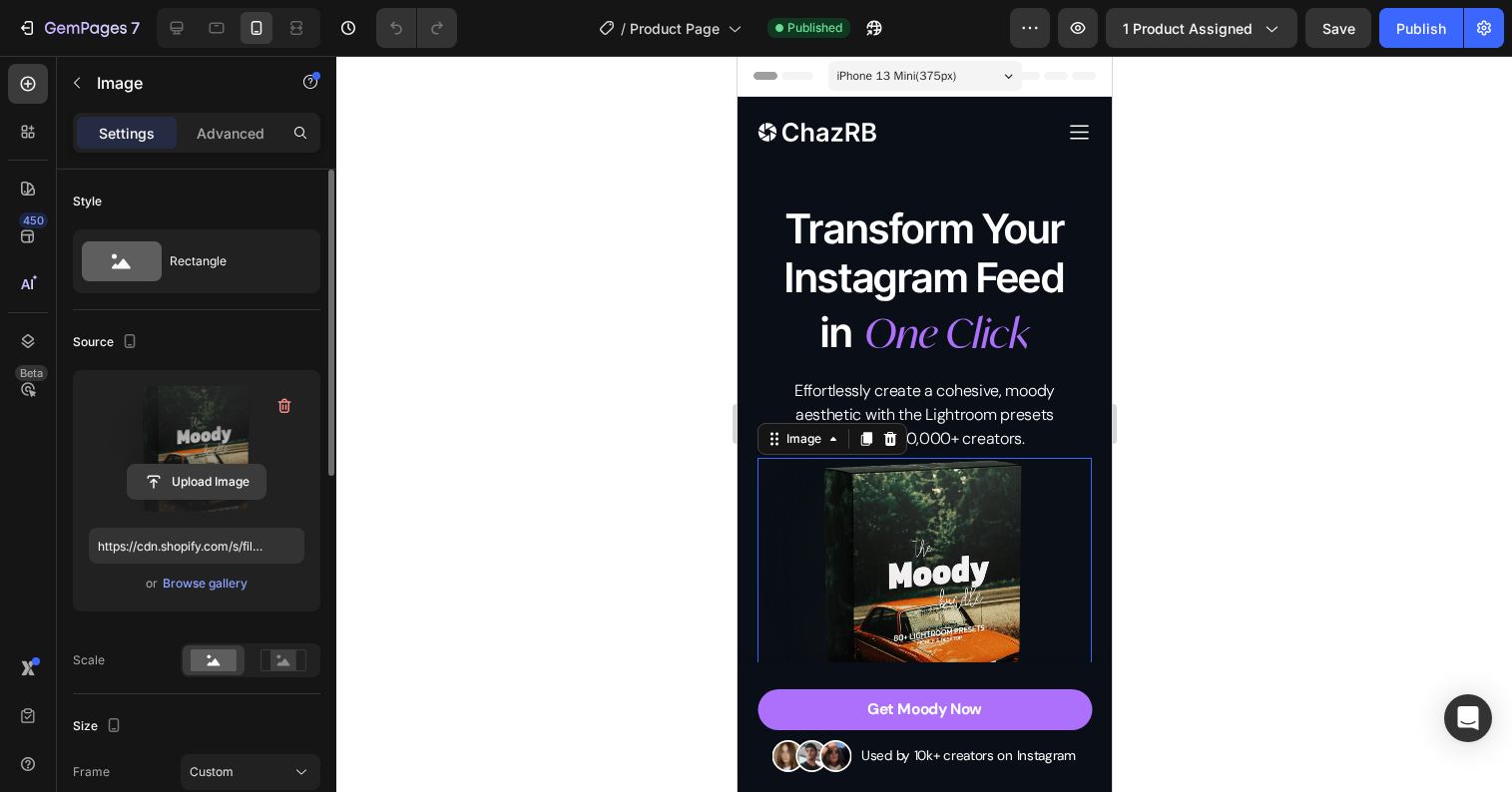 click 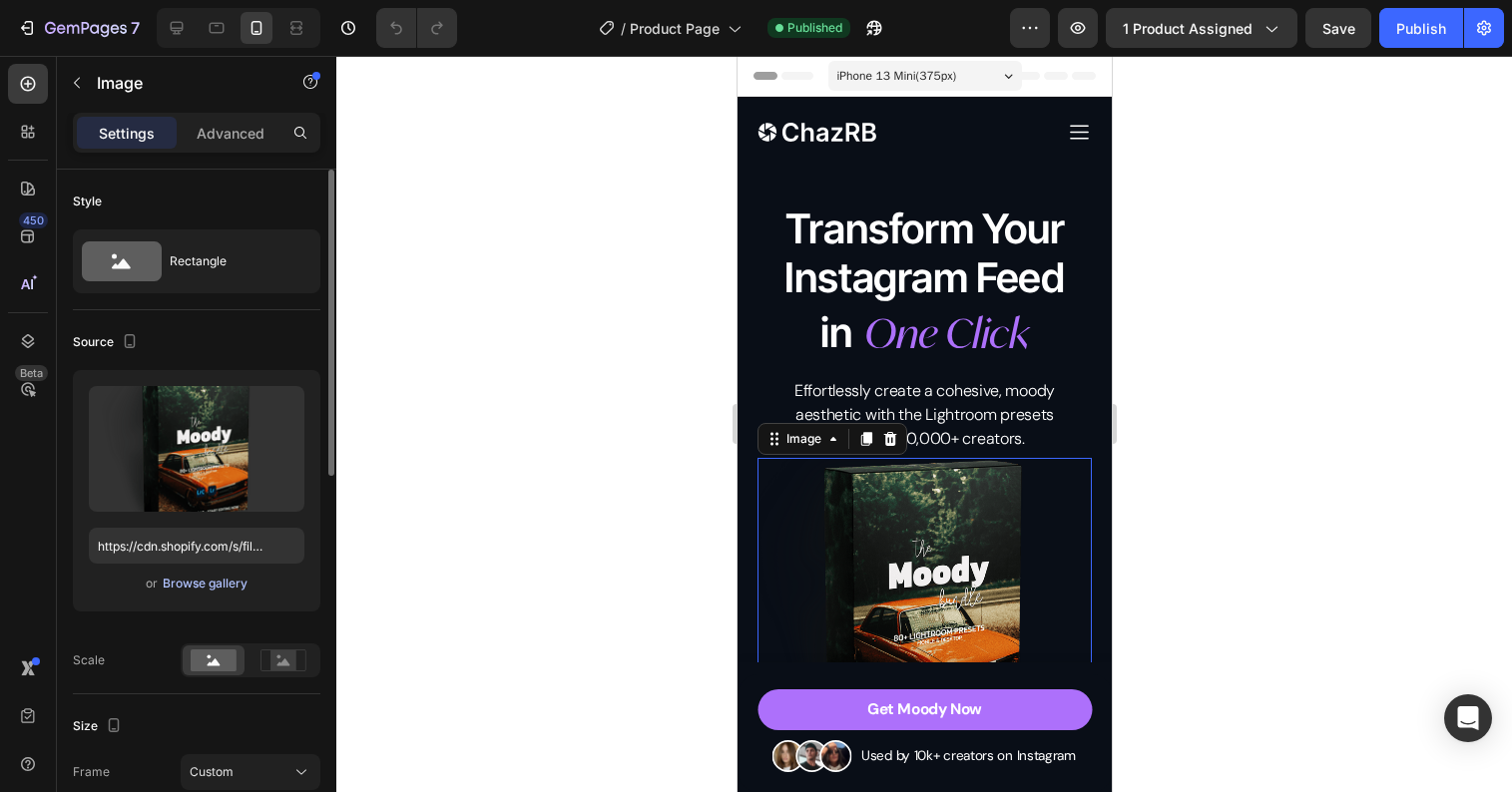 click on "Browse gallery" at bounding box center (205, 584) 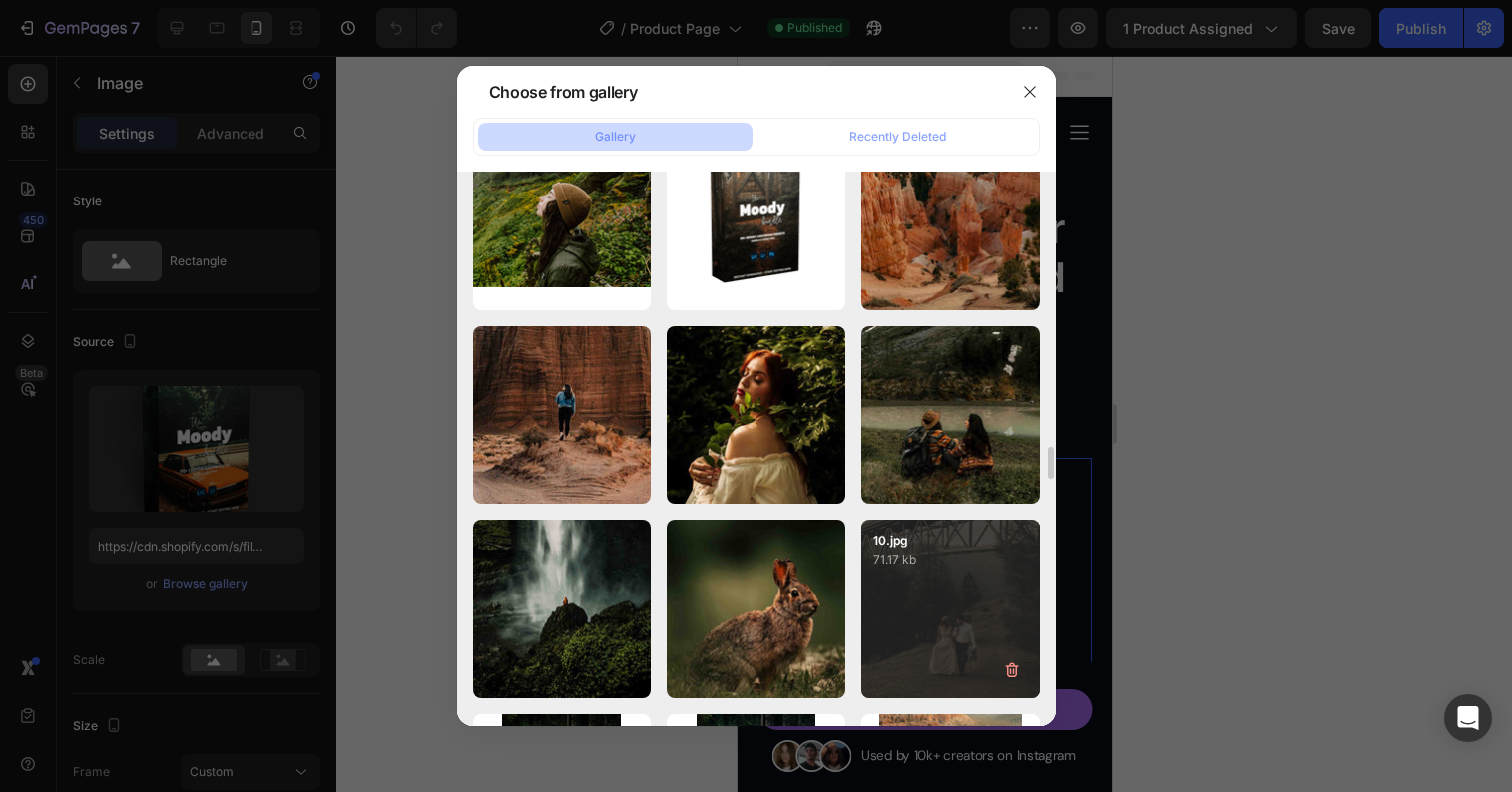 scroll, scrollTop: 7654, scrollLeft: 0, axis: vertical 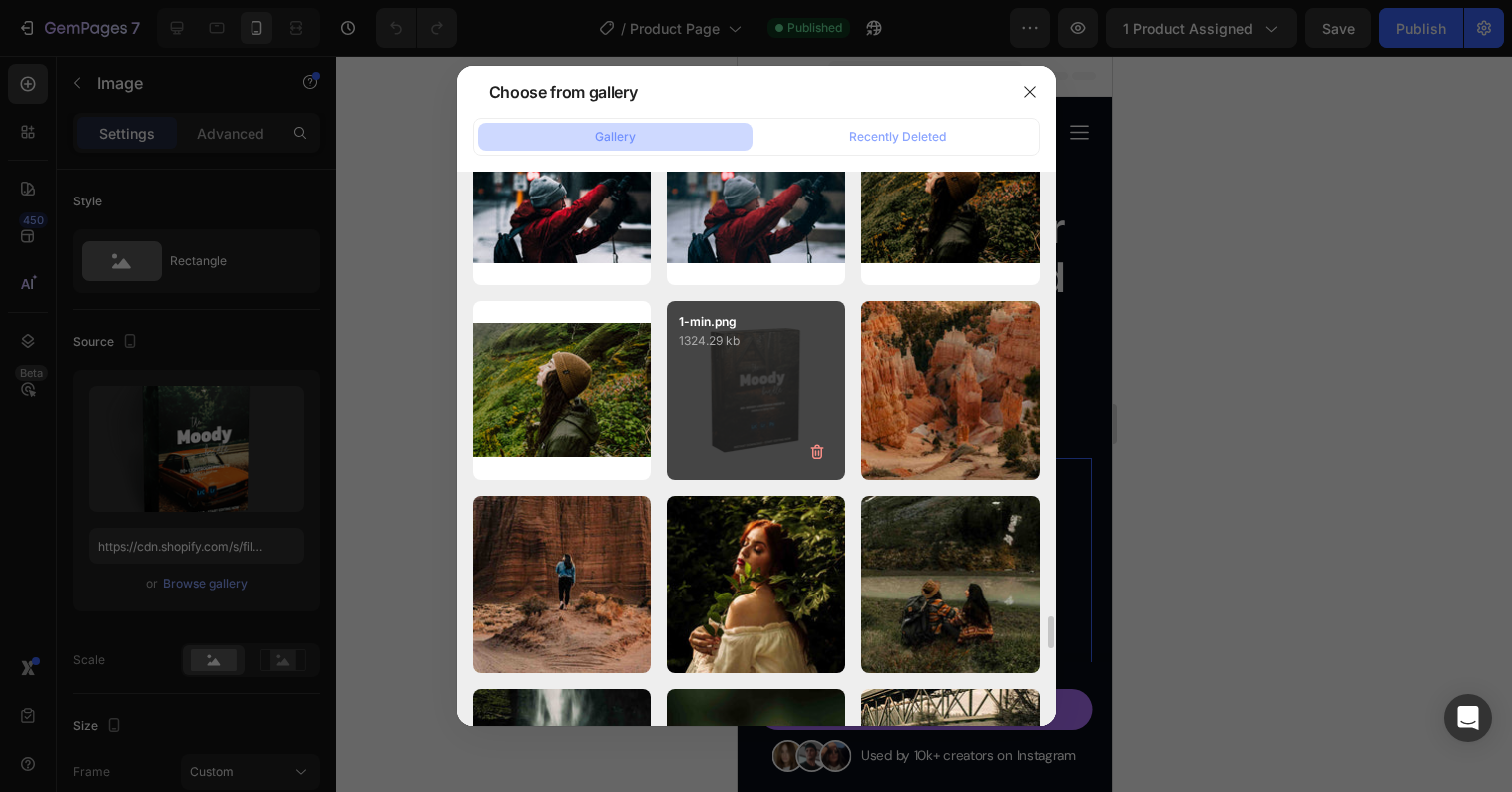 click on "1-min.png 1324.29 kb" at bounding box center (756, 390) 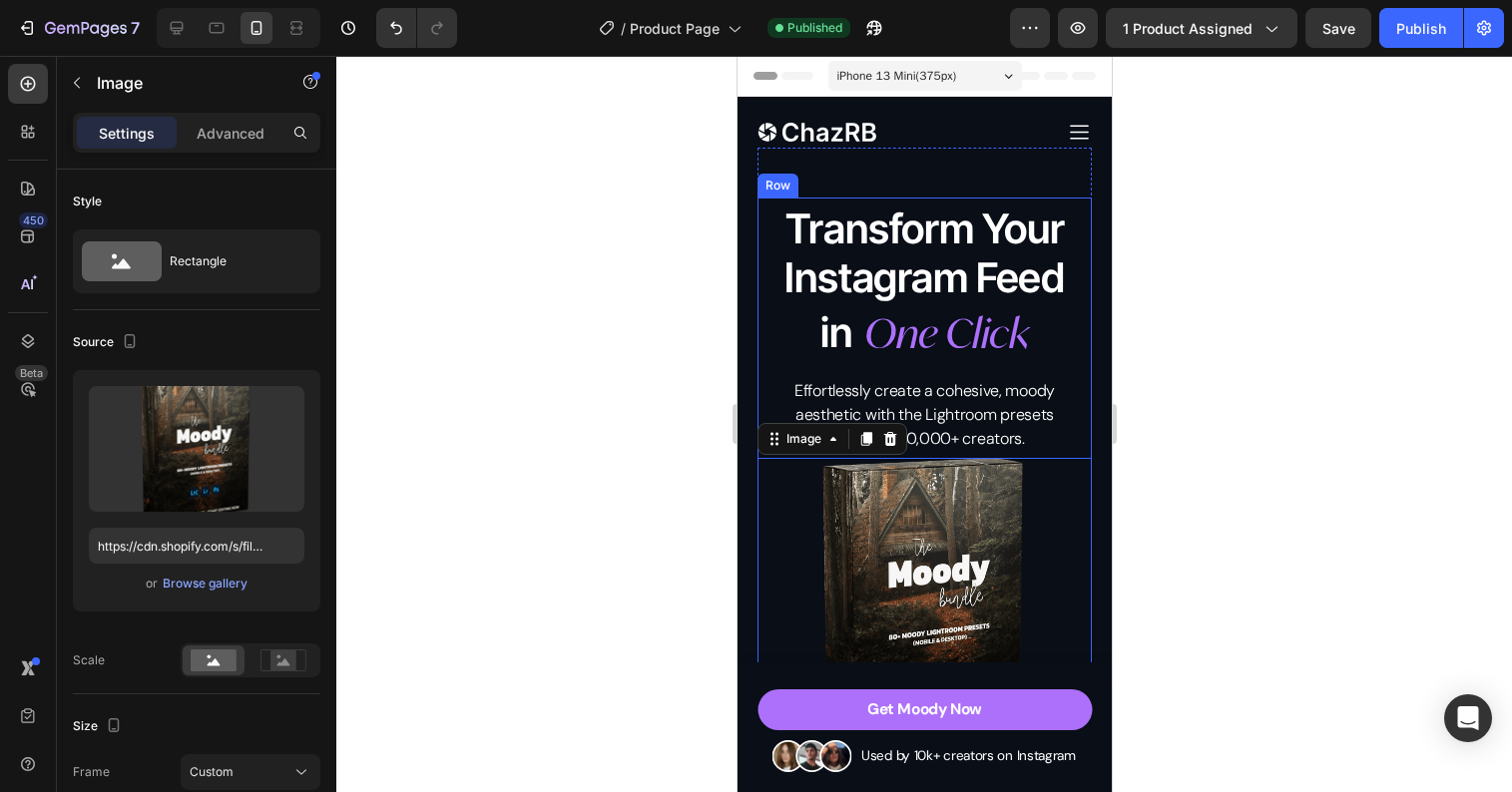 click 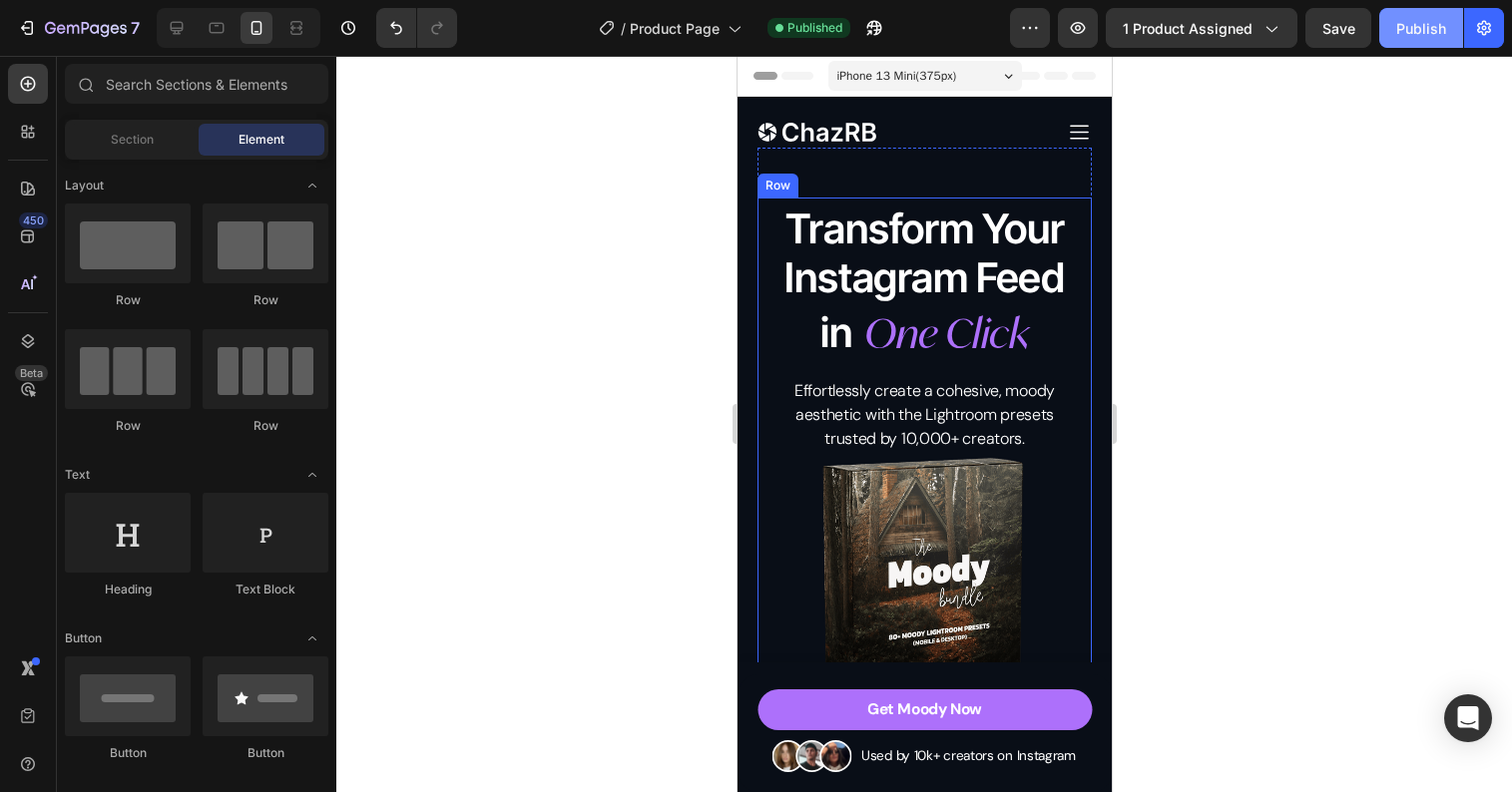 click on "Publish" at bounding box center (1421, 28) 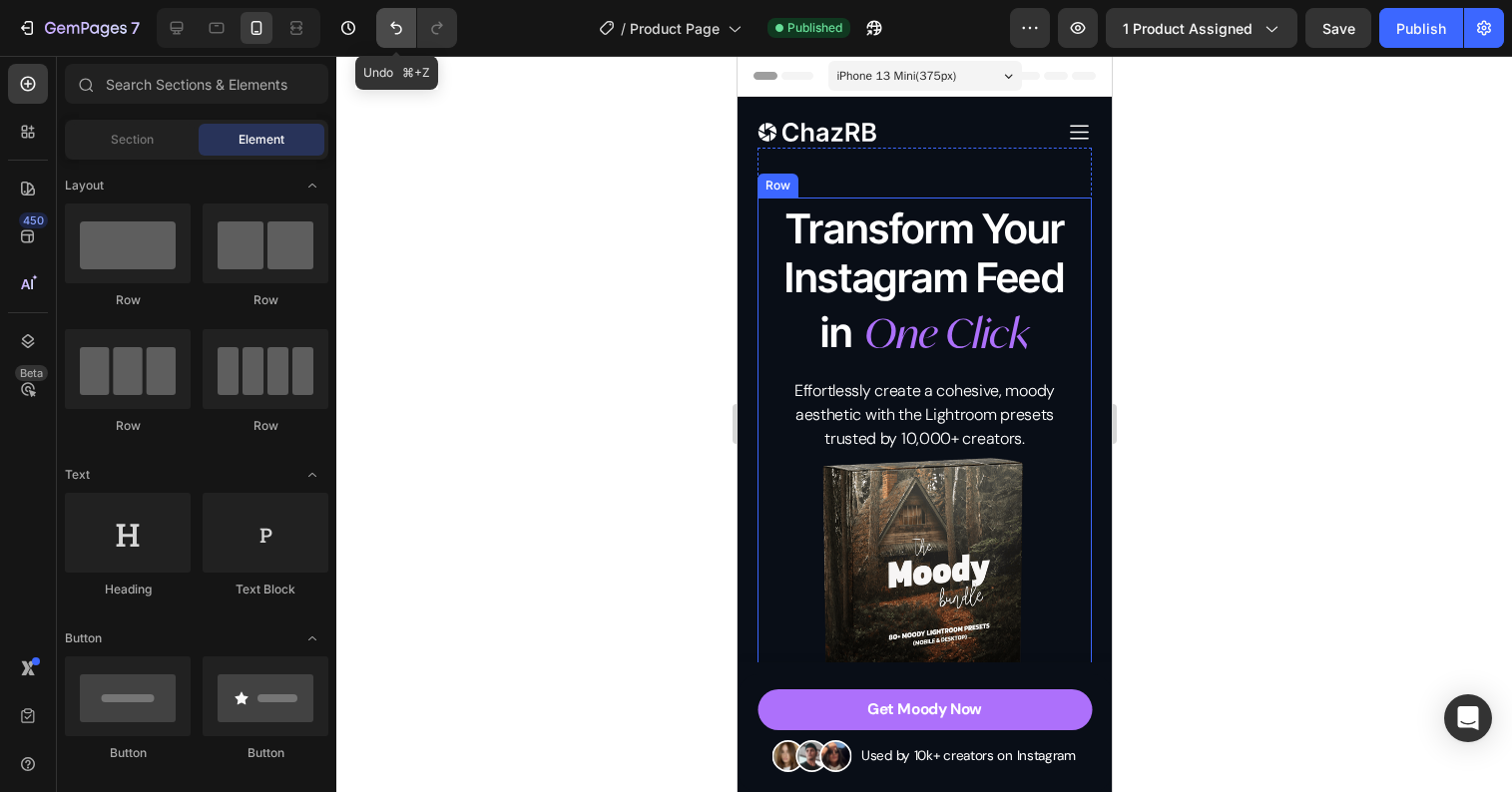 click 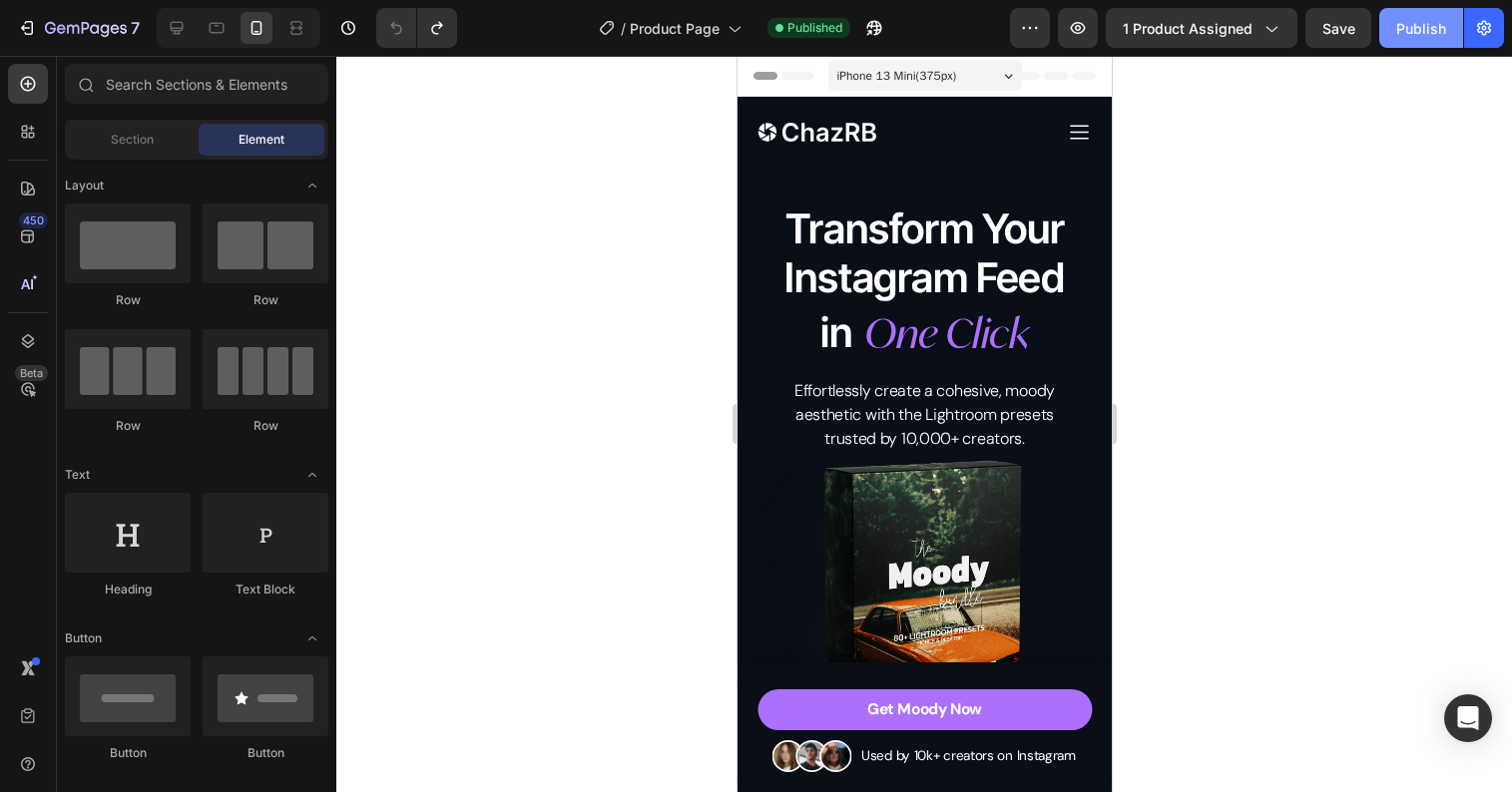 click on "Publish" at bounding box center (1421, 28) 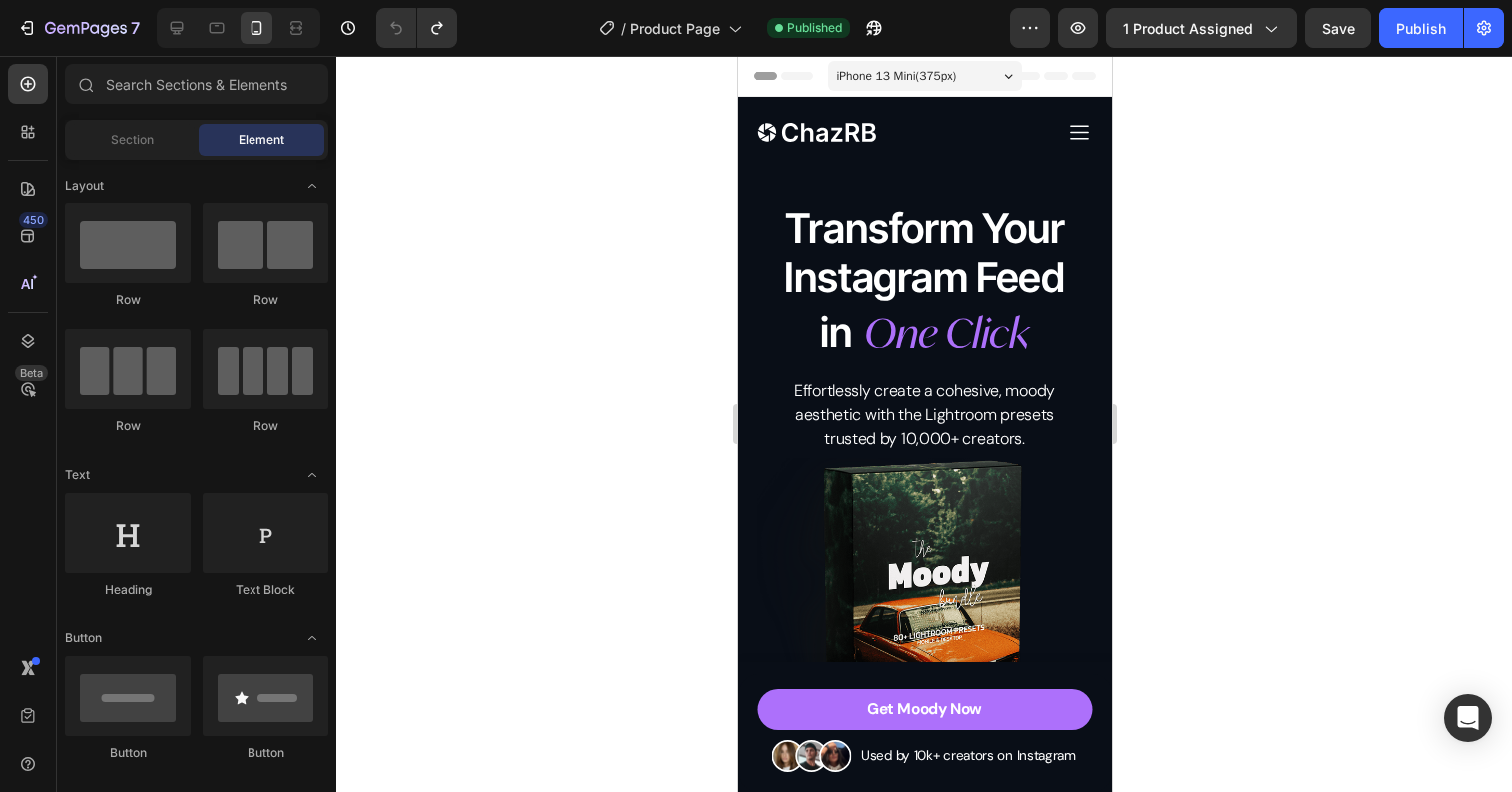 click 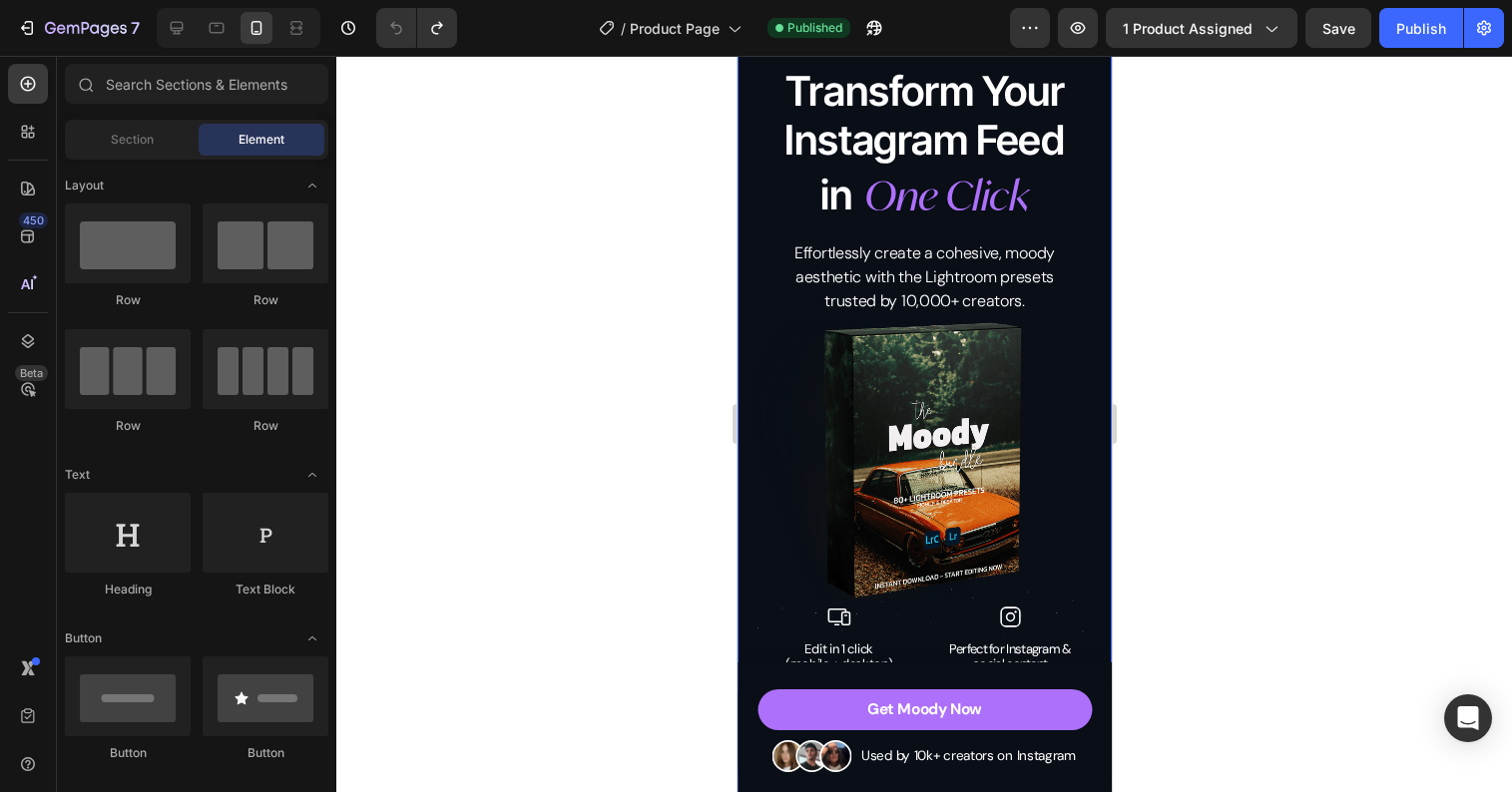 click 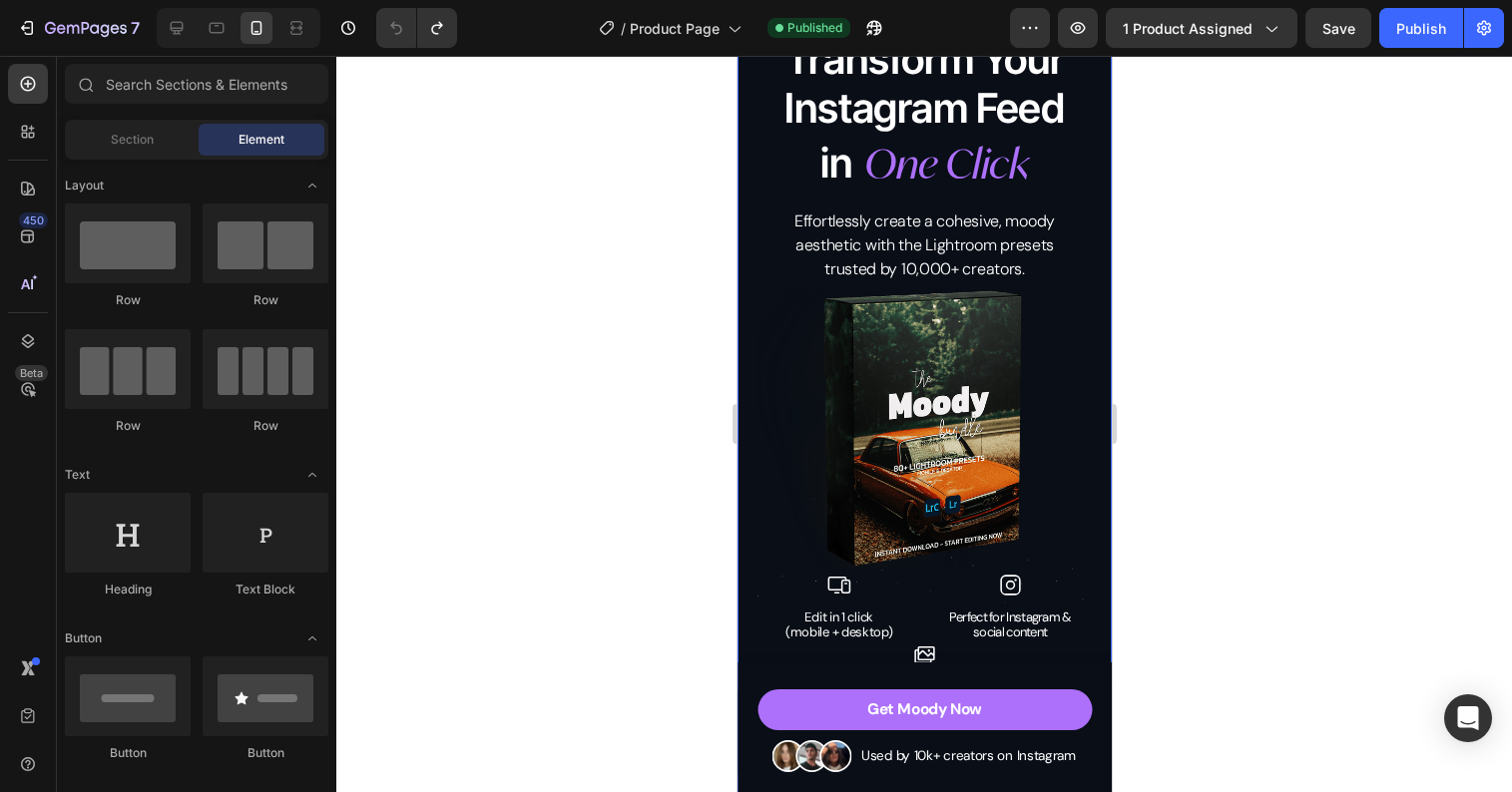 scroll, scrollTop: 221, scrollLeft: 0, axis: vertical 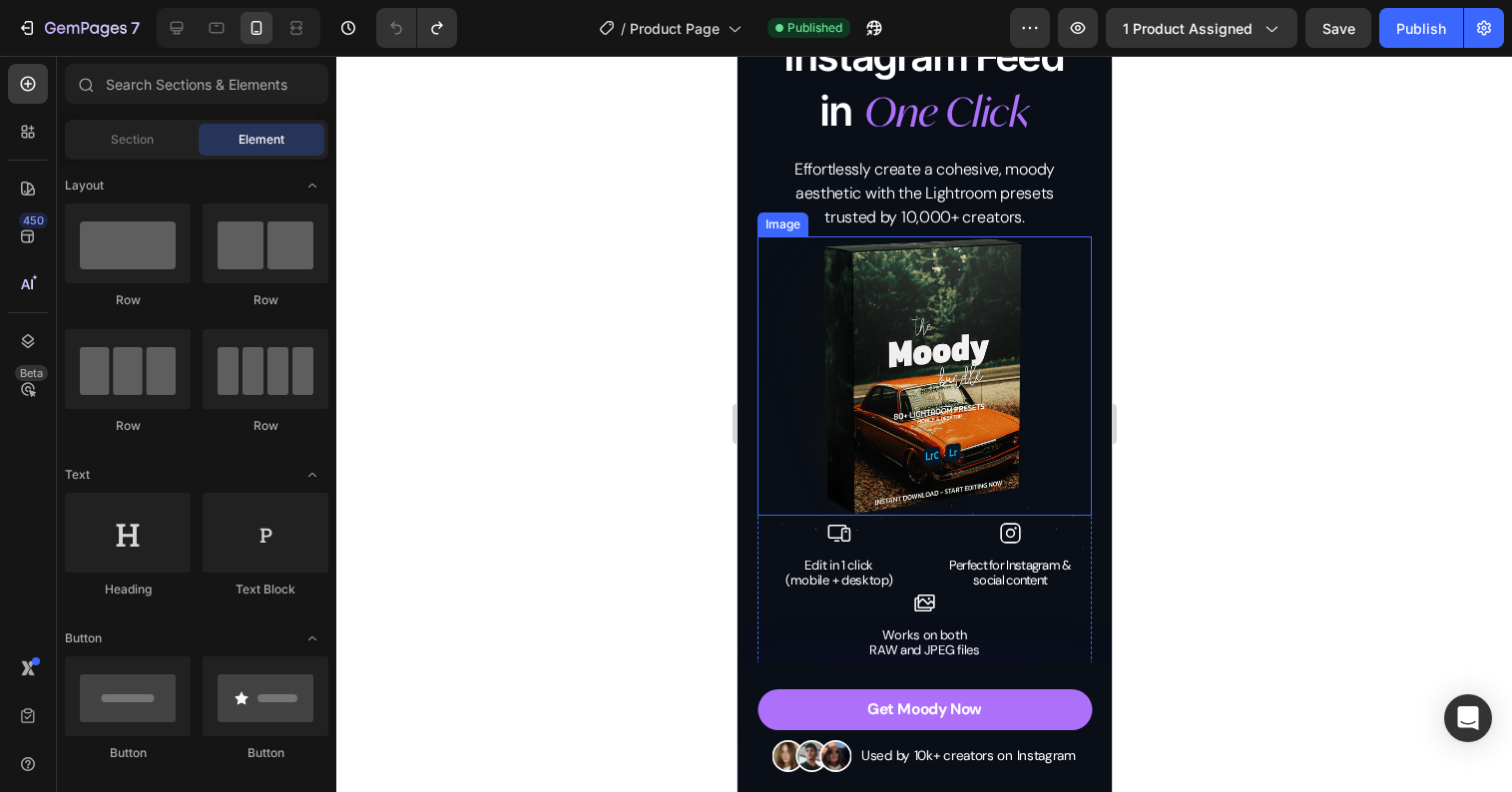 click at bounding box center [923, 376] 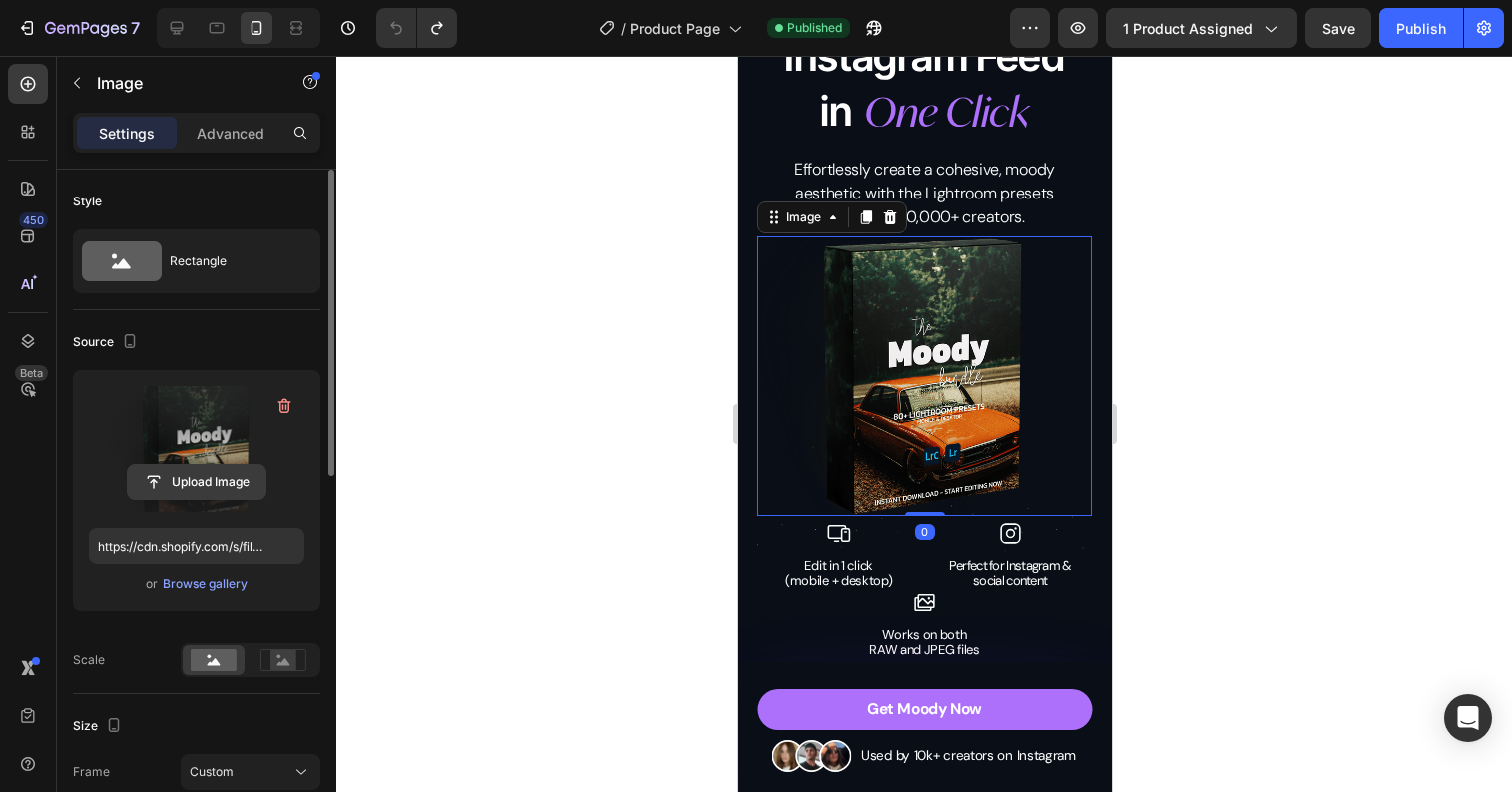 click 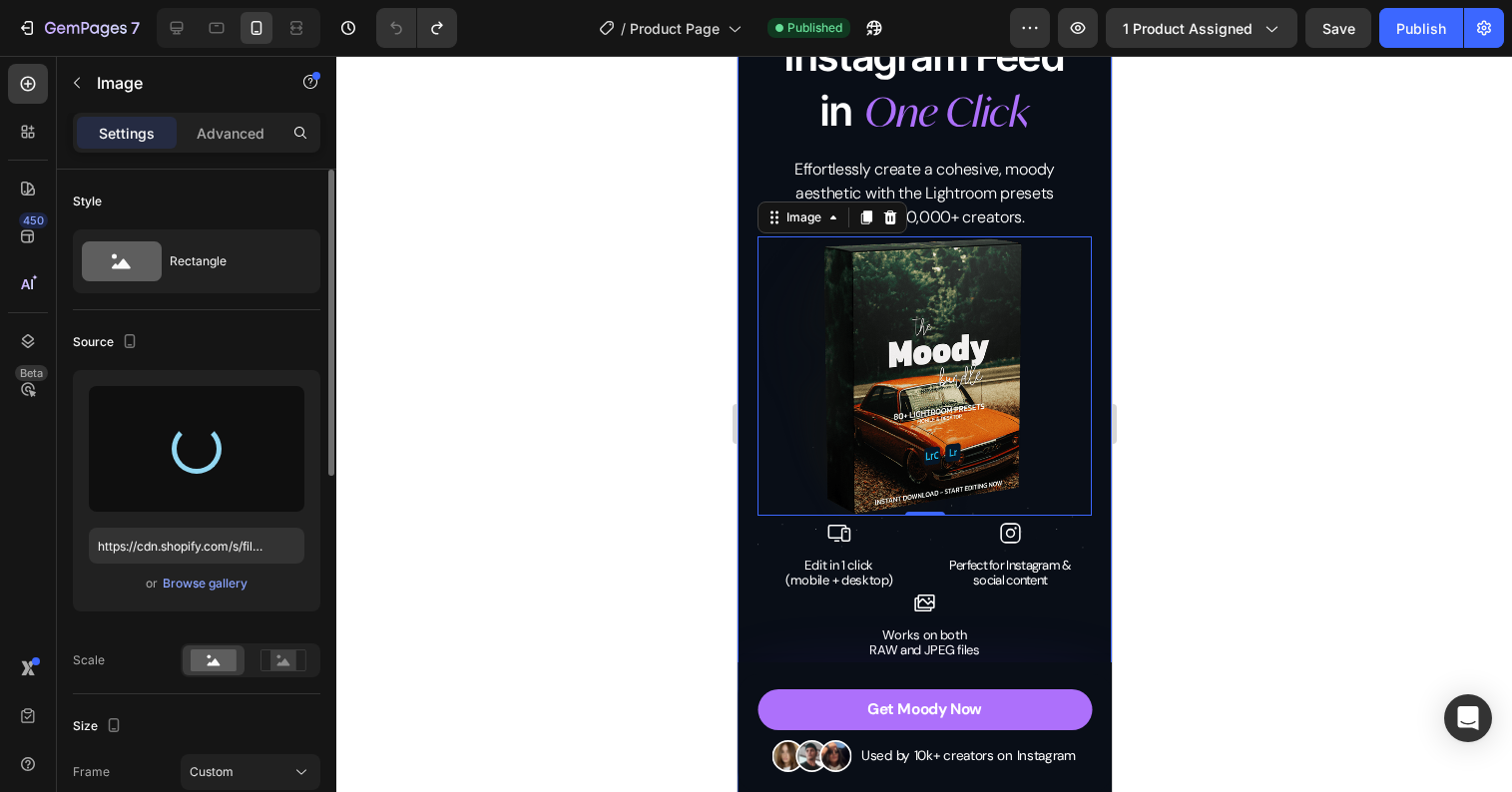 type on "https://cdn.shopify.com/s/files/1/0698/5688/6972/files/gempages_572473113388778648-da3e1430-da68-4b44-808a-b404ee637417.png" 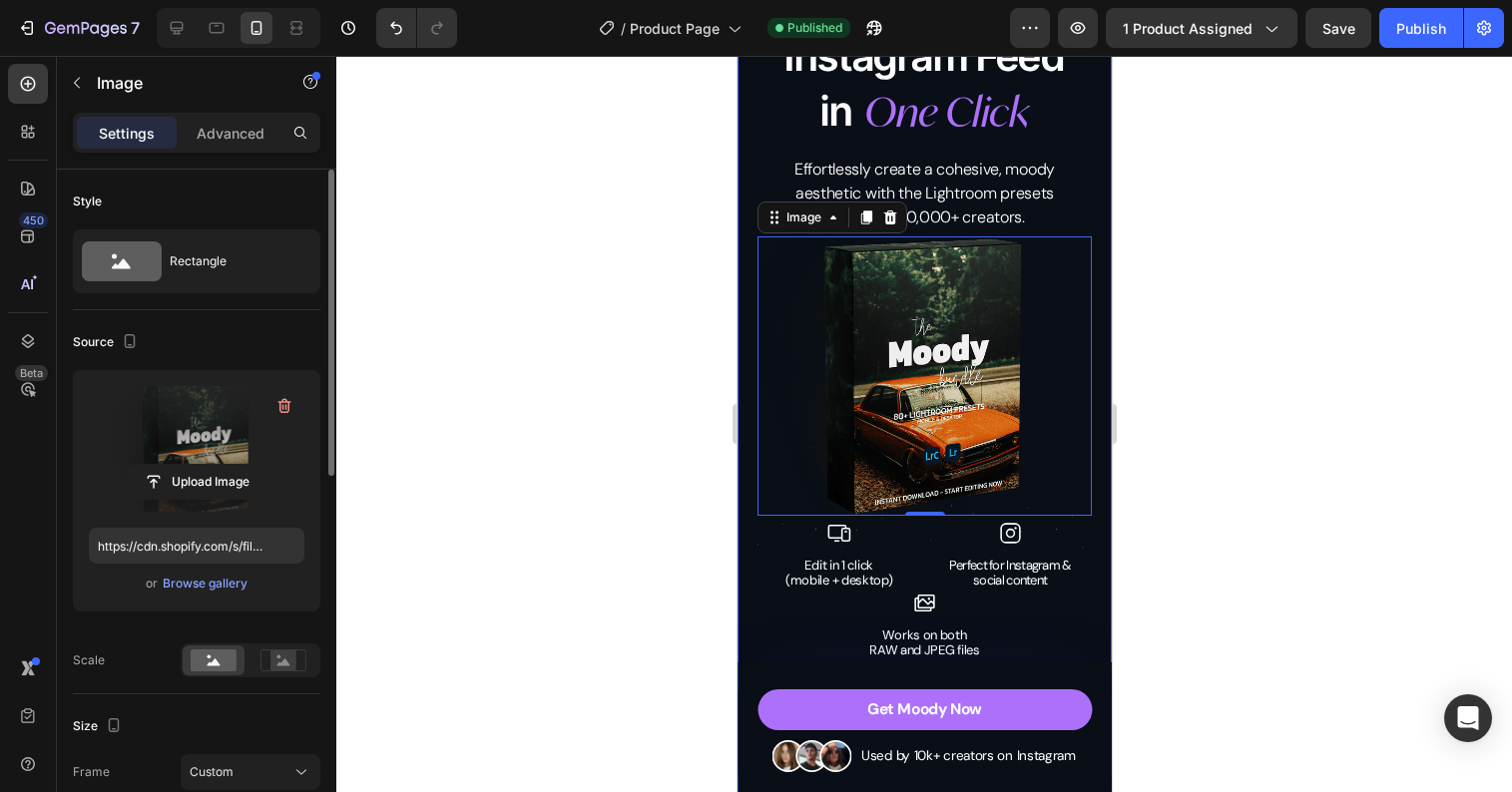 click 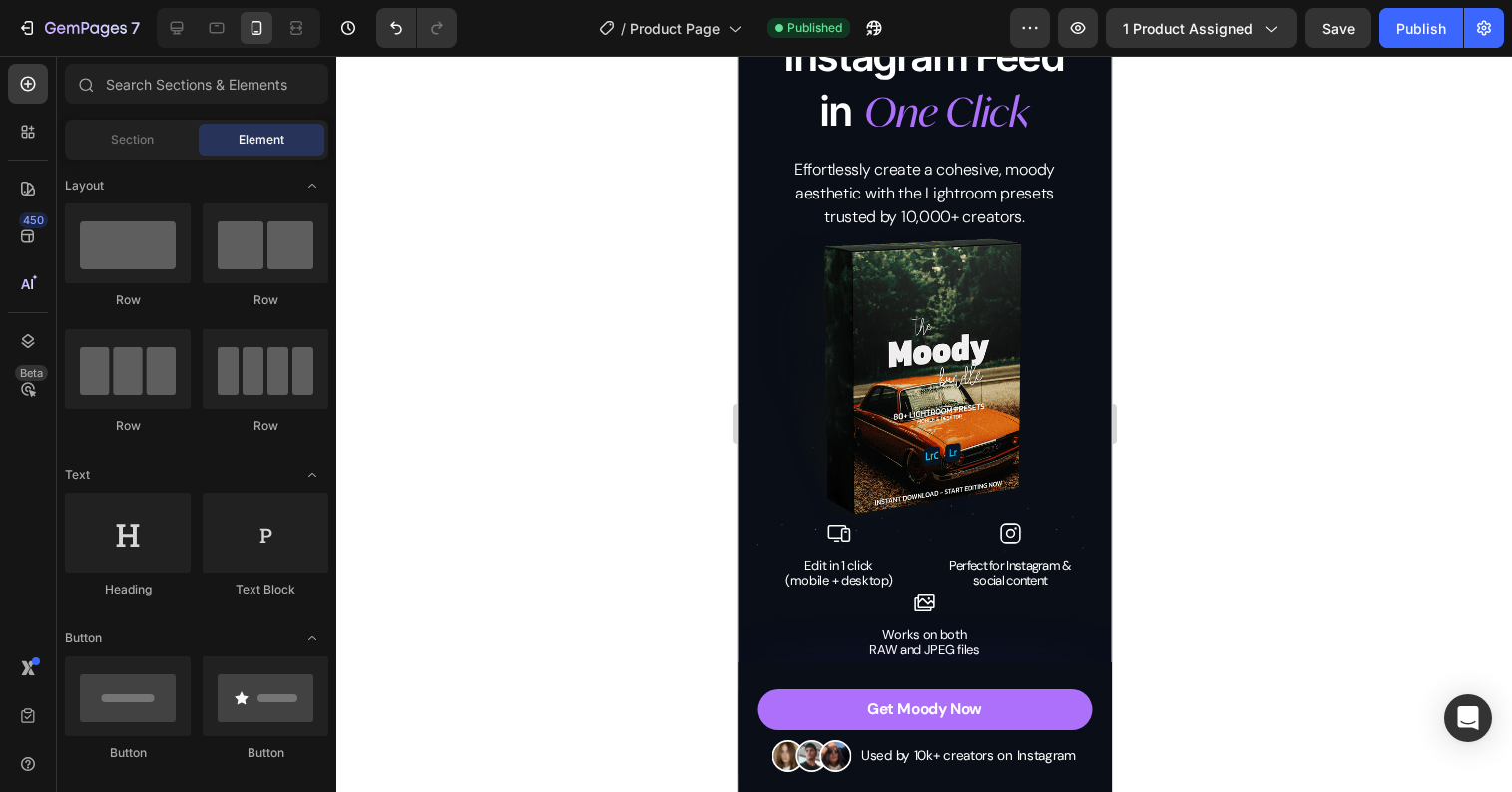 click 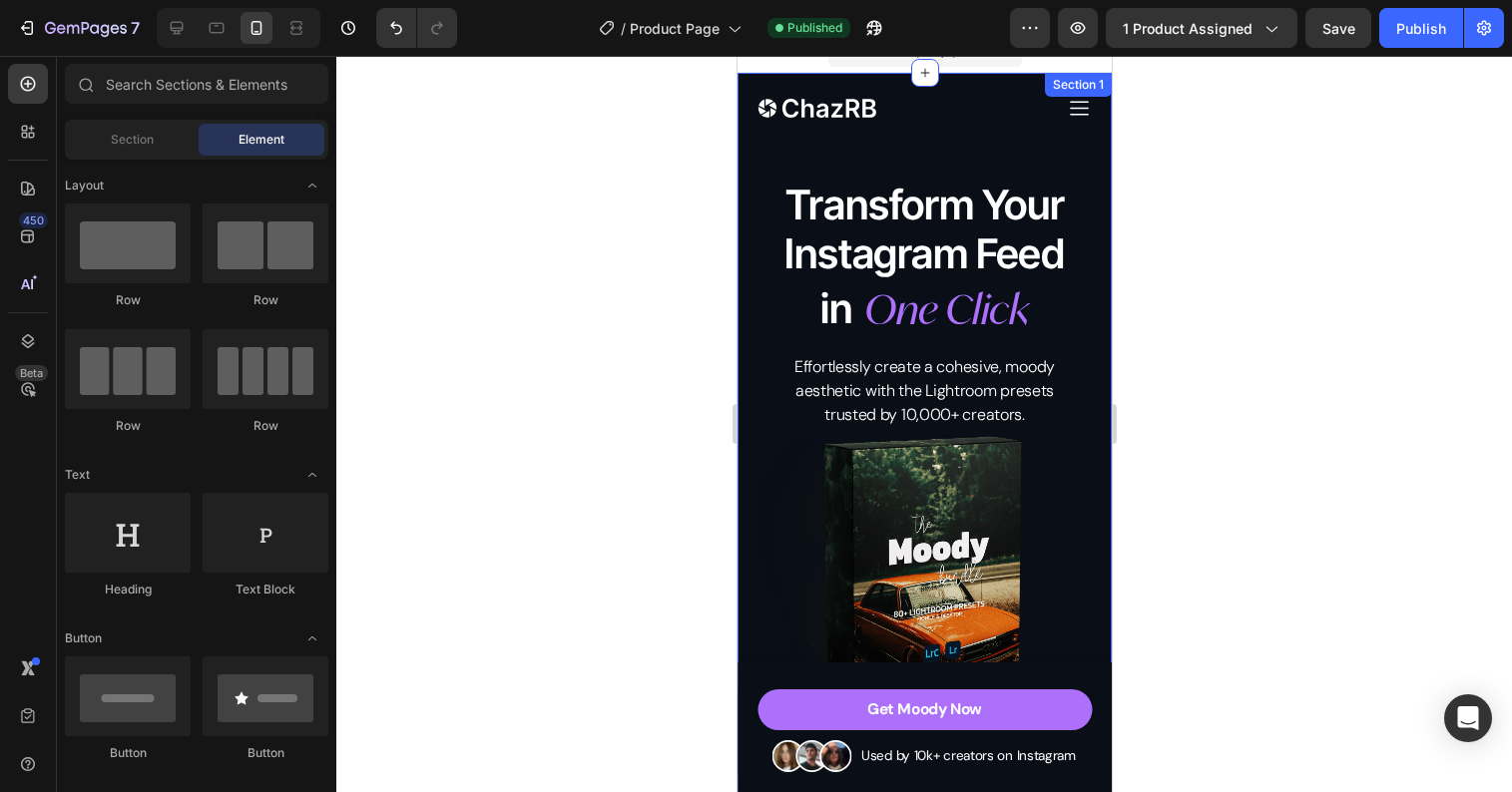 scroll, scrollTop: 214, scrollLeft: 0, axis: vertical 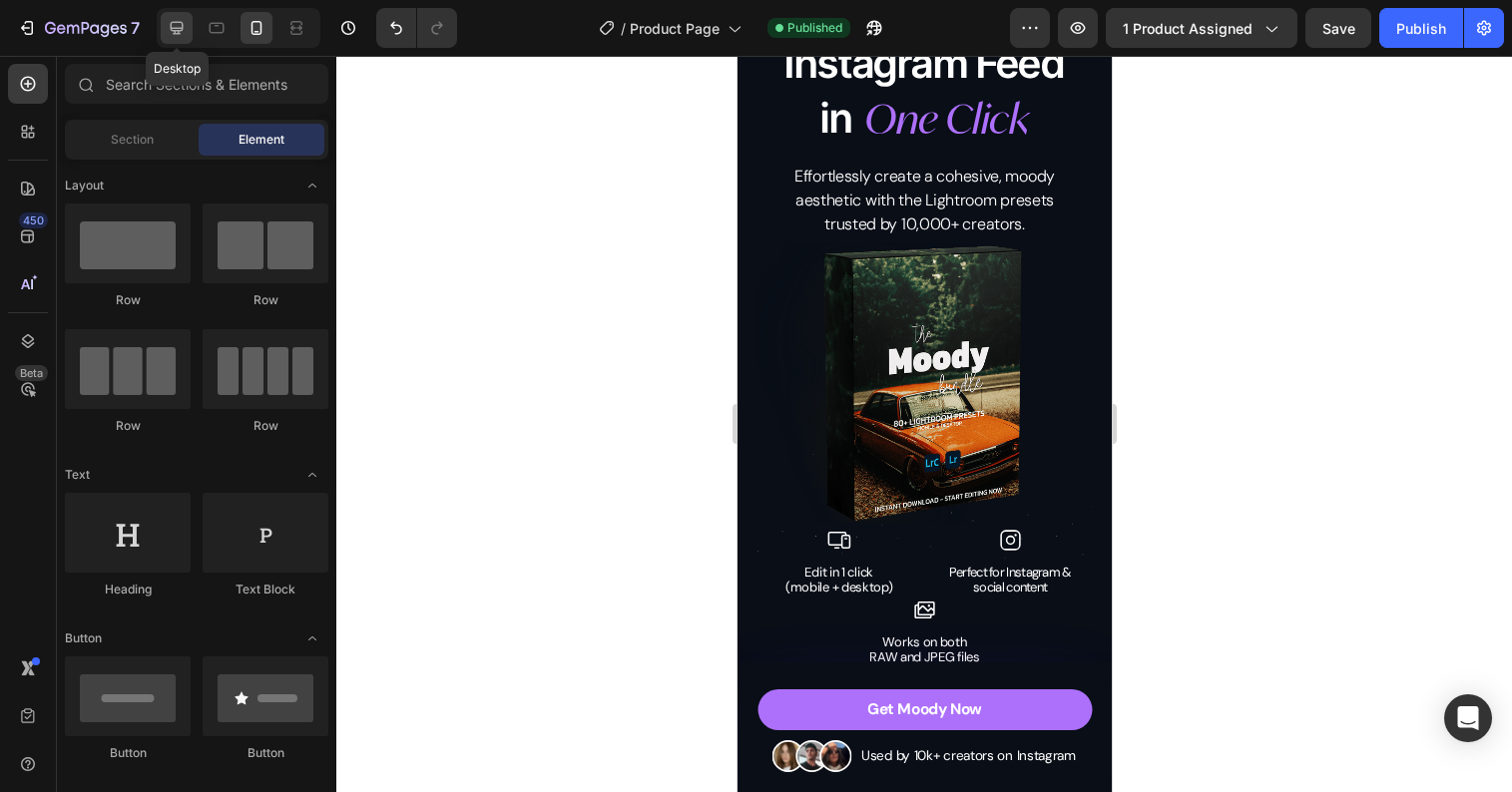 click 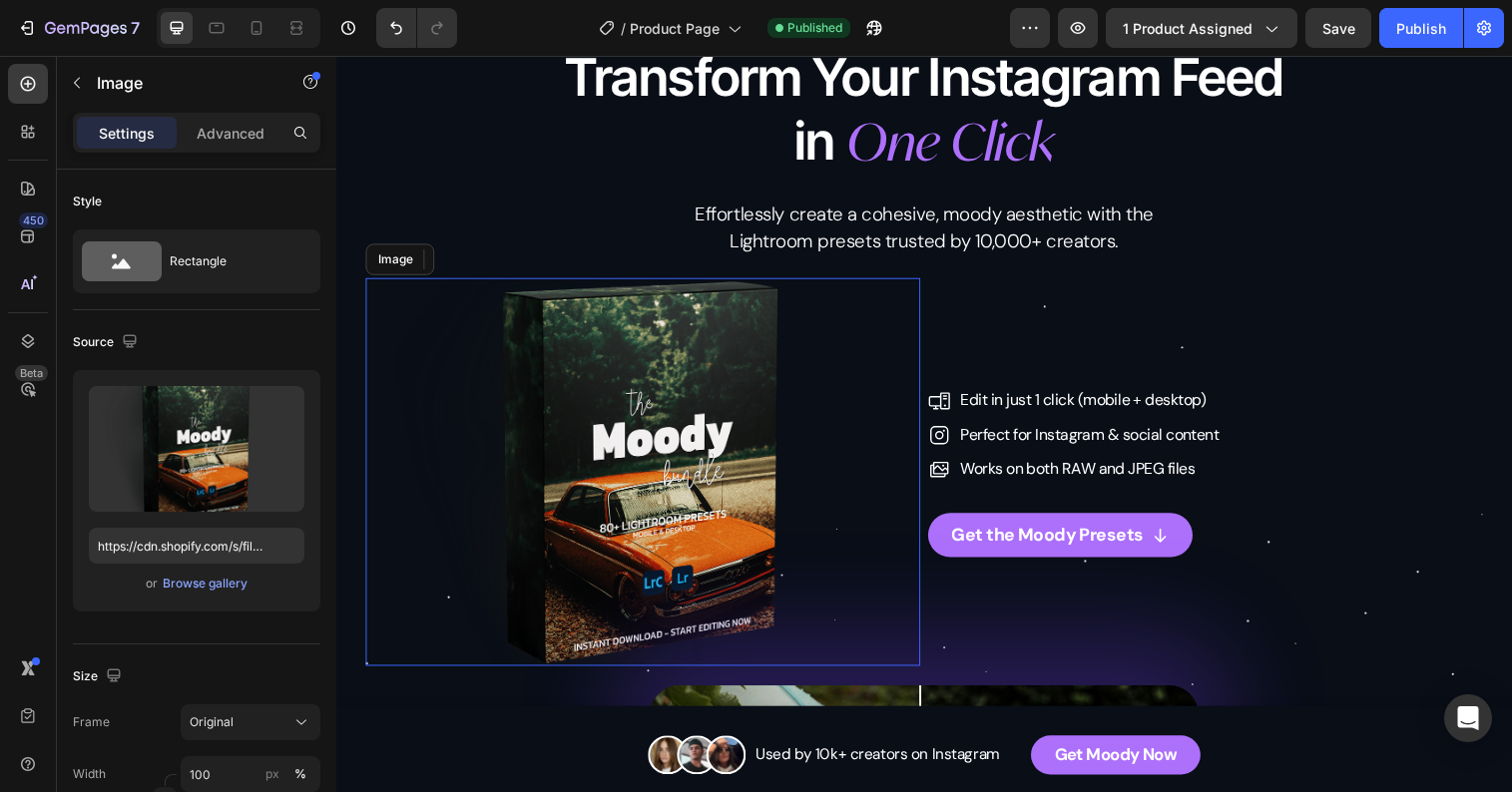 click at bounding box center [649, 480] 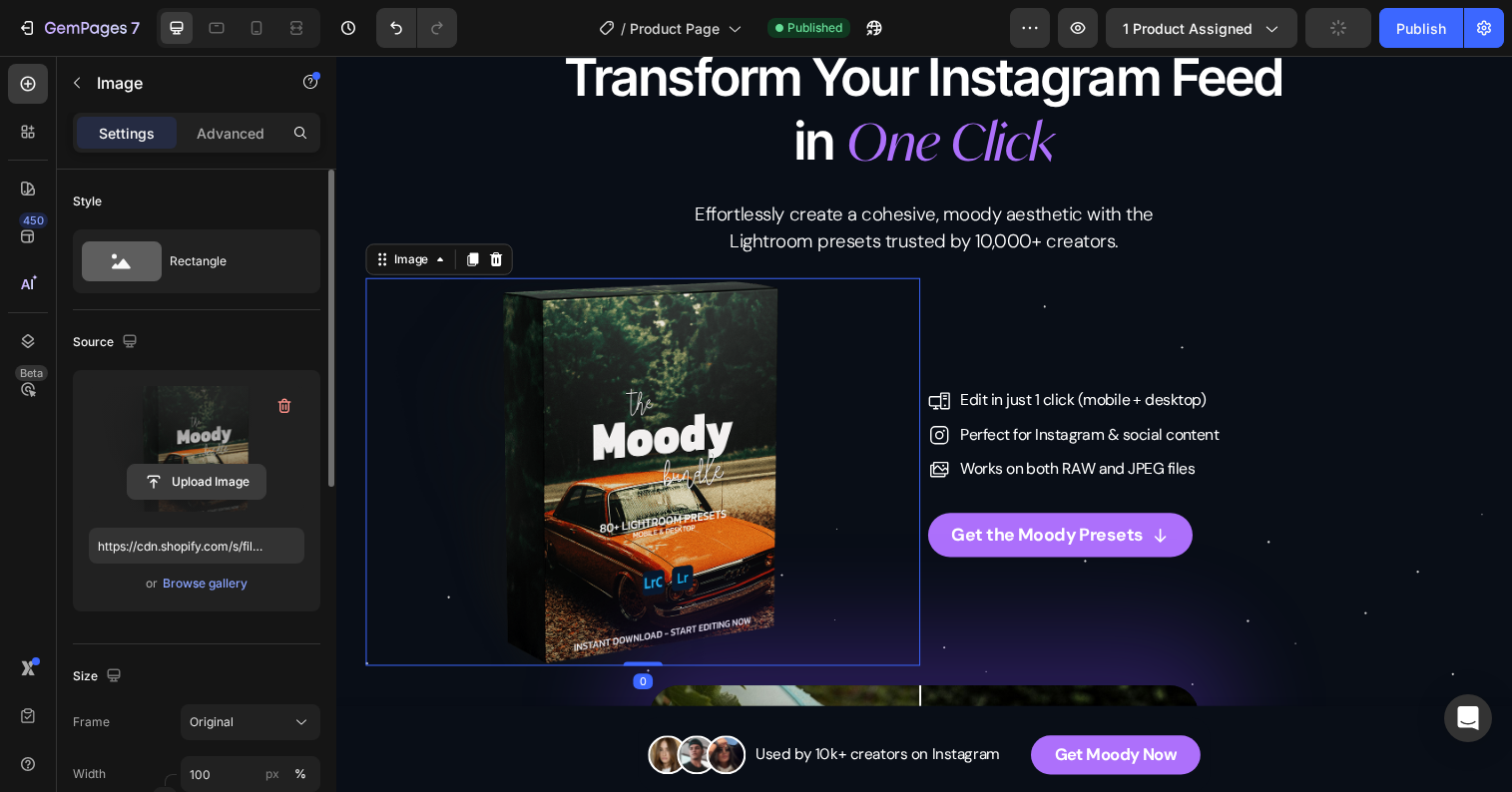 click 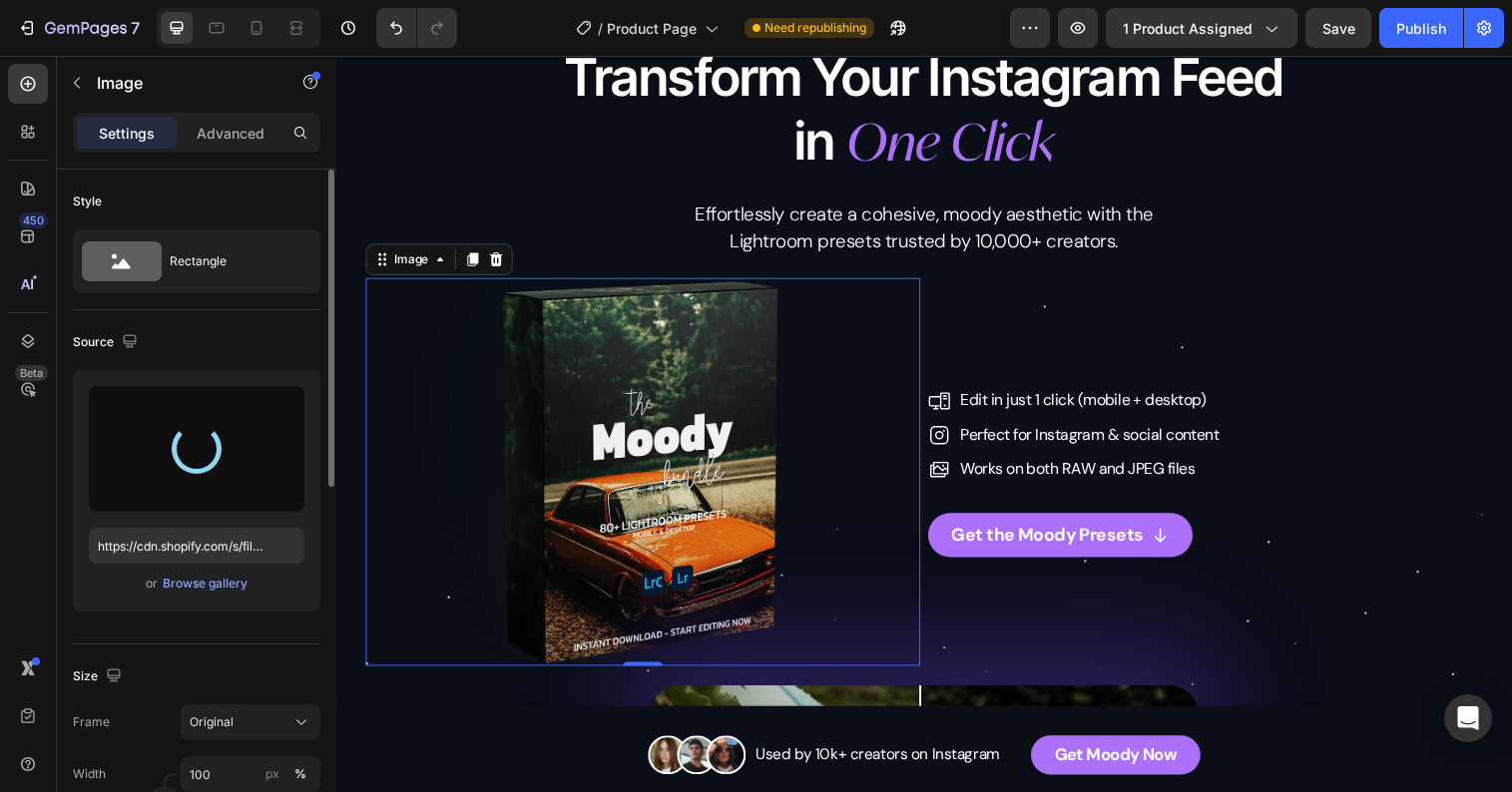 type on "https://cdn.shopify.com/s/files/1/0698/5688/6972/files/gempages_572473113388778648-da3e1430-da68-4b44-808a-b404ee637417.png" 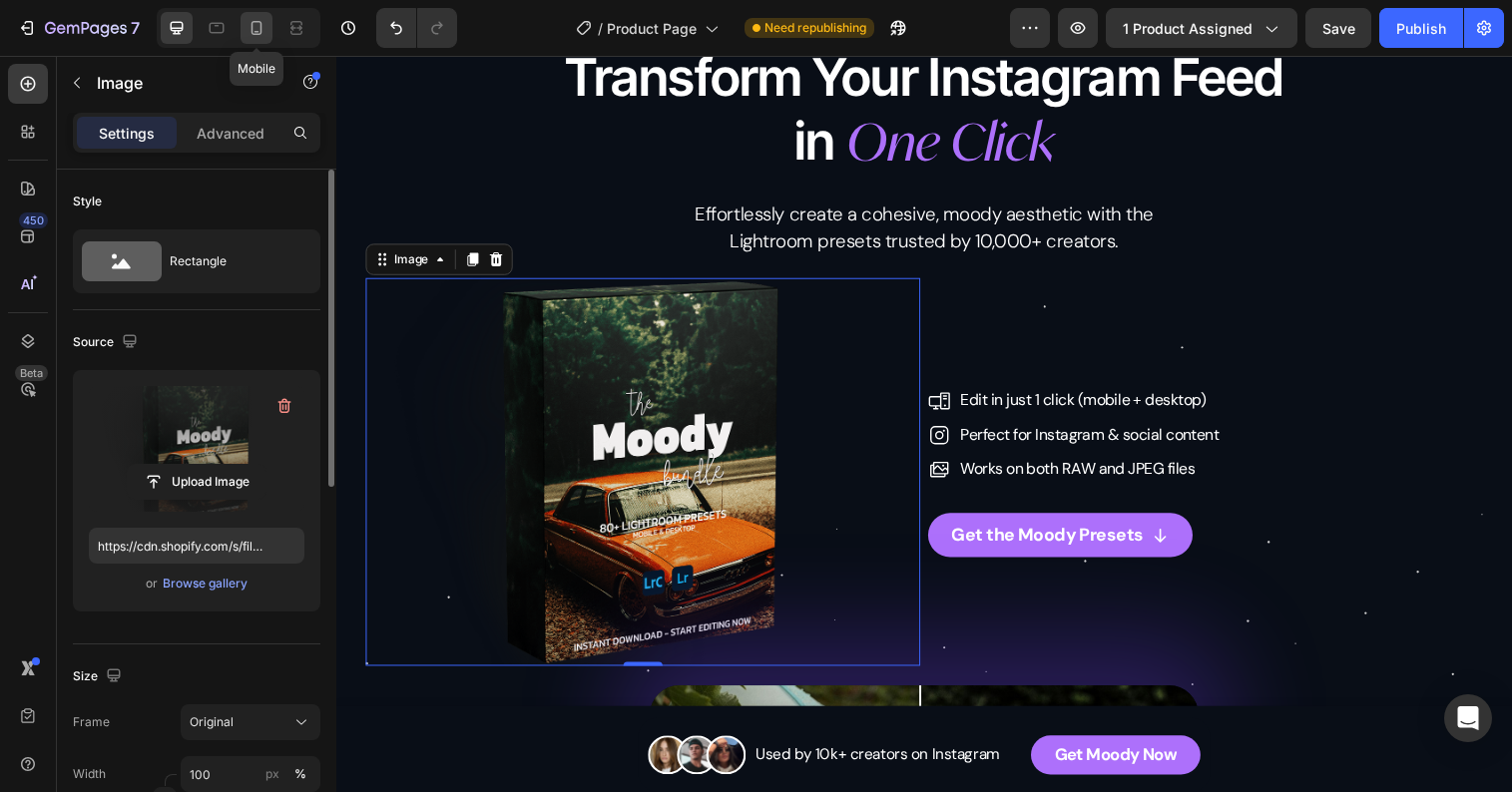 click 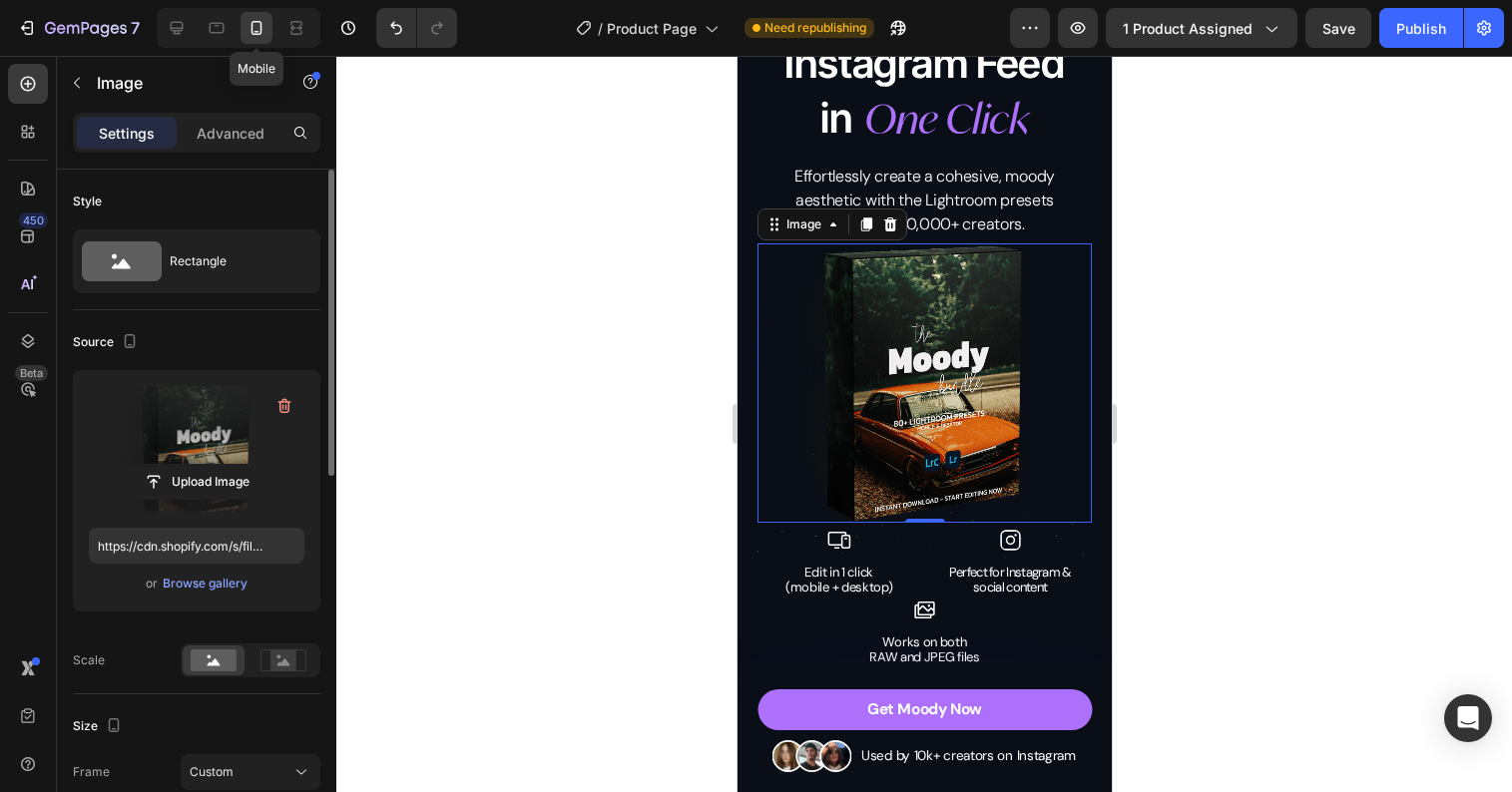 type on "280" 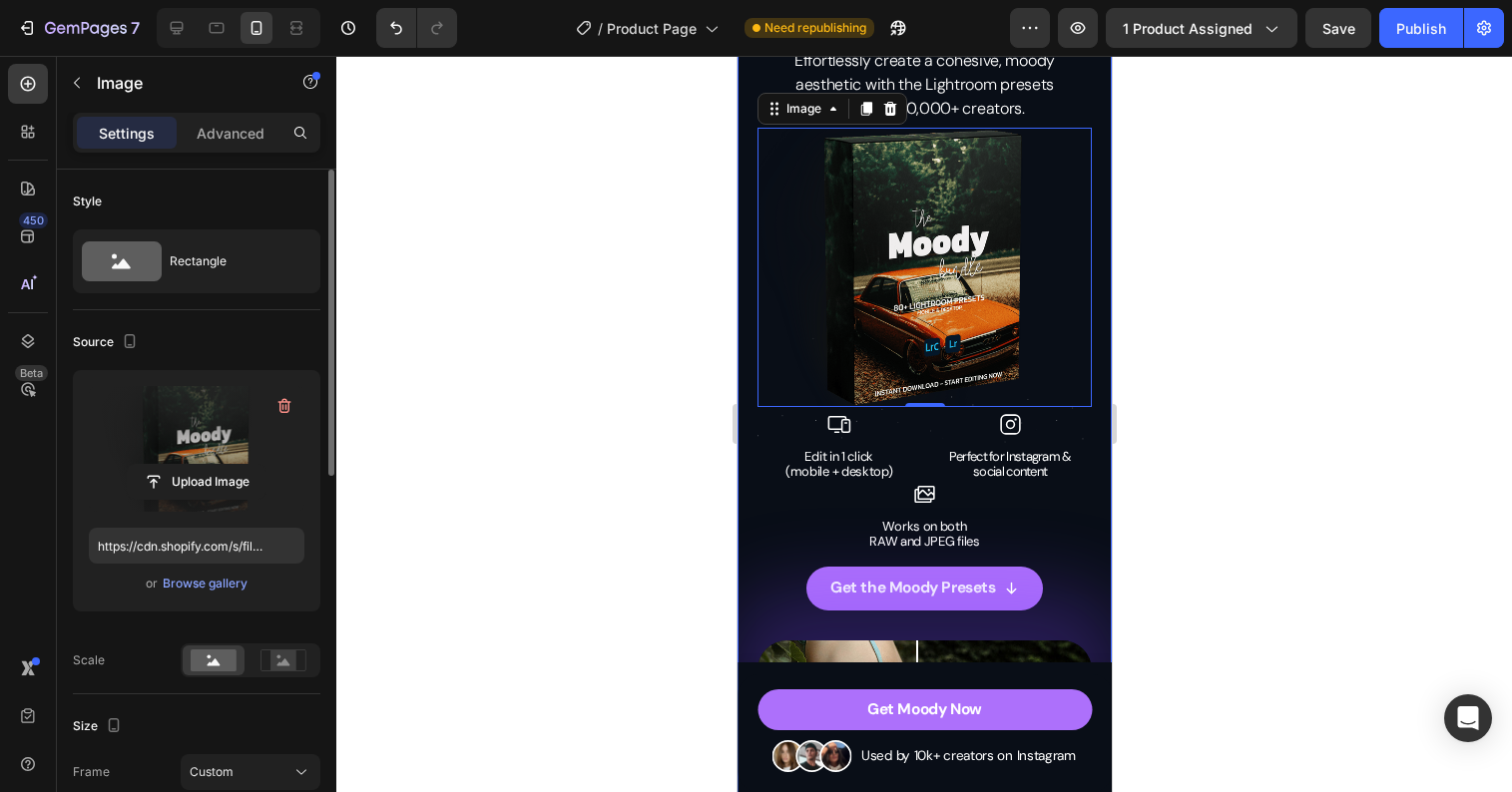 click 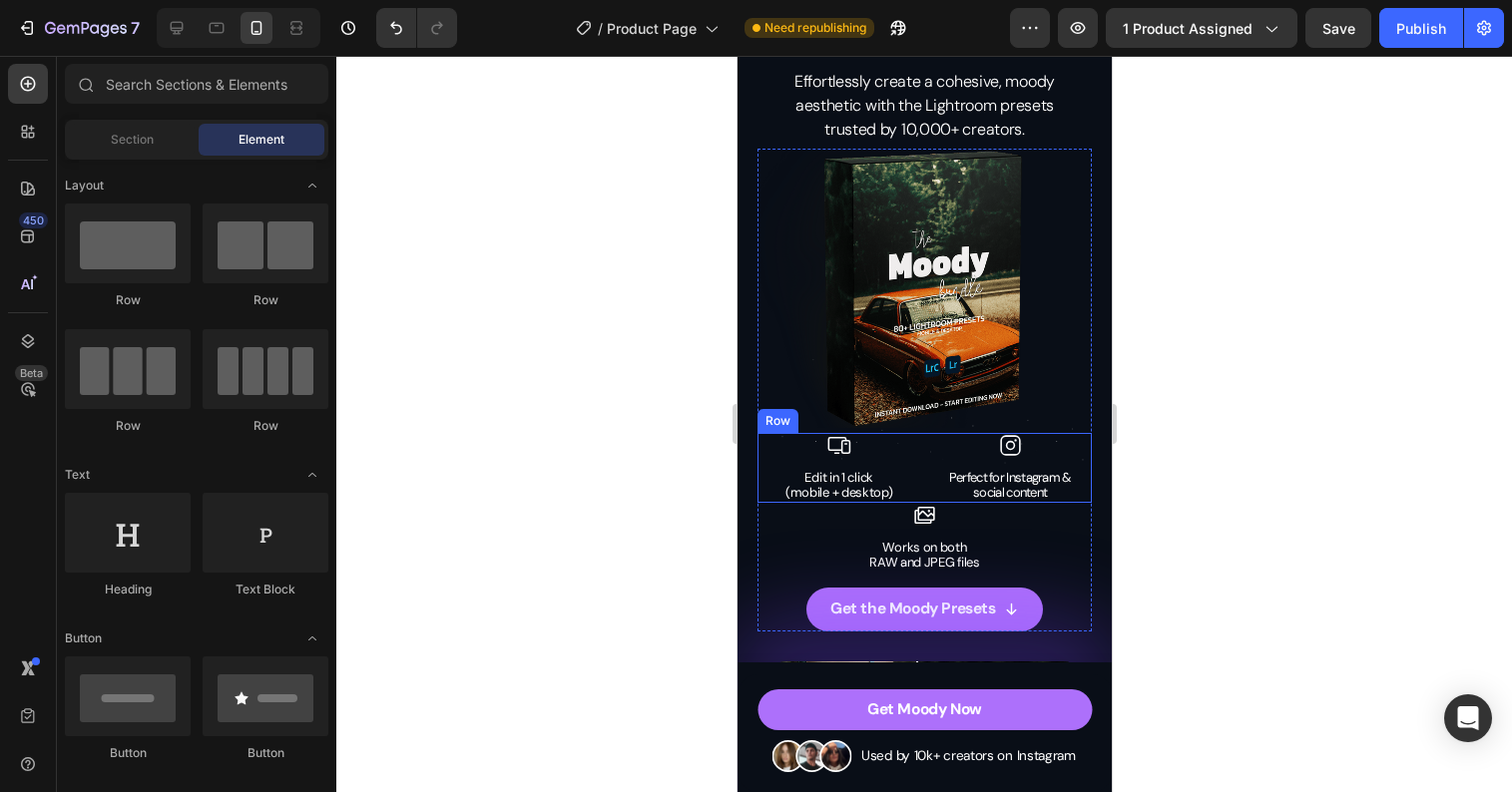 scroll, scrollTop: 130, scrollLeft: 0, axis: vertical 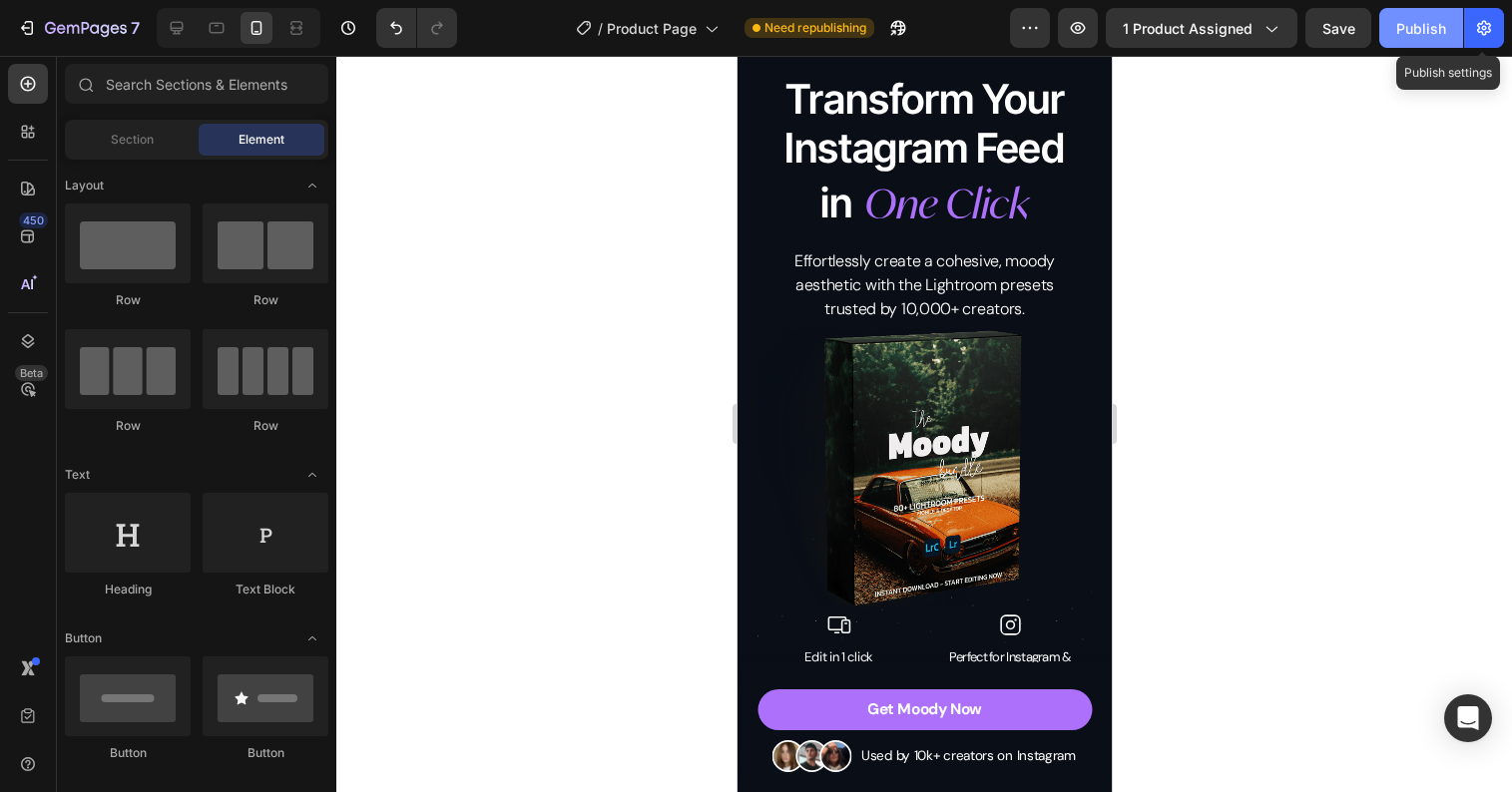 click on "Publish" at bounding box center (1421, 28) 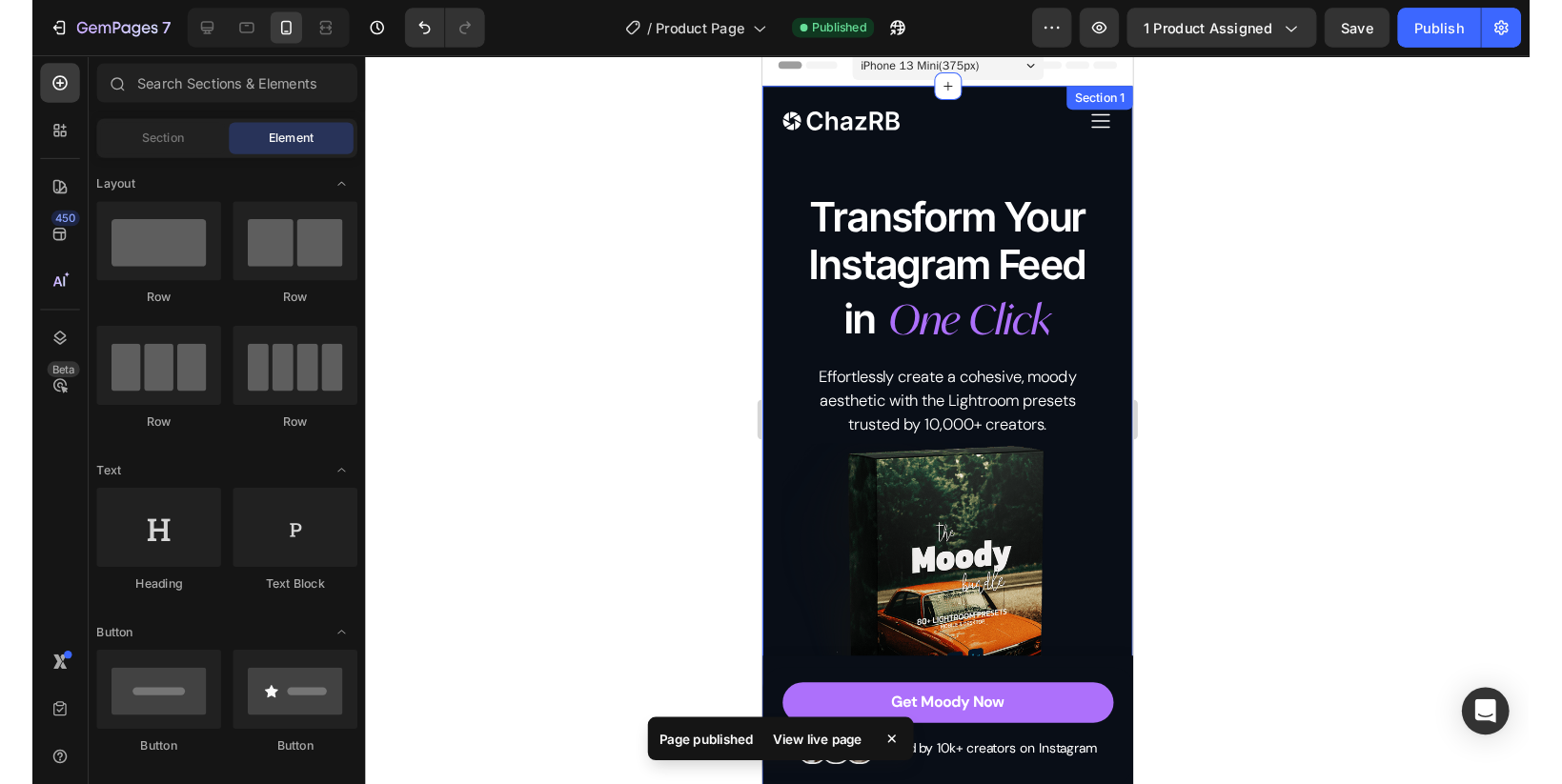 scroll, scrollTop: 0, scrollLeft: 0, axis: both 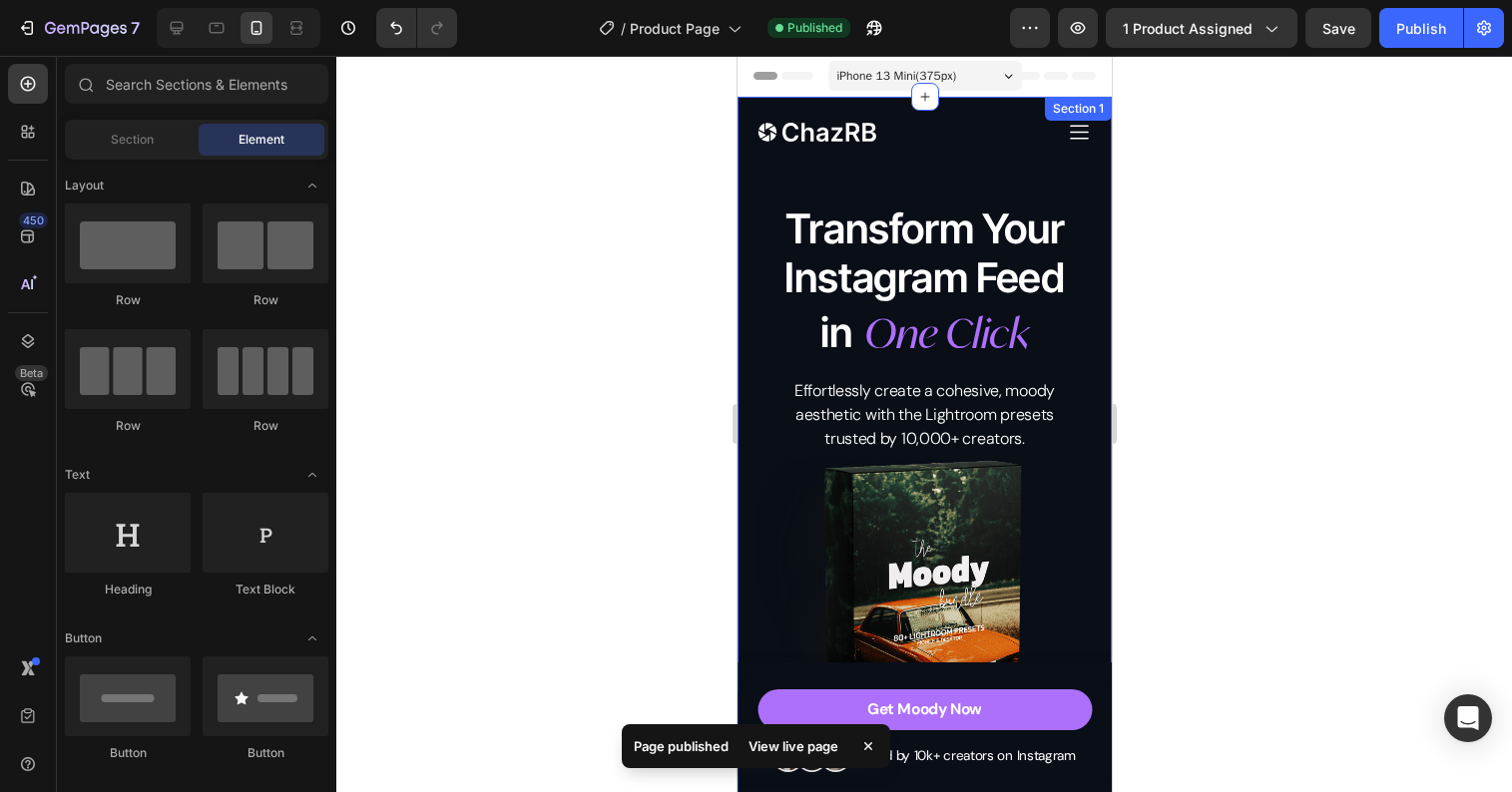 click 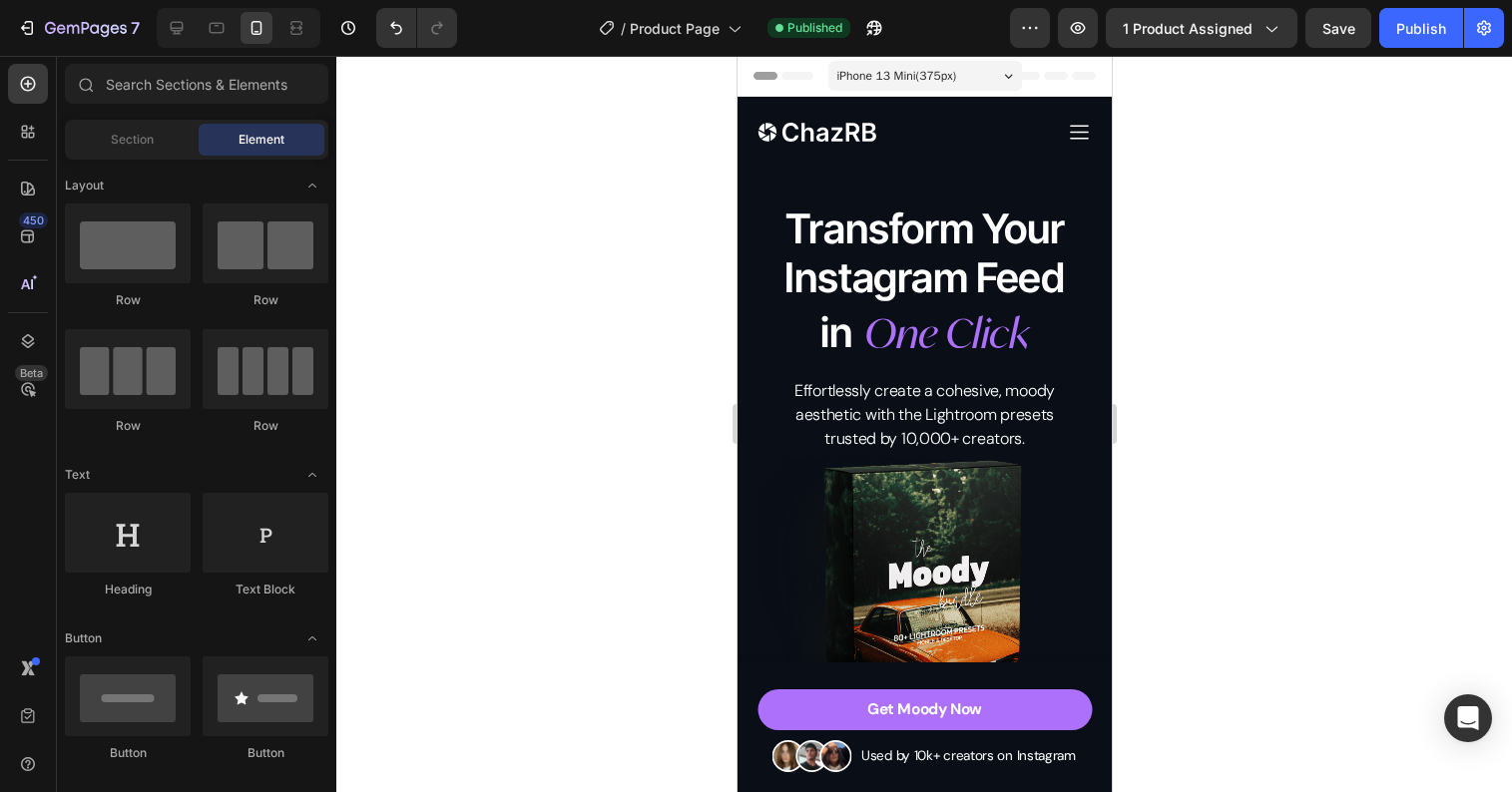 click 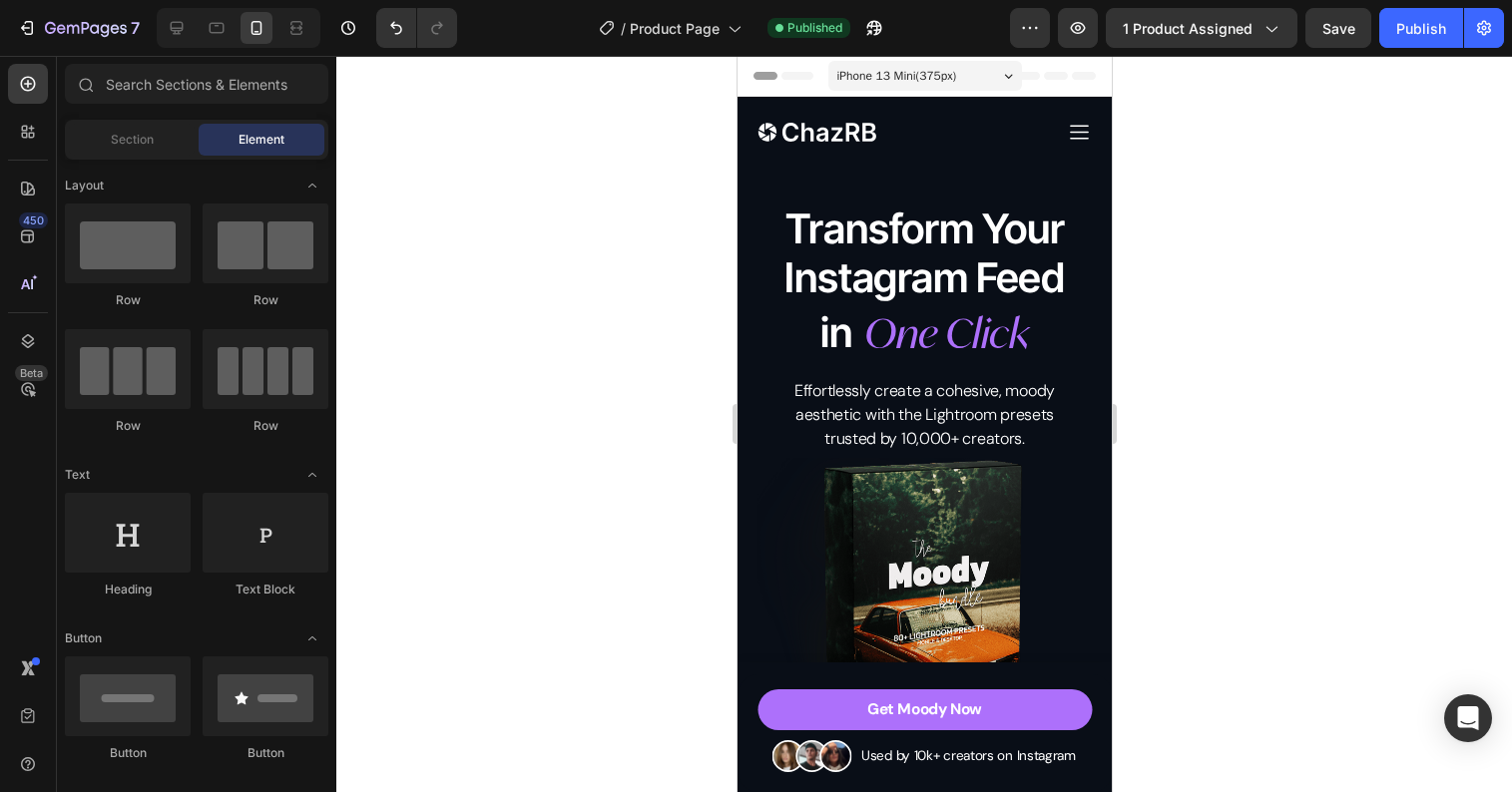 click 